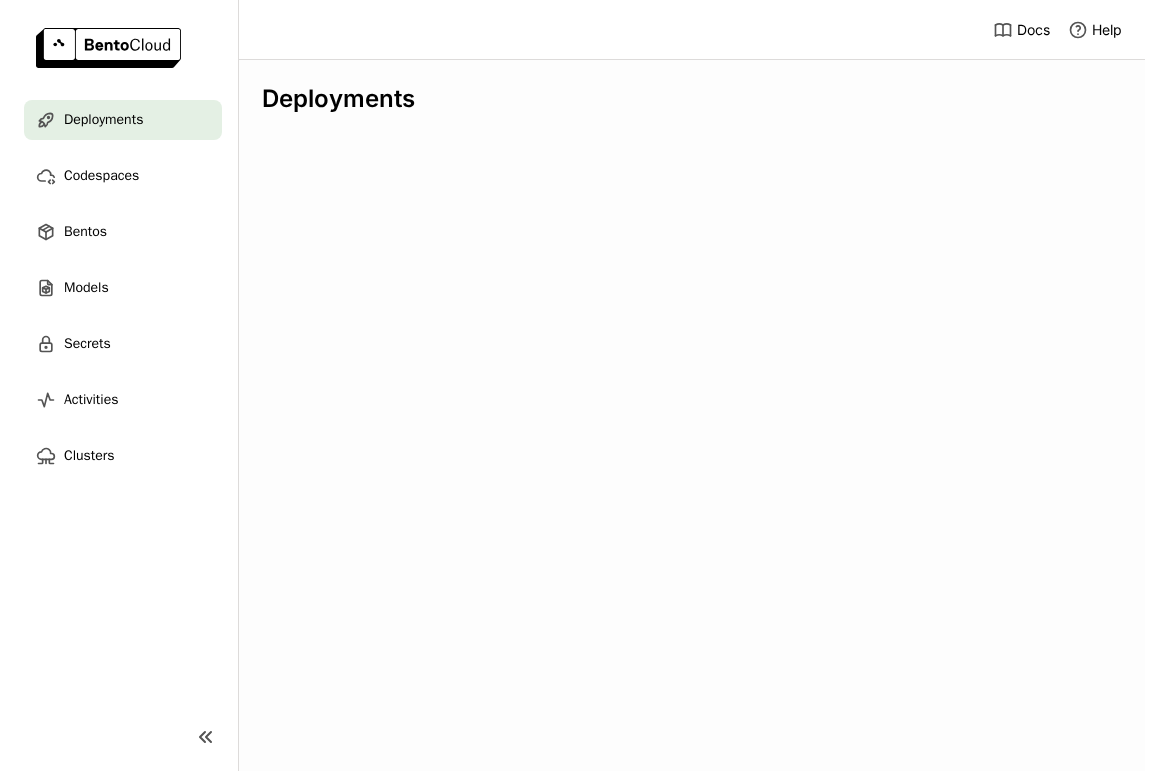 scroll, scrollTop: 0, scrollLeft: 0, axis: both 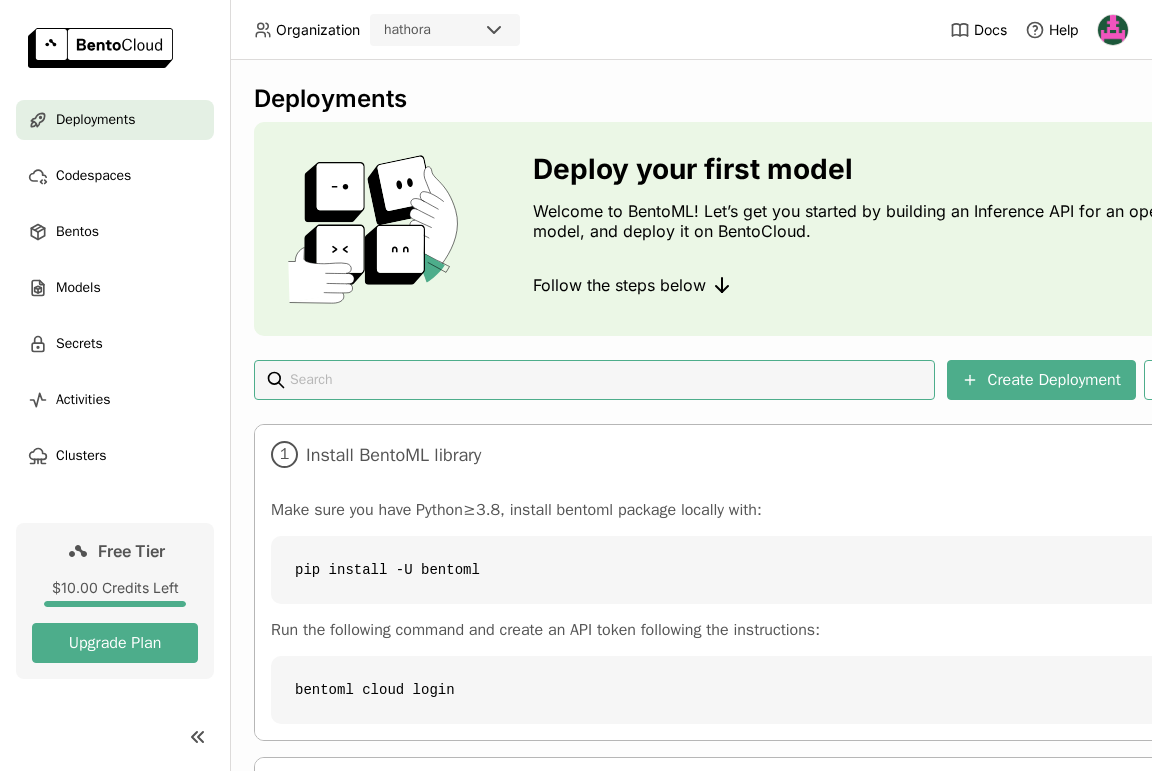 click on "Deploy your first model" at bounding box center [885, 169] 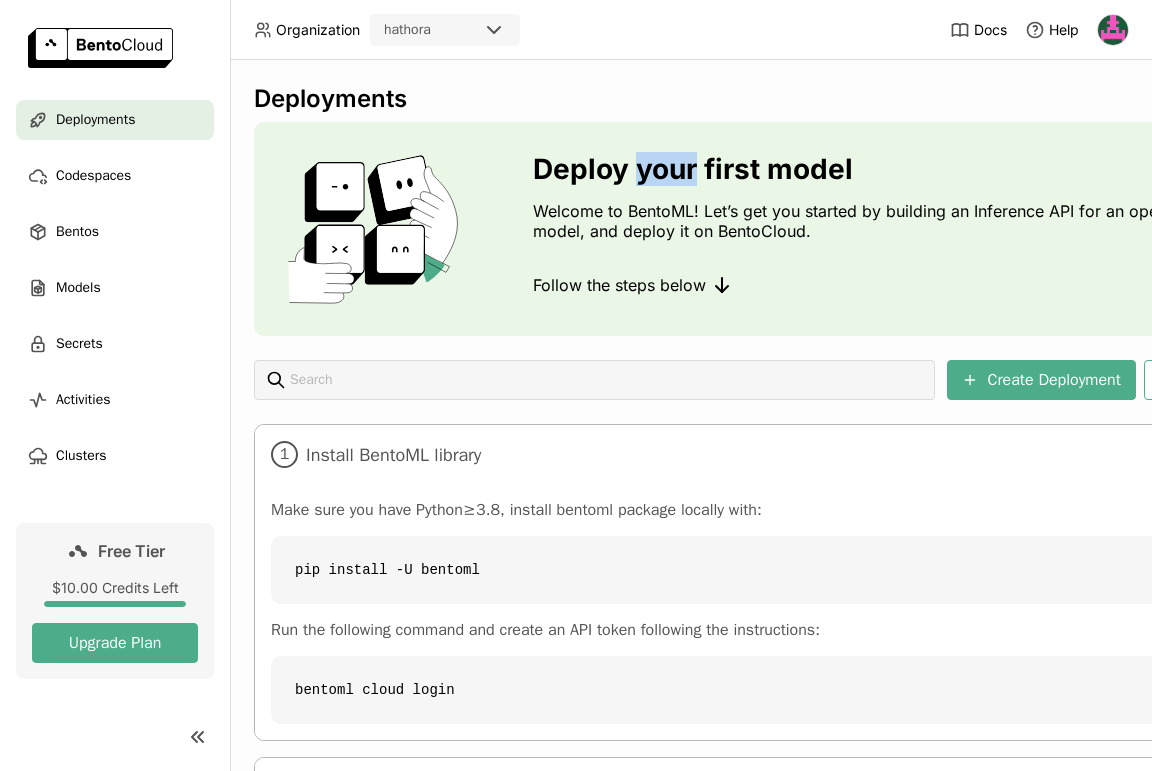 click on "Deploy your first model" at bounding box center (885, 169) 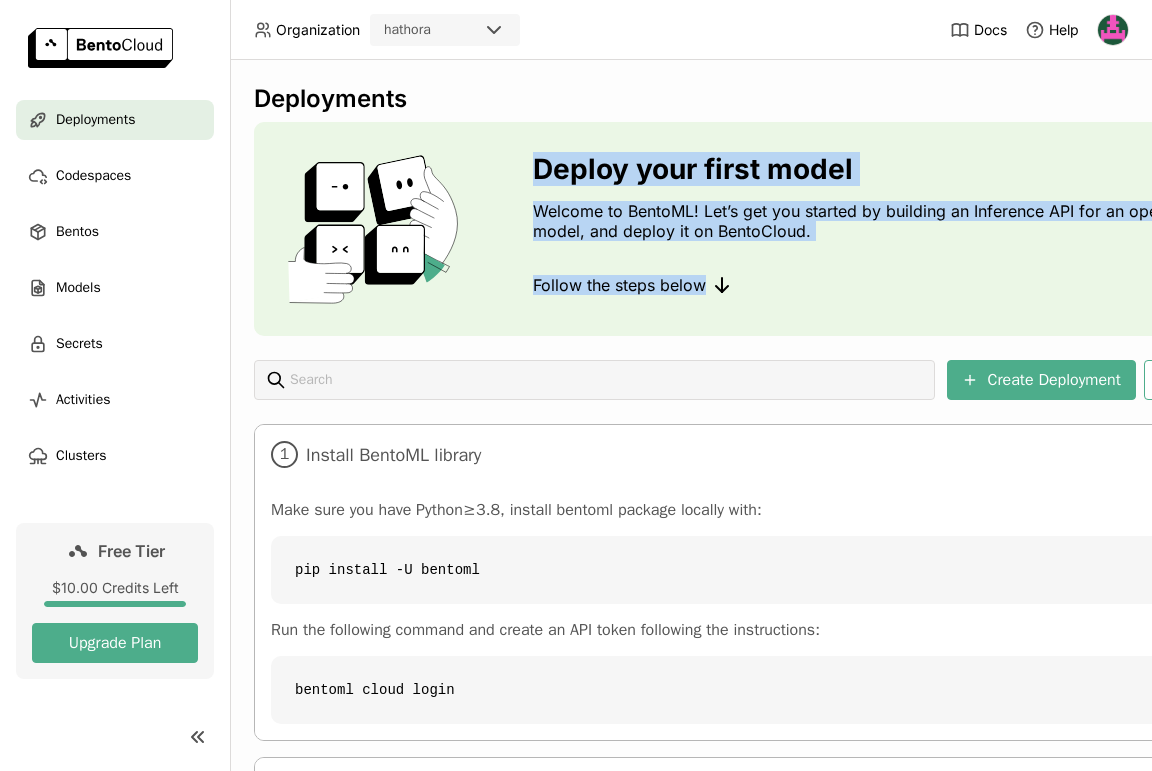 drag, startPoint x: 657, startPoint y: 161, endPoint x: 725, endPoint y: 260, distance: 120.10412 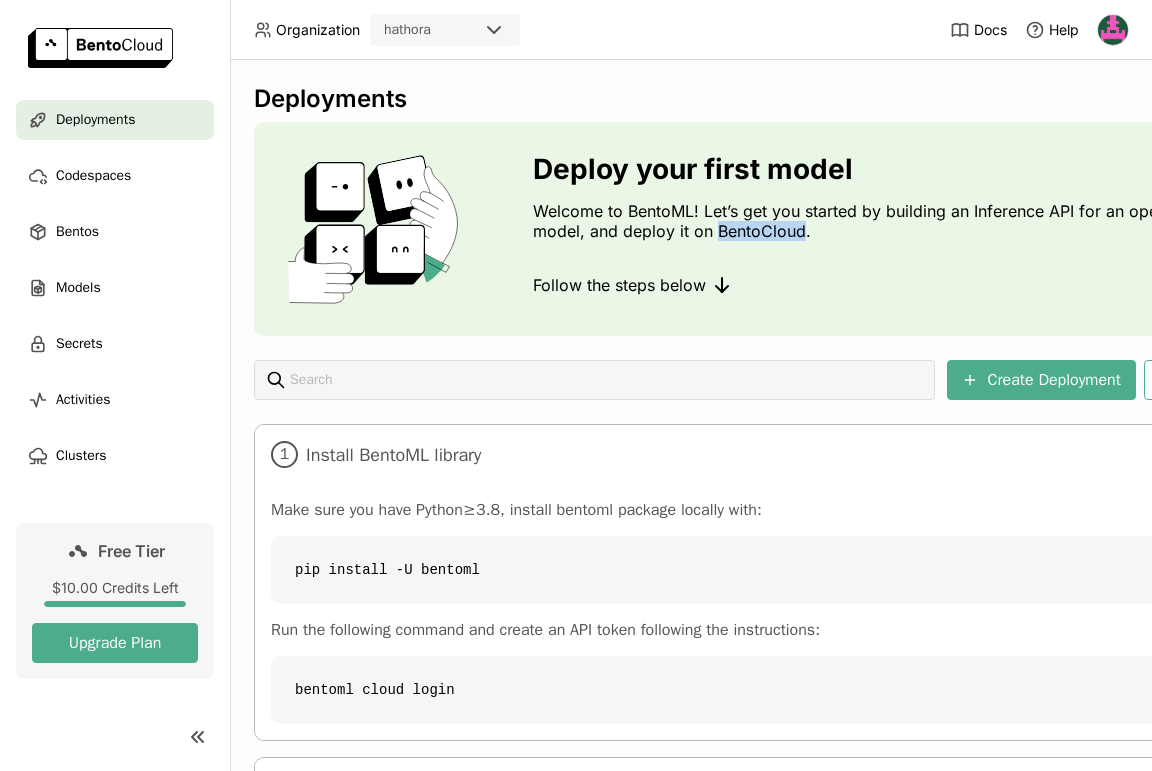 click on "Welcome to BentoML! Let’s get you started by building an Inference API for an open source model, and deploy it on BentoCloud." at bounding box center (885, 221) 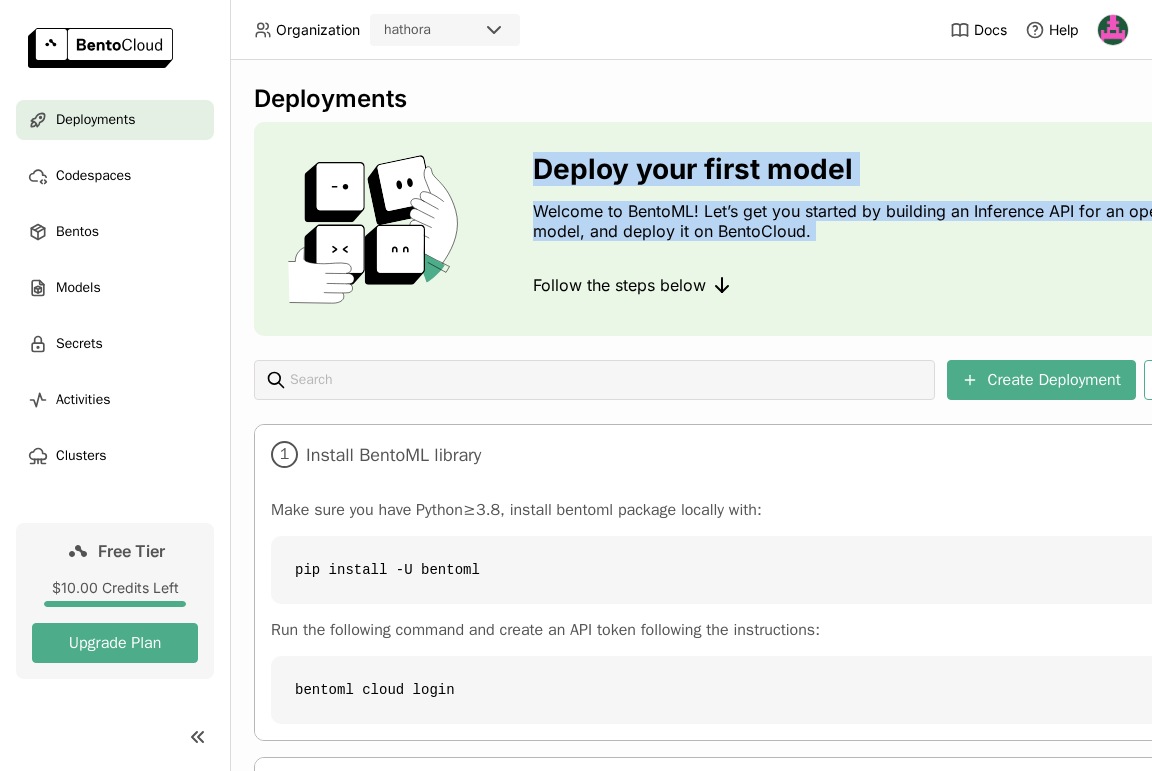 drag, startPoint x: 764, startPoint y: 223, endPoint x: 777, endPoint y: 173, distance: 51.662365 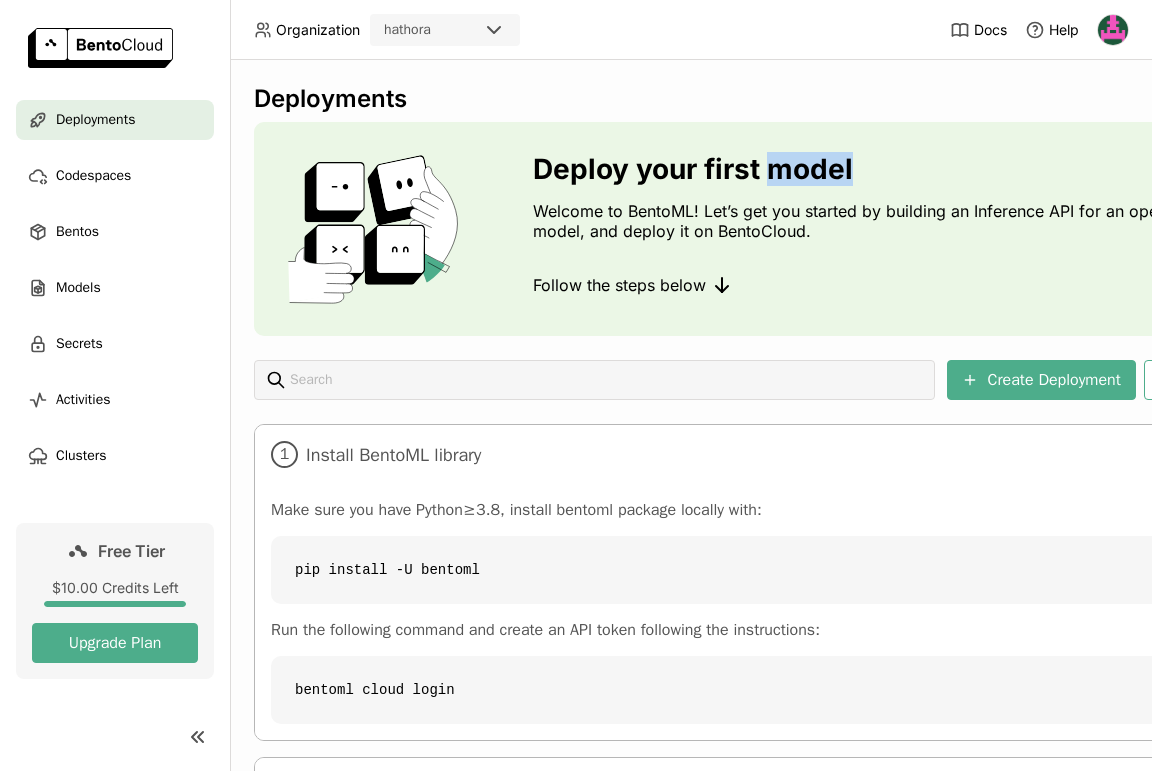 click on "Deploy your first model" at bounding box center (885, 169) 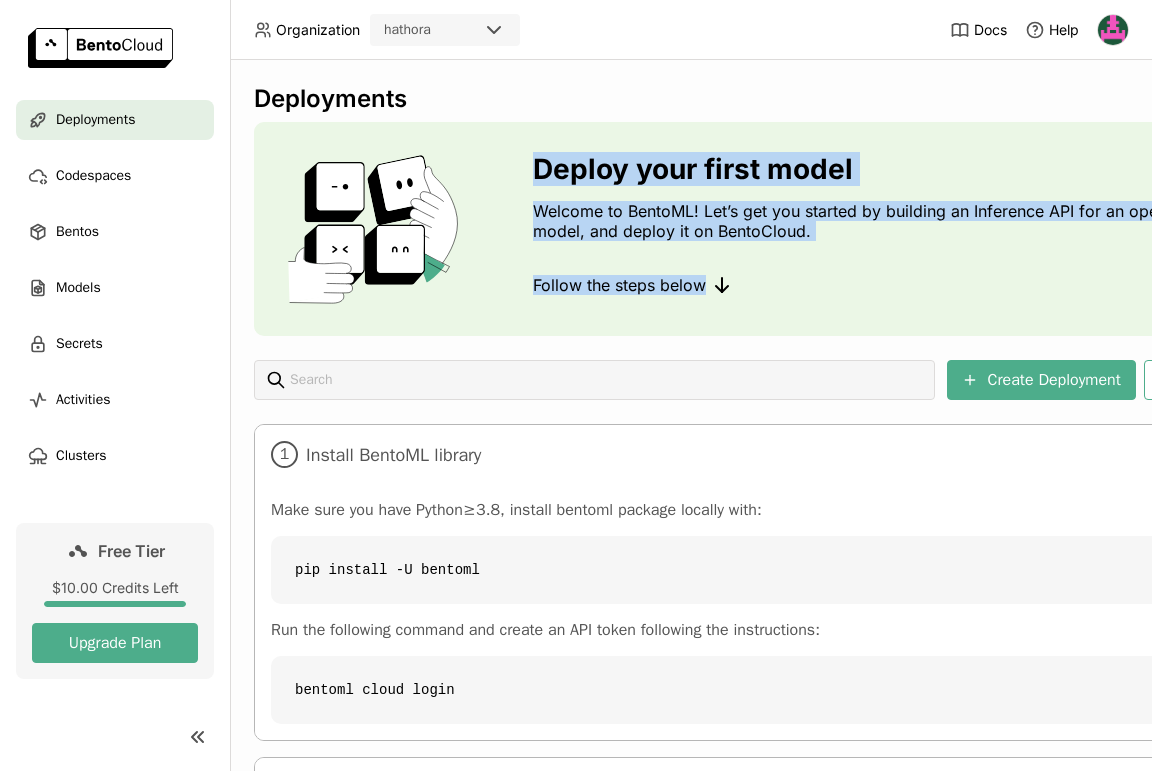 drag, startPoint x: 777, startPoint y: 173, endPoint x: 784, endPoint y: 280, distance: 107.22873 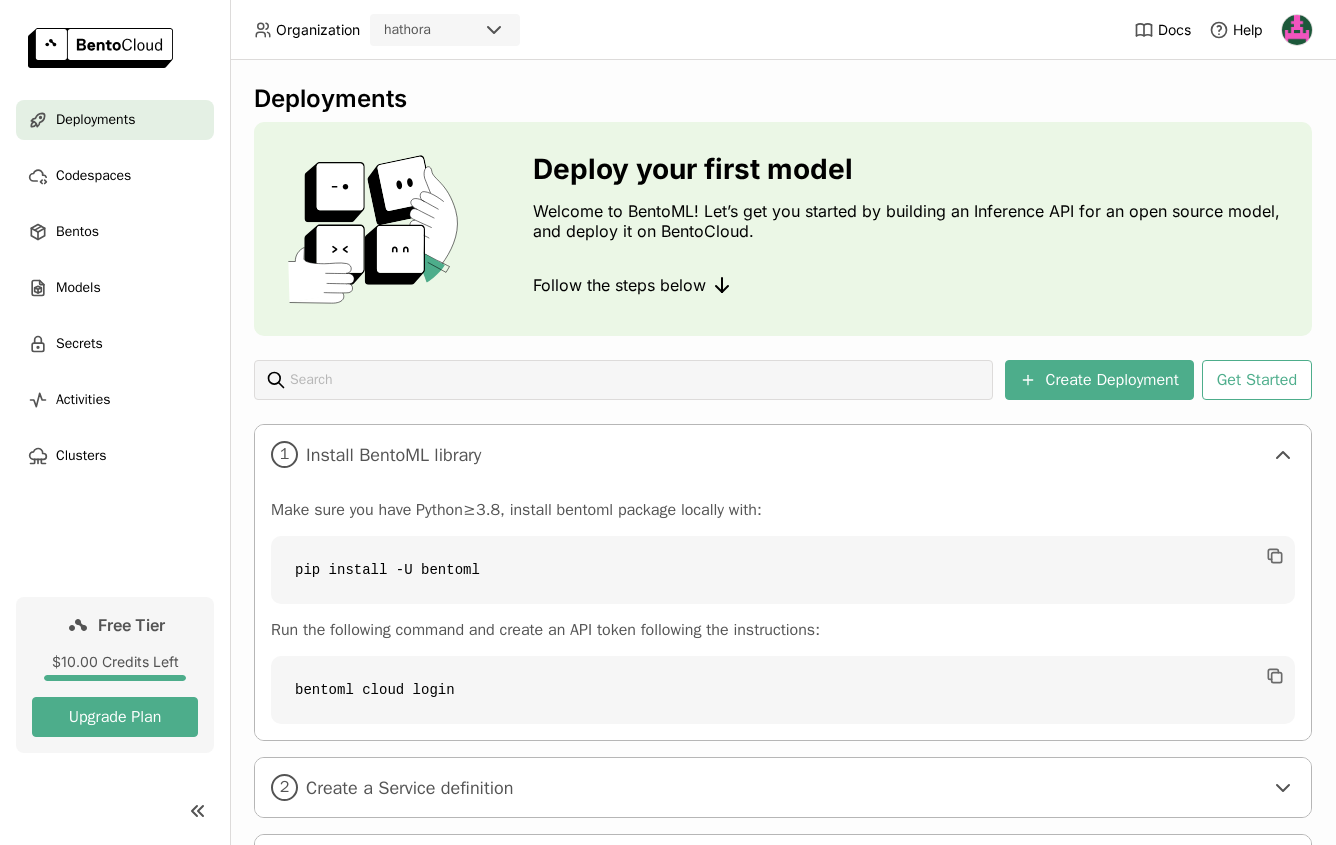 click on "Deployments Deploy your first model Welcome to BentoML! Let’s get you started by building an Inference API for an open source model, and deploy it on BentoCloud. Follow the steps below Create Deployment Get Started 1 Install BentoML library Make sure you have Python≥3.8, install bentoml package locally with: pip install -U bentoml Run the following command and create an API token following the instructions: bentoml cloud login 2 Create a Service definition 3 Deploy to BentoCloud" at bounding box center (783, 452) 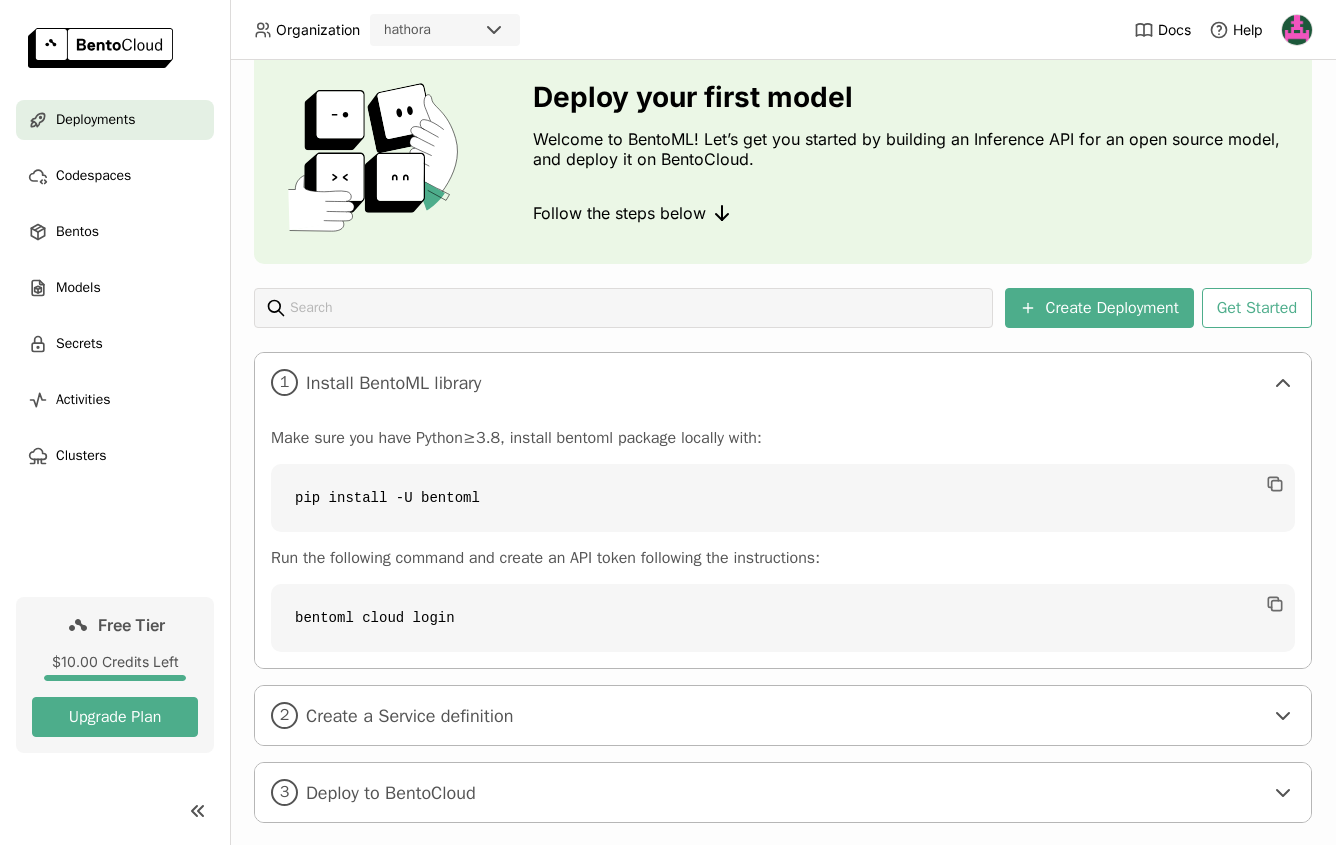 scroll, scrollTop: 0, scrollLeft: 0, axis: both 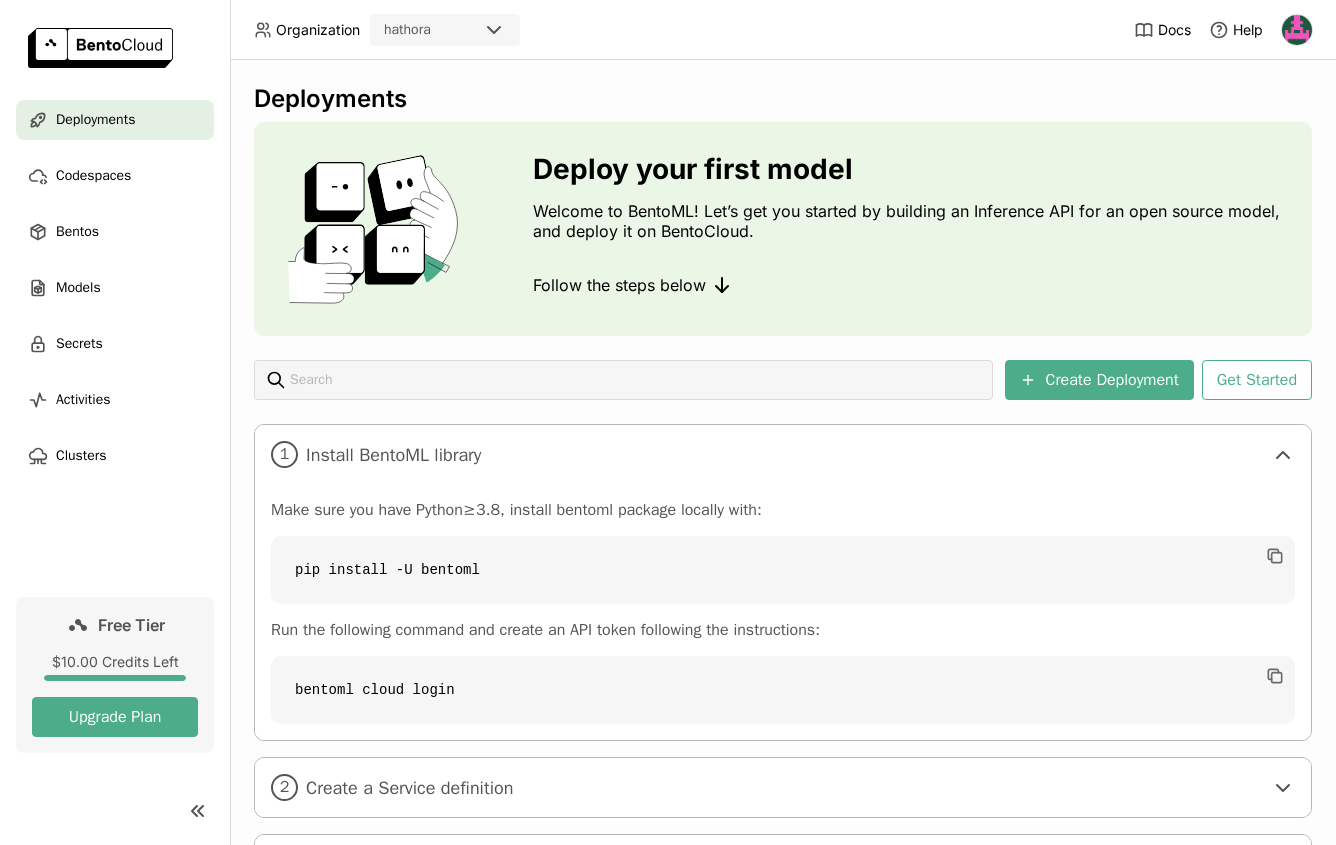click on "Deploy your first model" at bounding box center [914, 169] 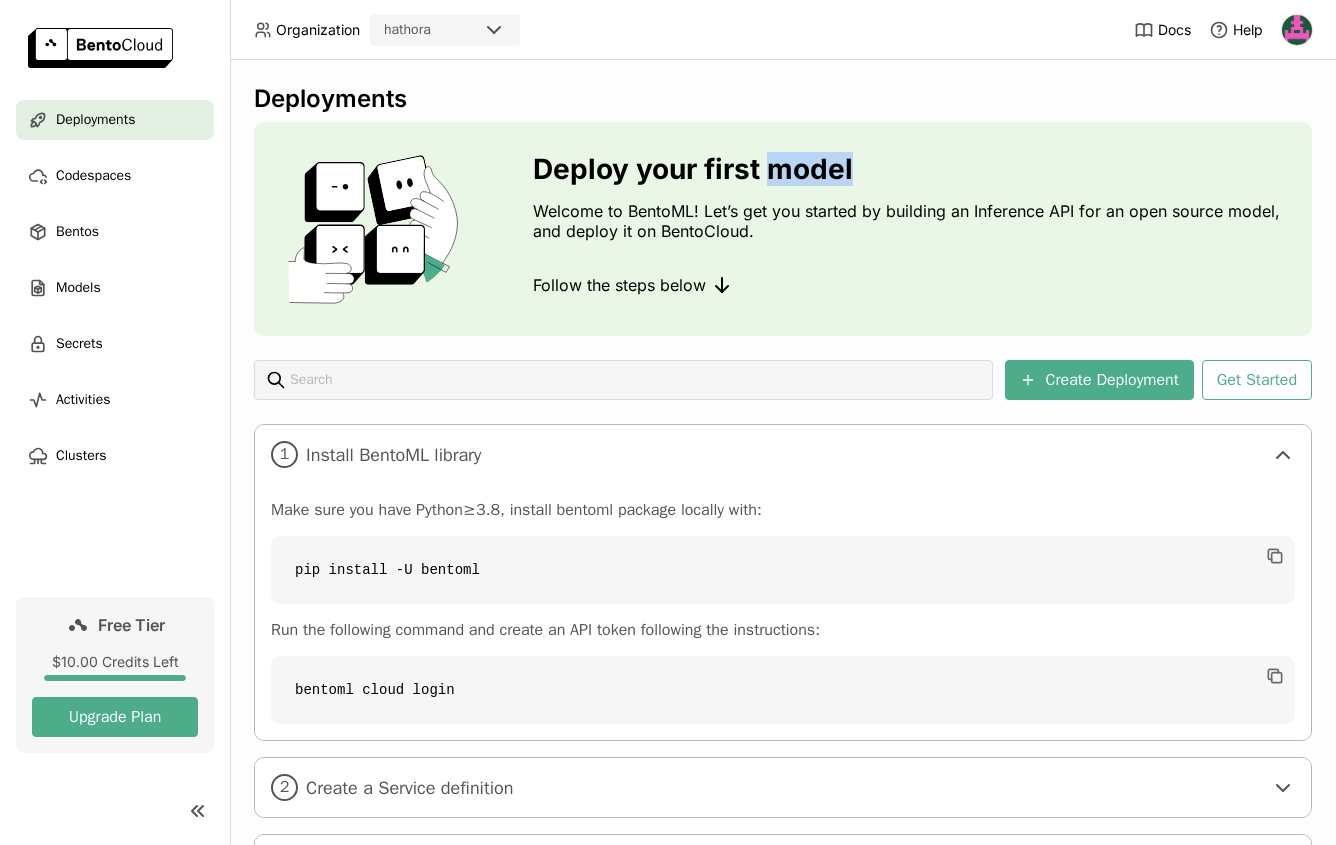 click on "Deploy your first model" at bounding box center (914, 169) 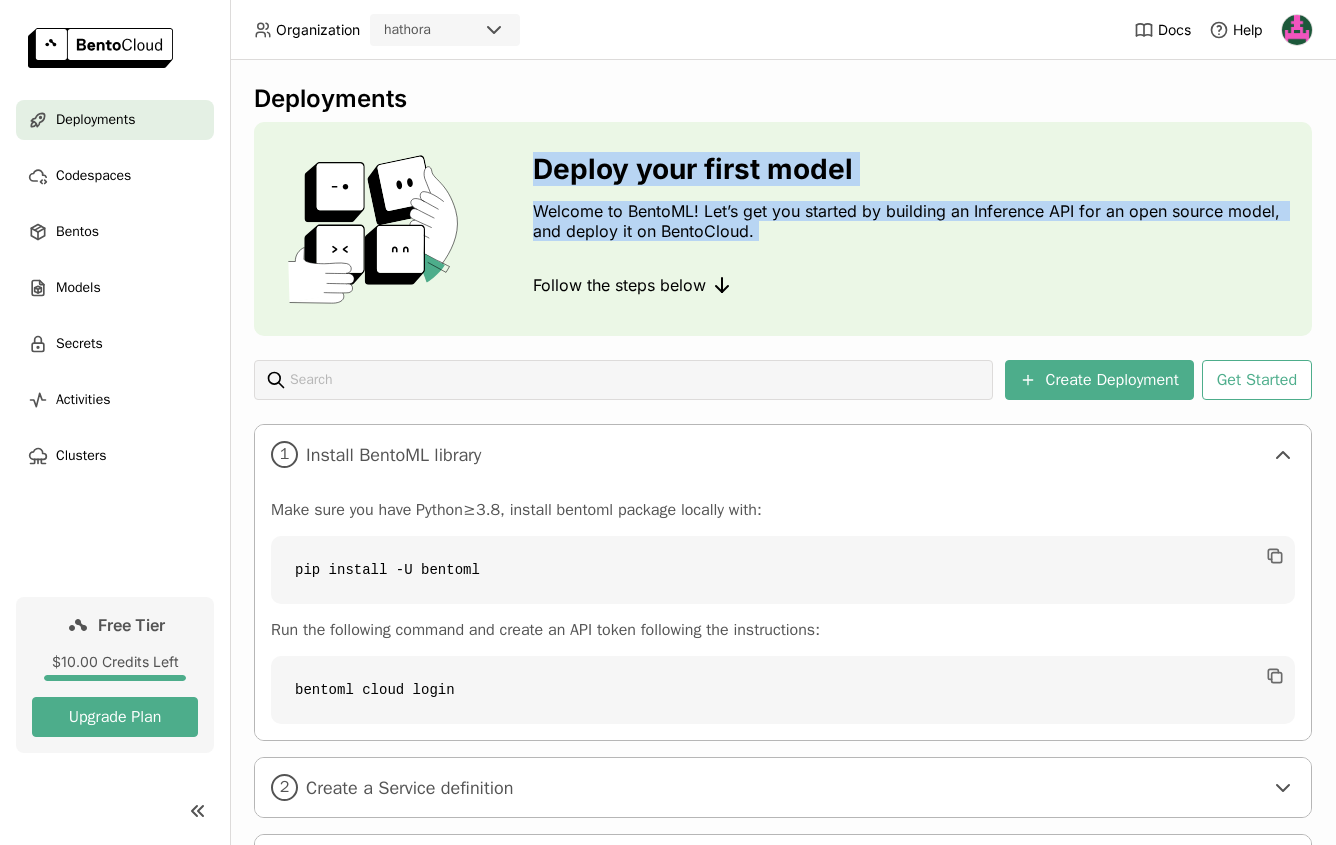 drag, startPoint x: 805, startPoint y: 176, endPoint x: 805, endPoint y: 233, distance: 57 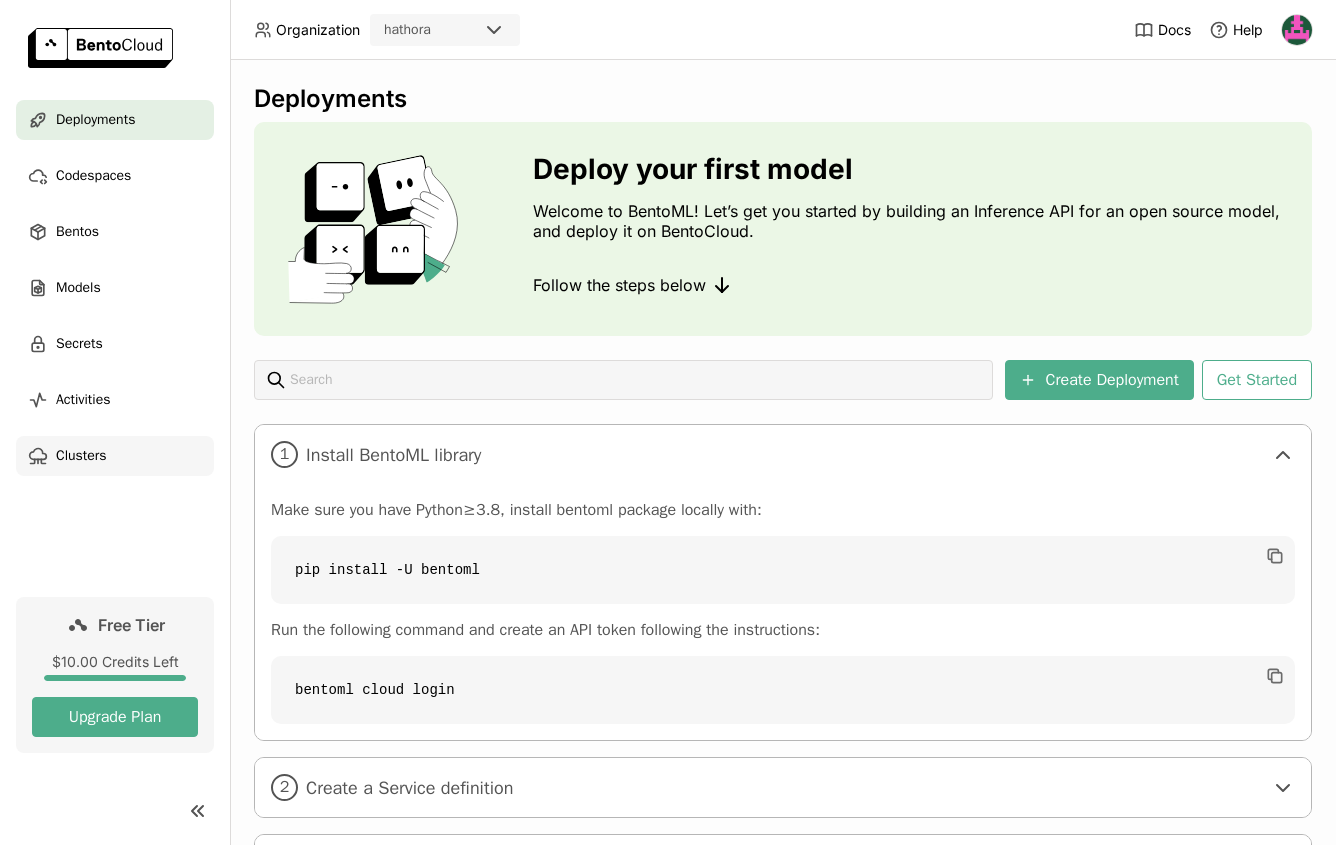 click on "Clusters" at bounding box center (81, 456) 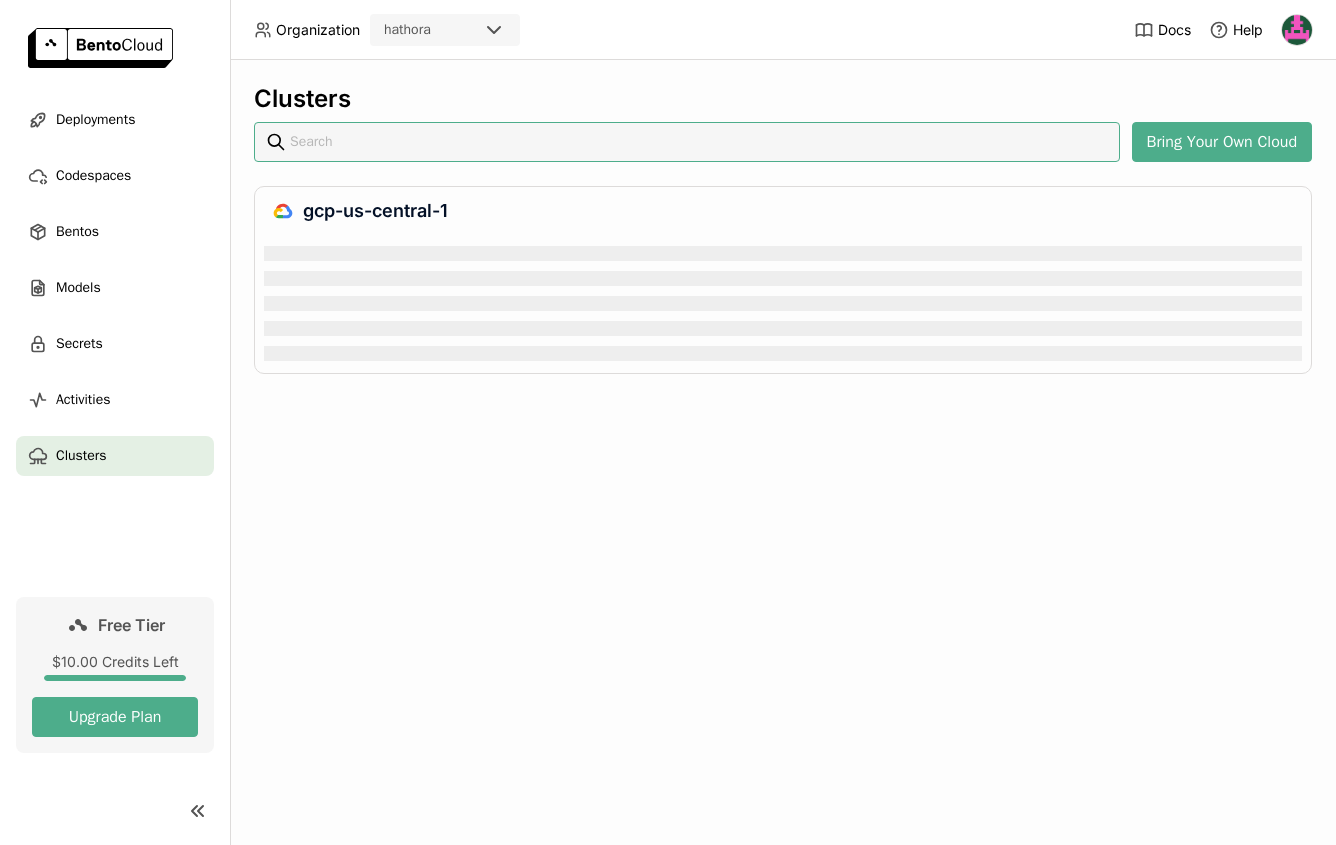 scroll, scrollTop: 0, scrollLeft: 0, axis: both 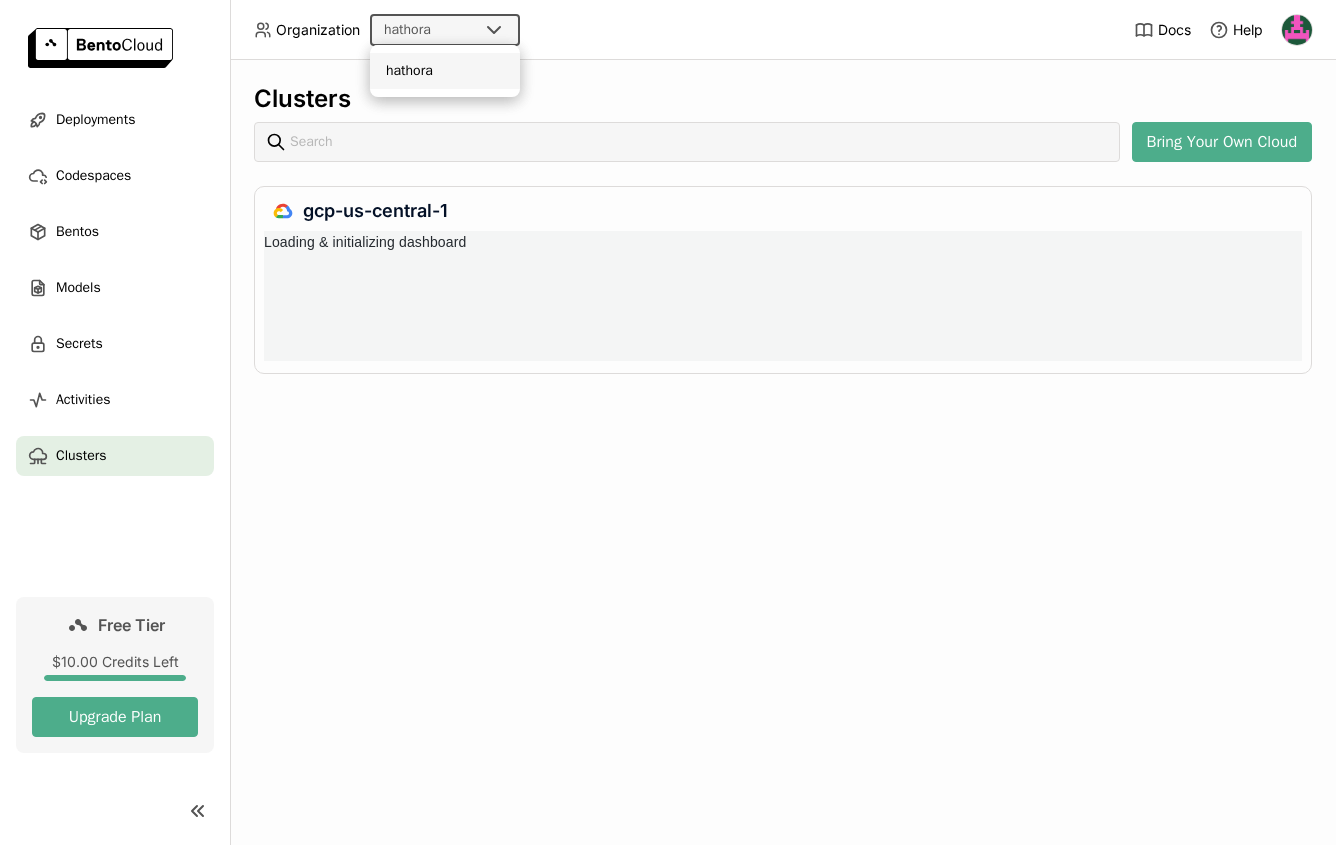 click 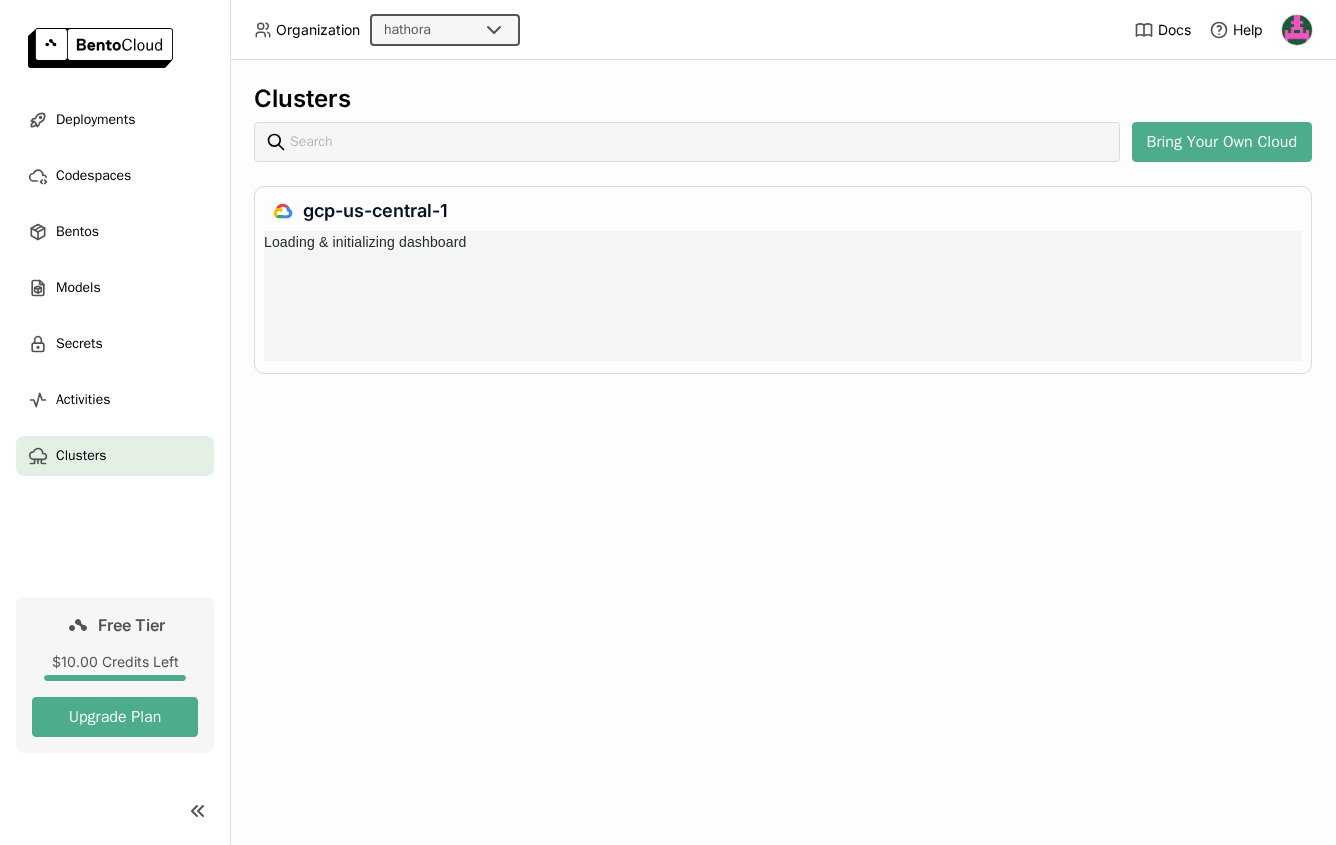 click on "Organization hathora Docs Help" at bounding box center [668, 30] 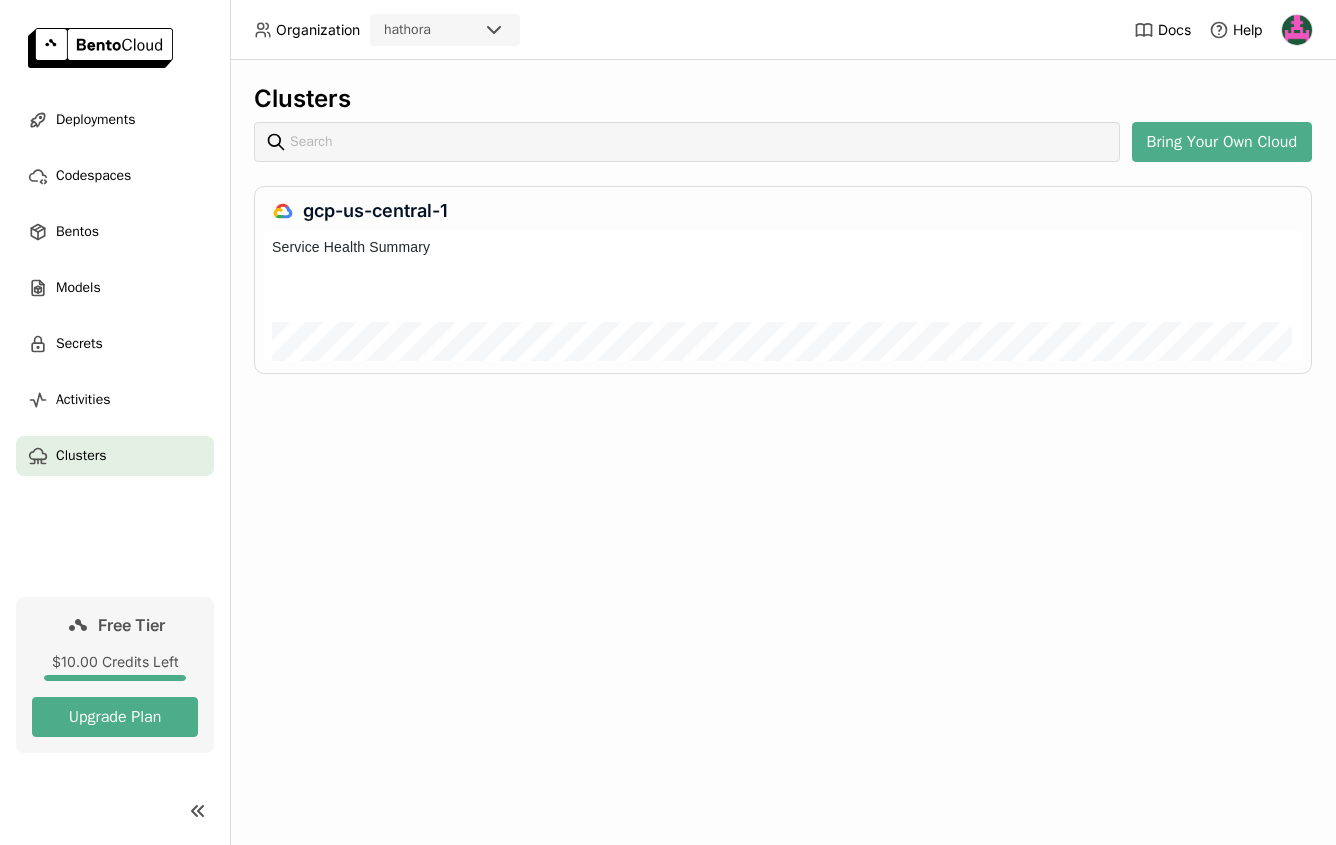scroll, scrollTop: 9, scrollLeft: 9, axis: both 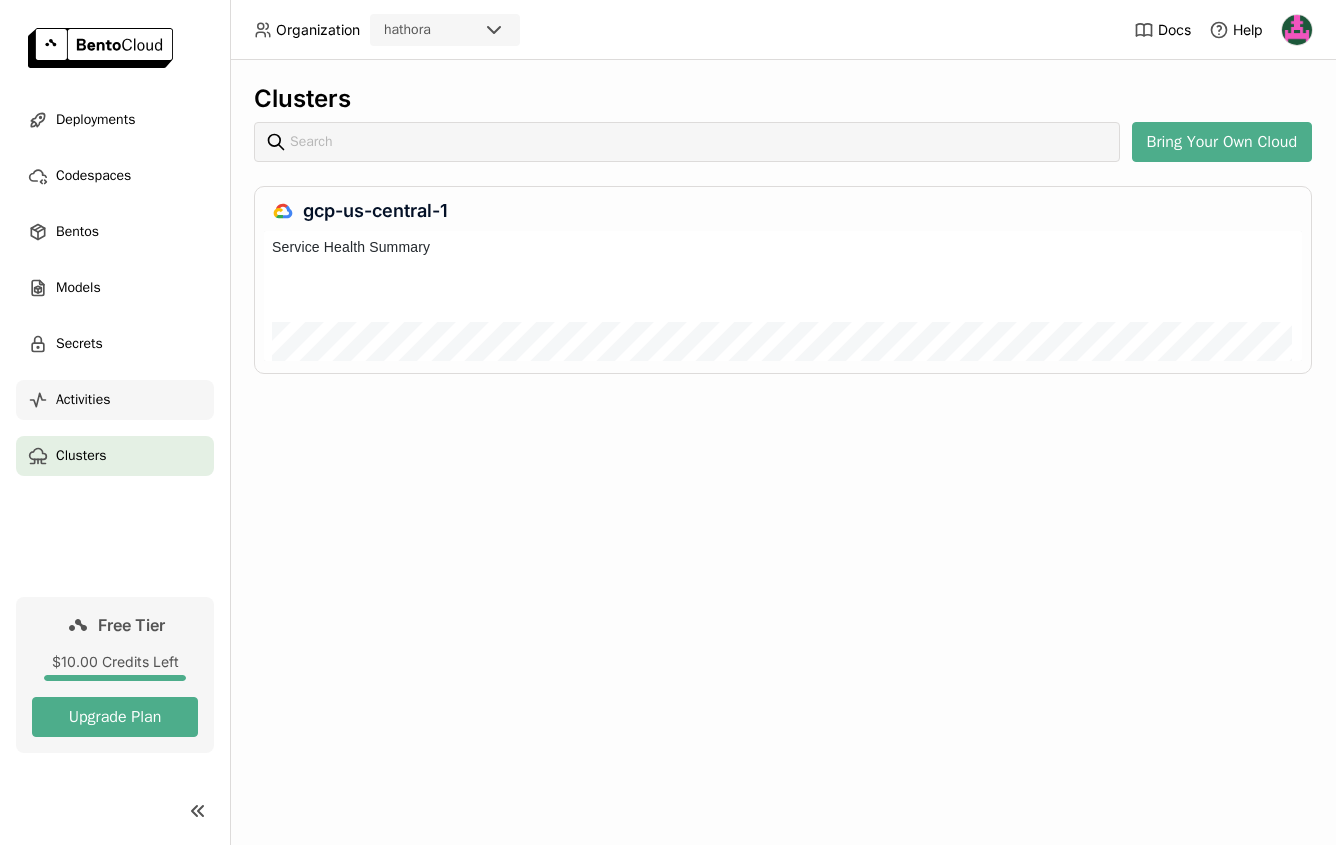 click on "Activities" at bounding box center [115, 400] 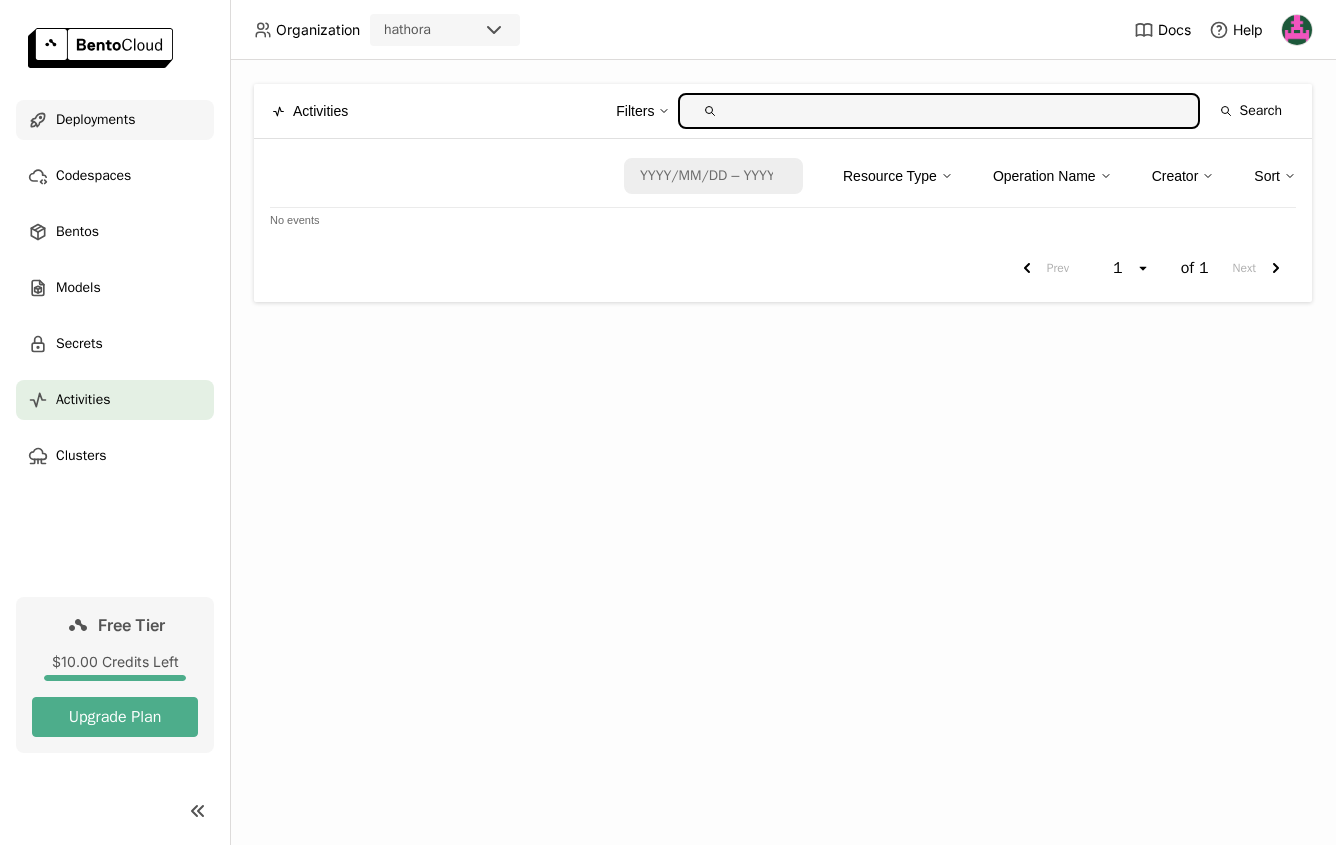 click on "Deployments" at bounding box center (115, 120) 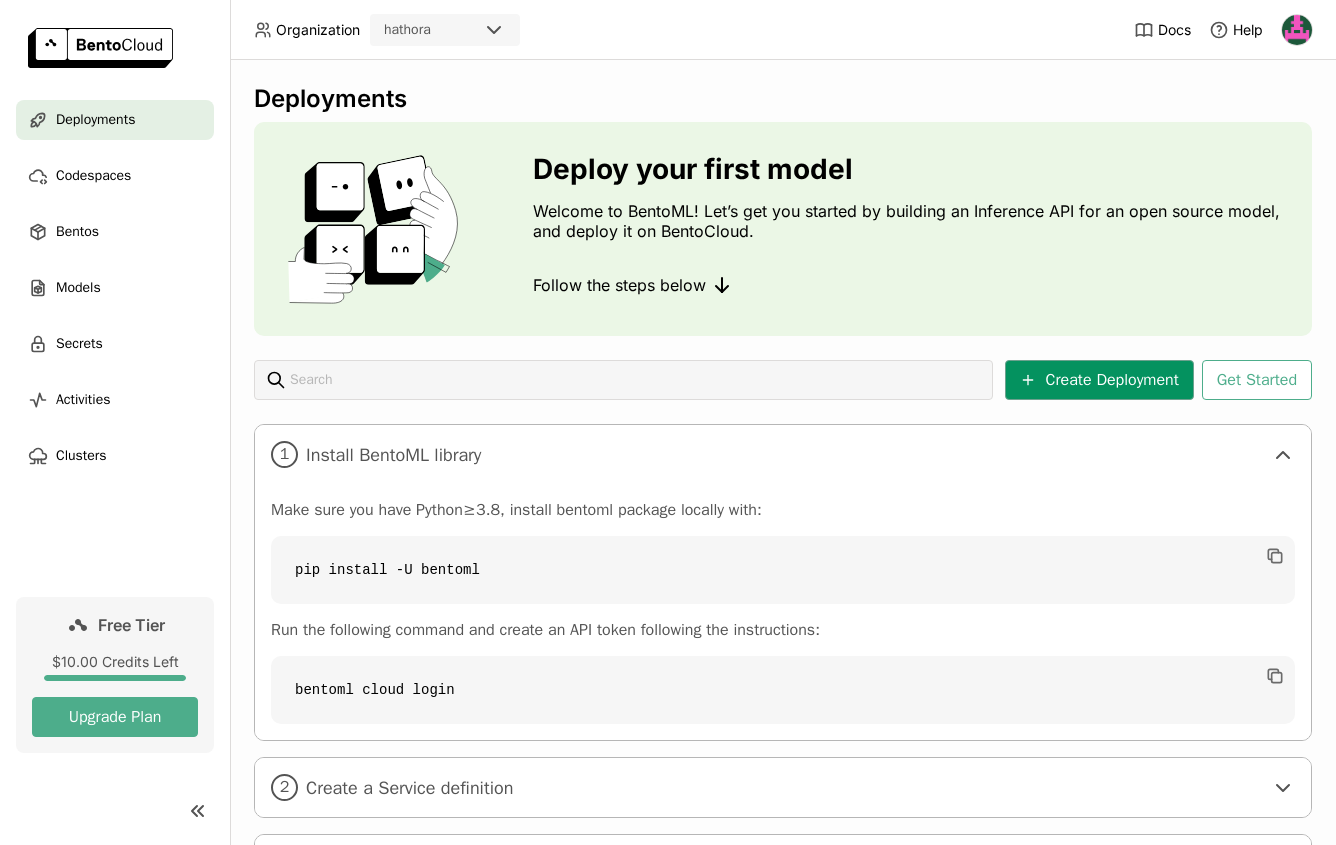 click on "Create Deployment" at bounding box center [1099, 380] 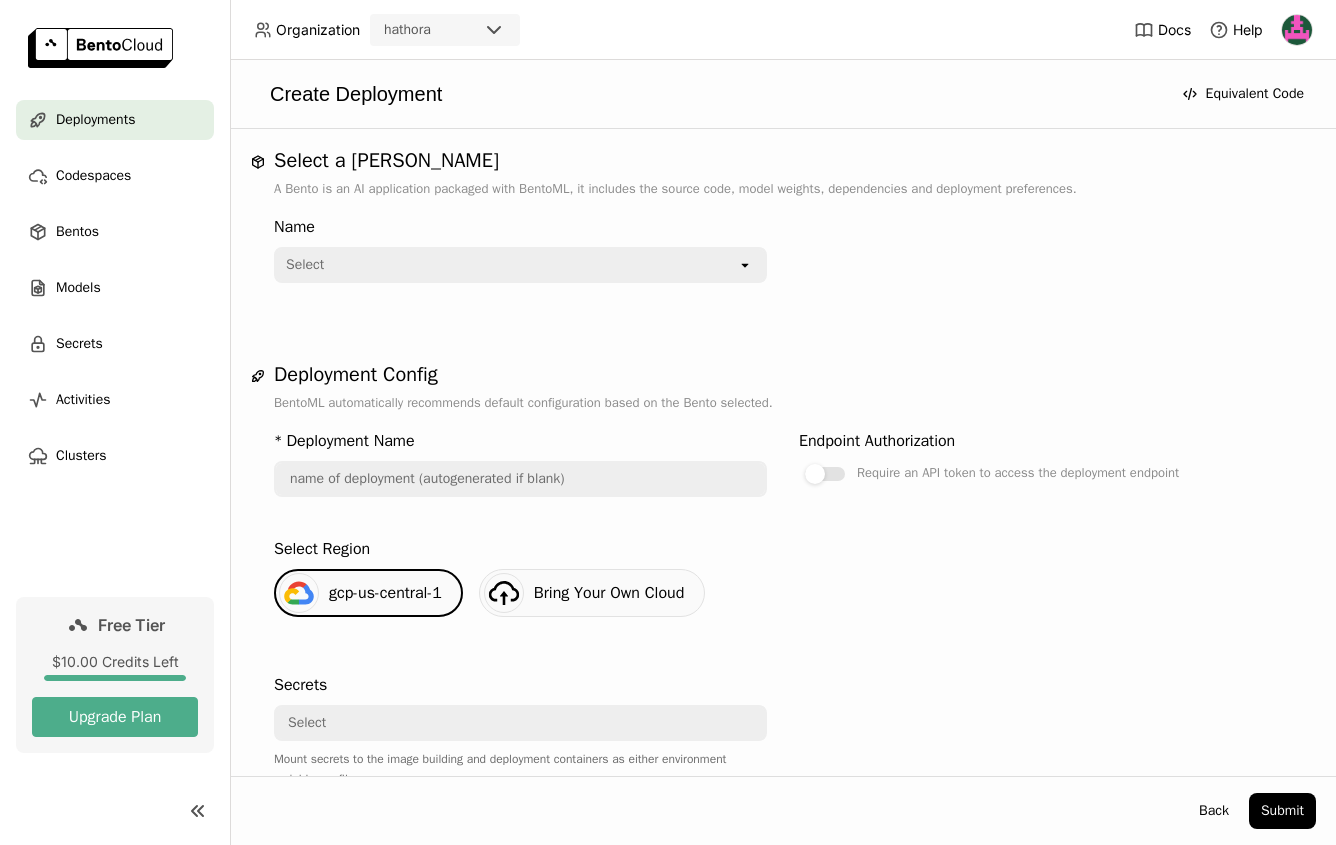 click at bounding box center (520, 479) 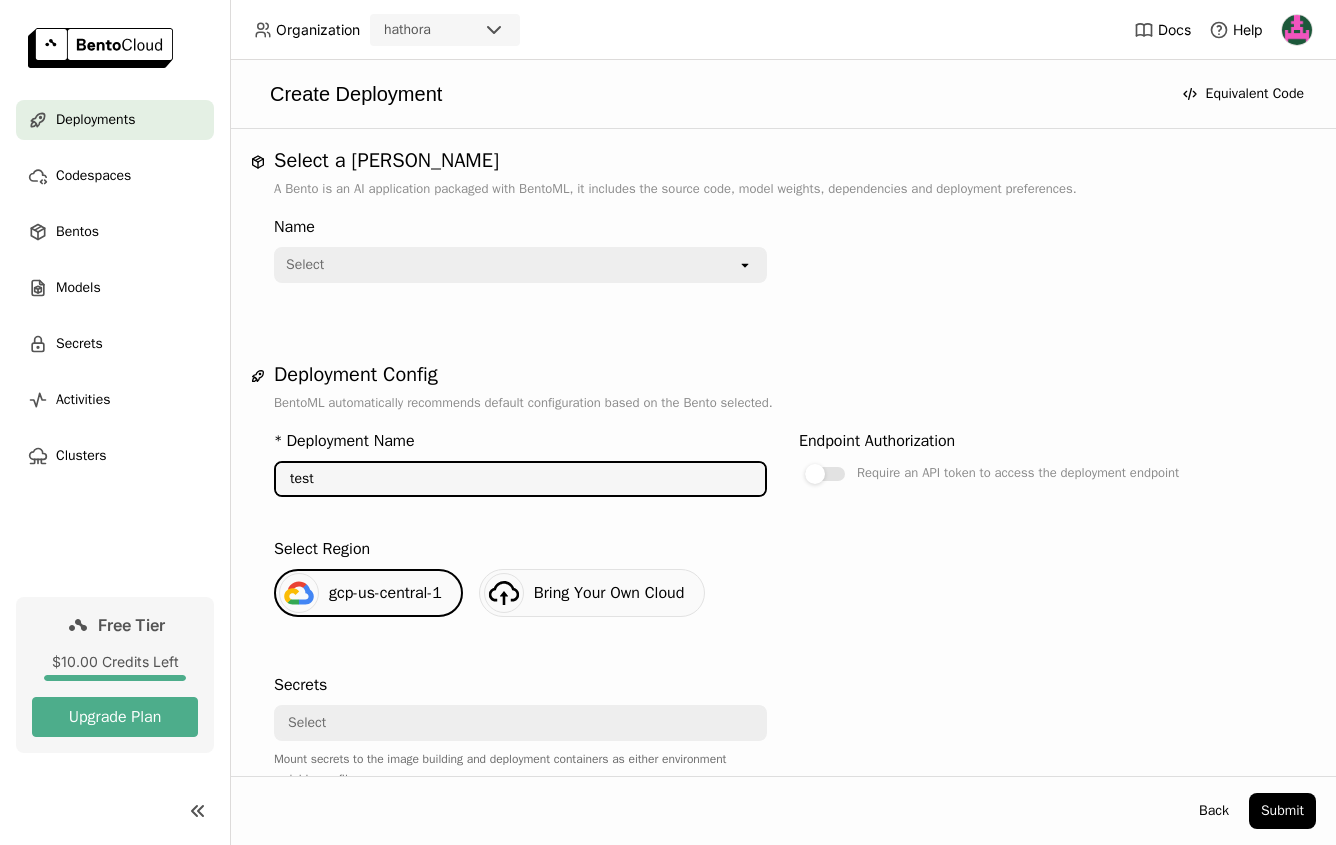 type on "test" 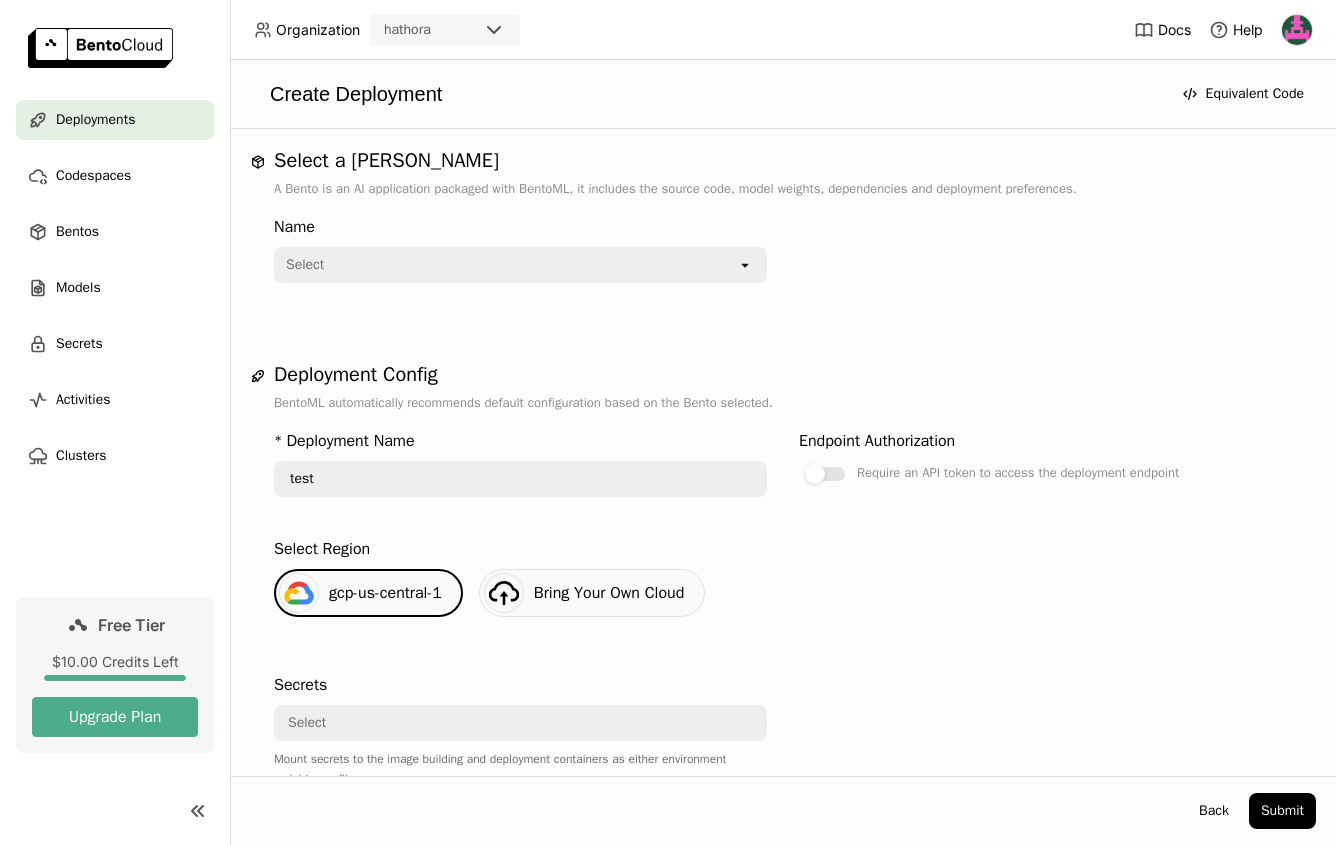 click on "Deployment Config" at bounding box center [783, 375] 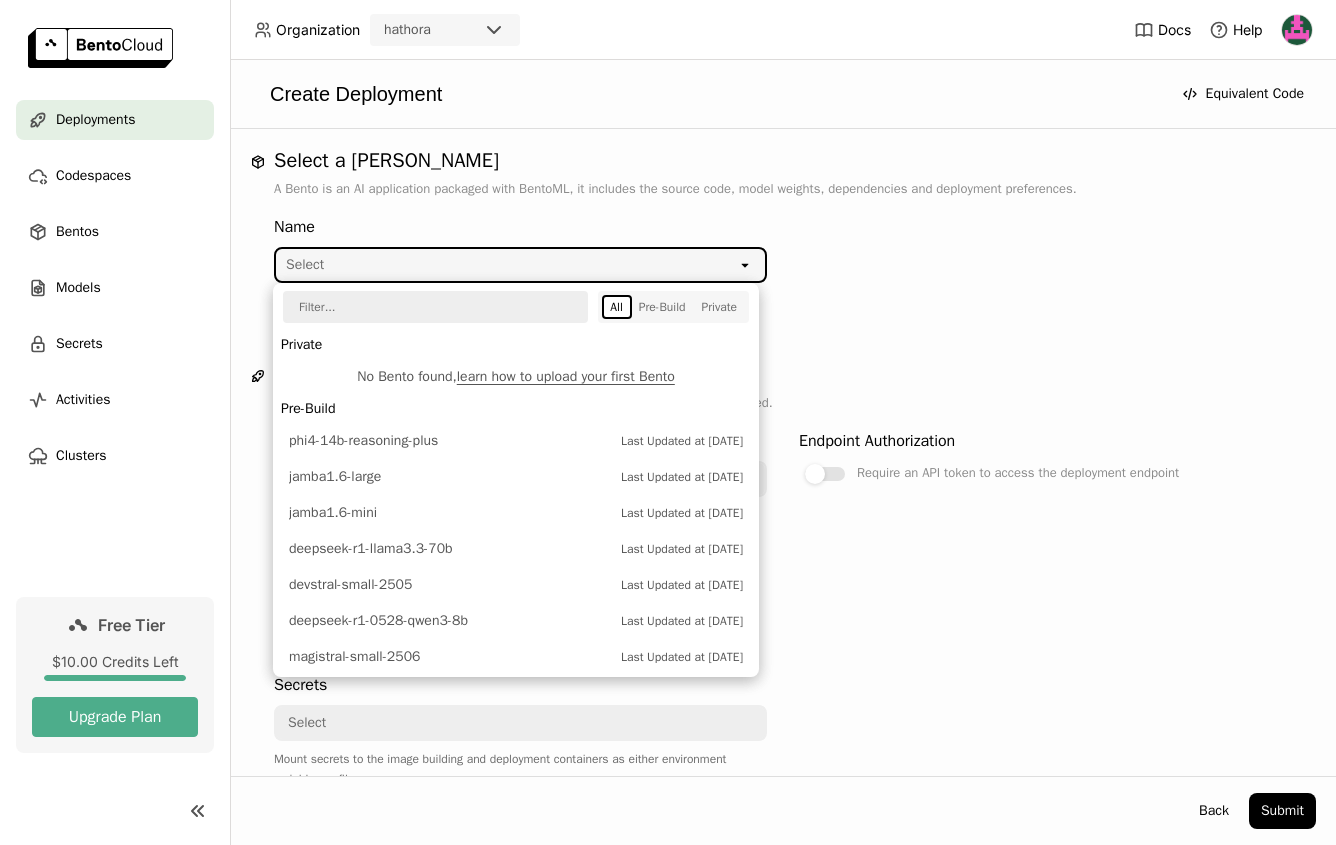 click at bounding box center (428, 307) 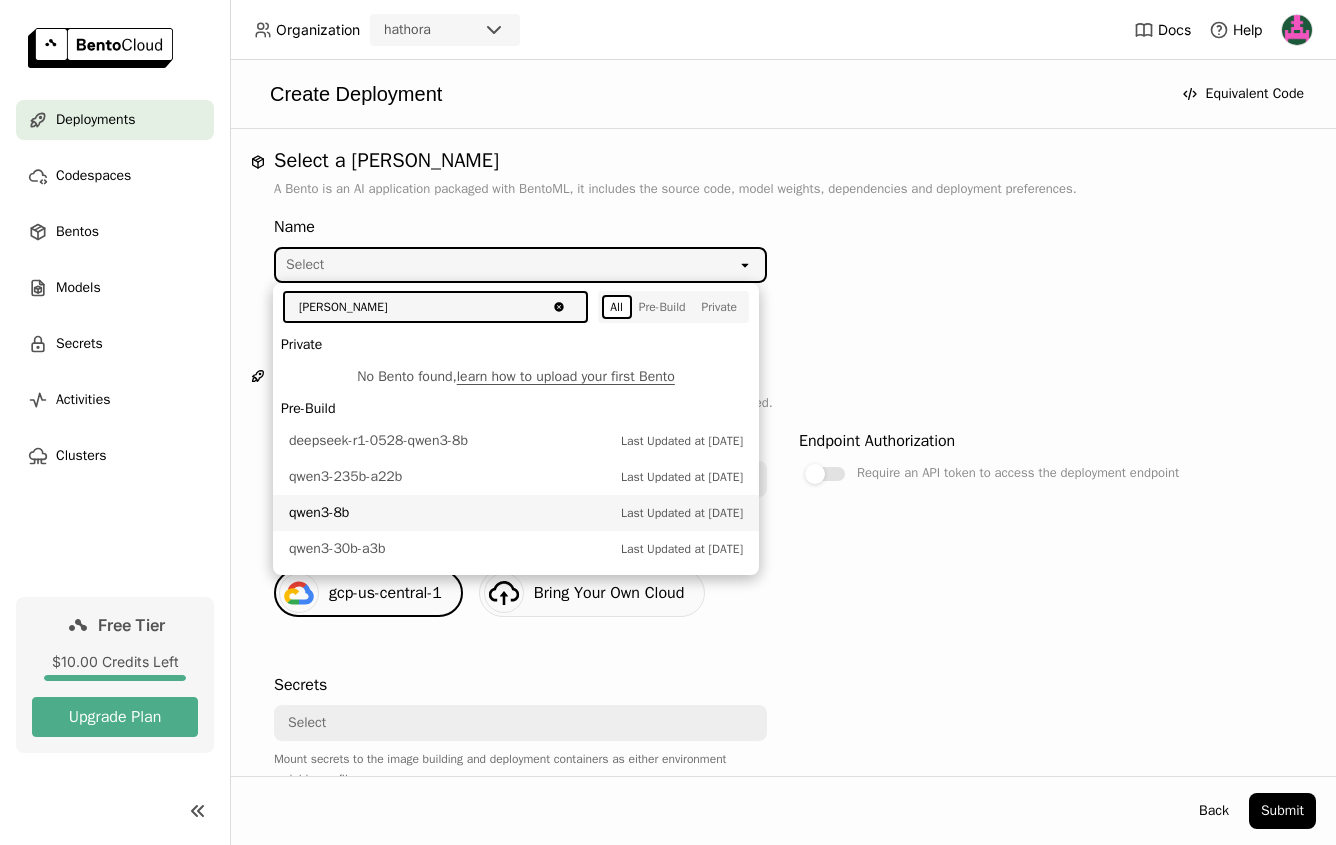 type on "[PERSON_NAME]" 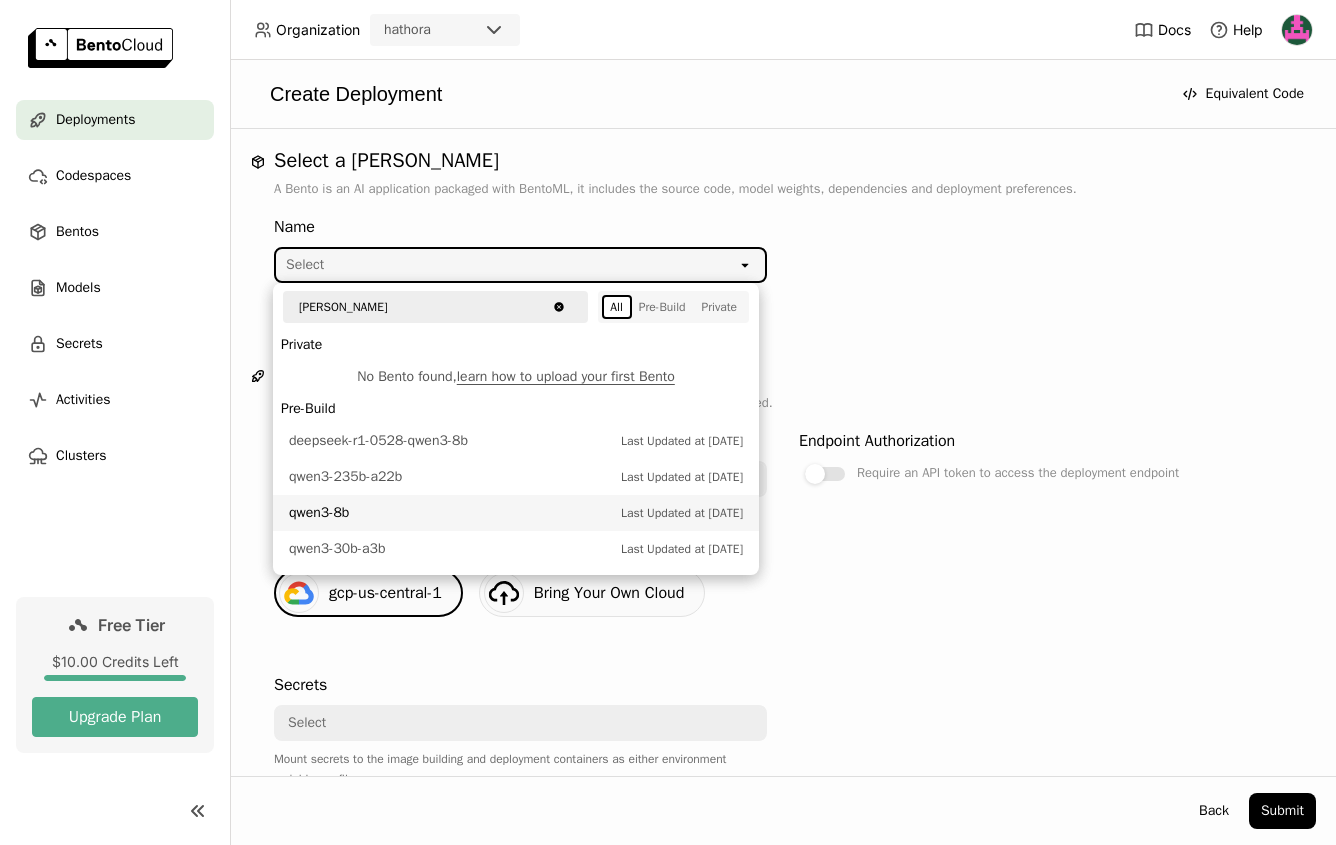 click on "qwen3-8b" at bounding box center (450, 513) 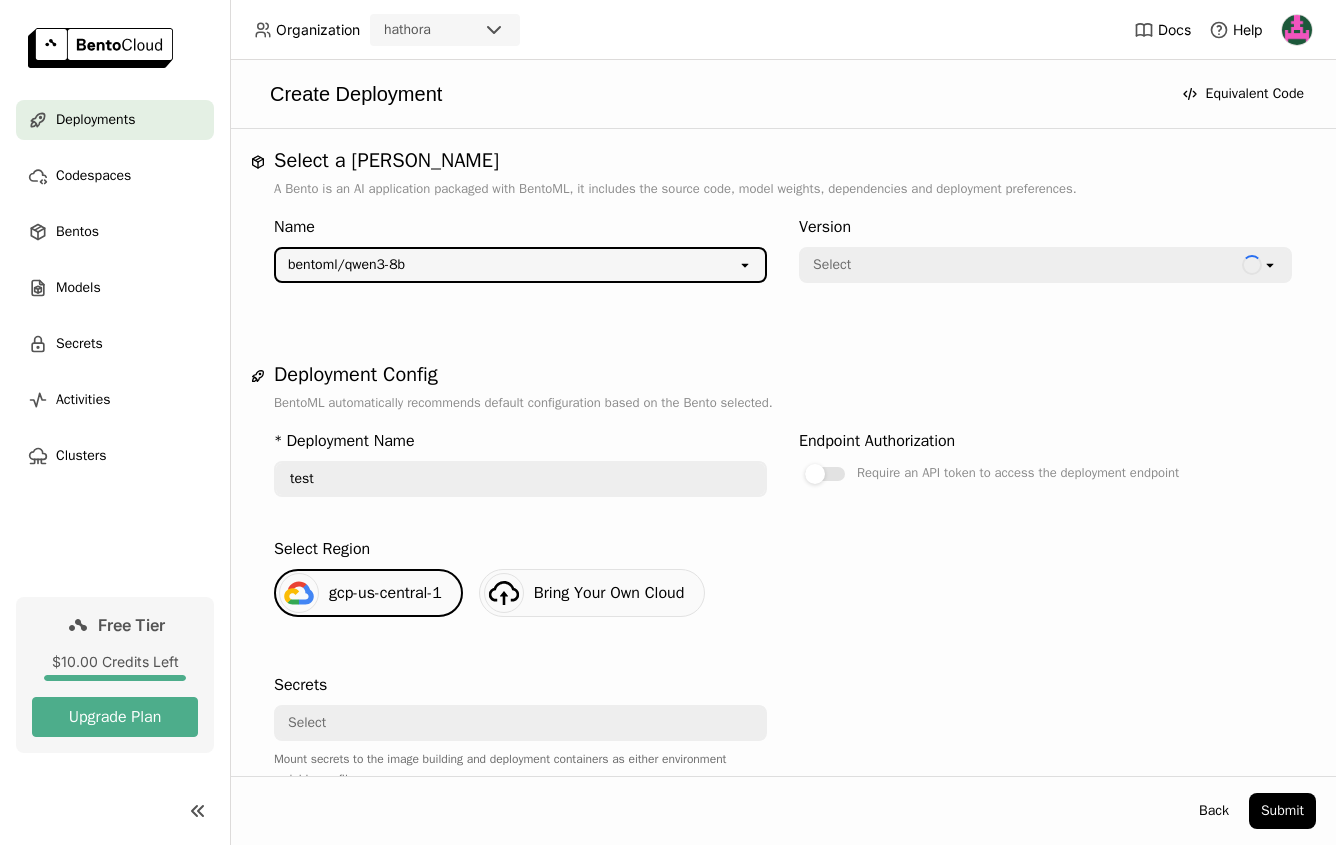 type on "[PERSON_NAME]-3-8-b-qkf4" 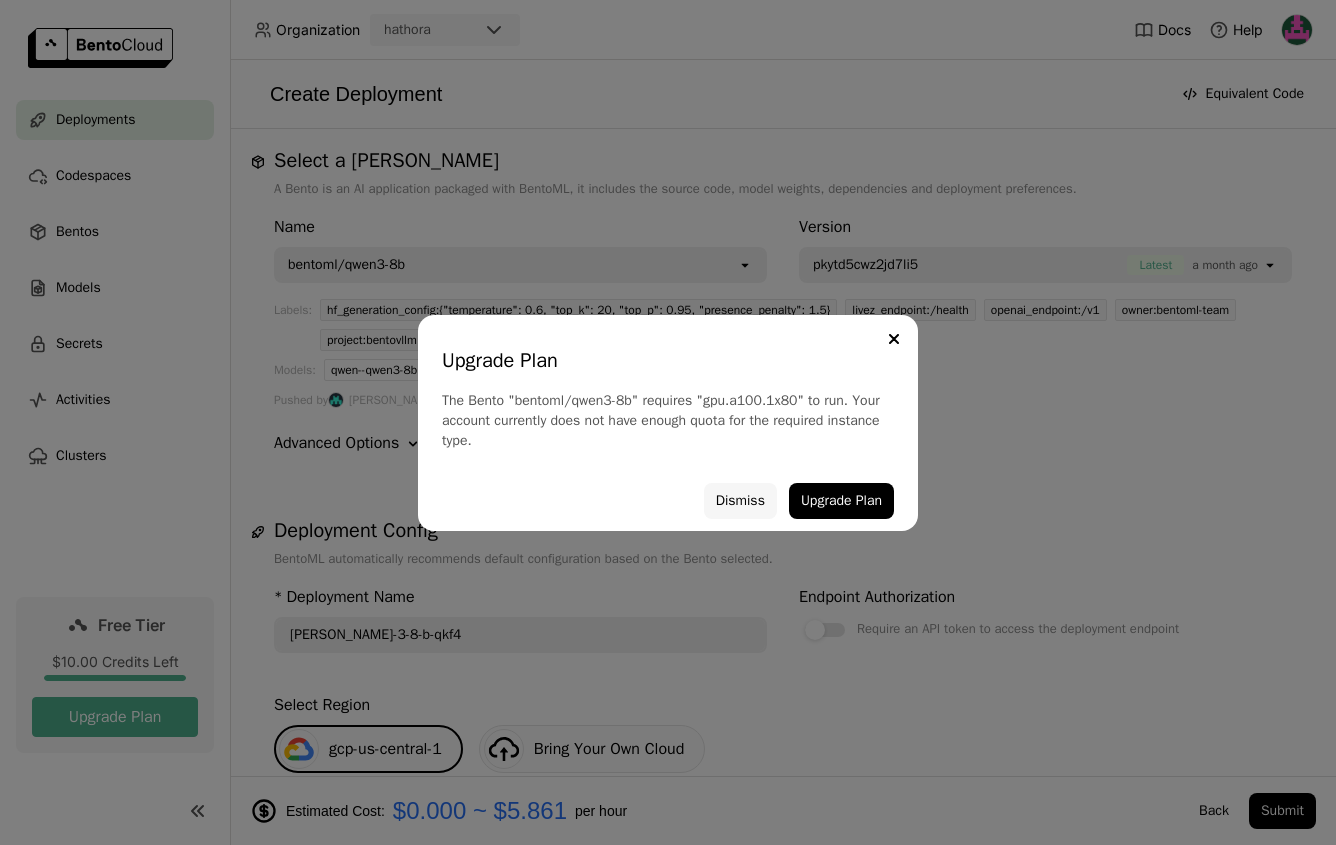 click on "Dismiss" at bounding box center [740, 501] 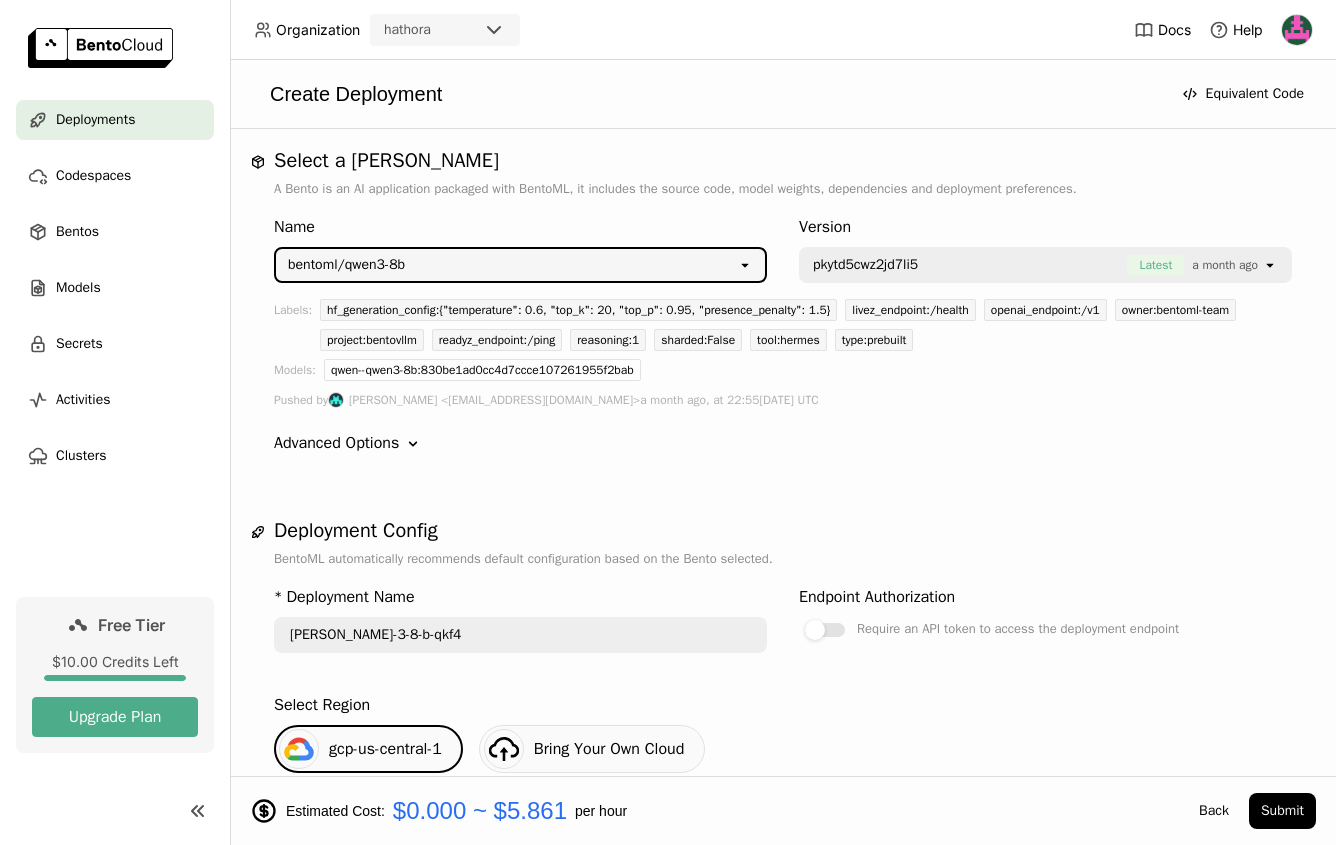 click on "bentoml/qwen3-8b" at bounding box center [506, 265] 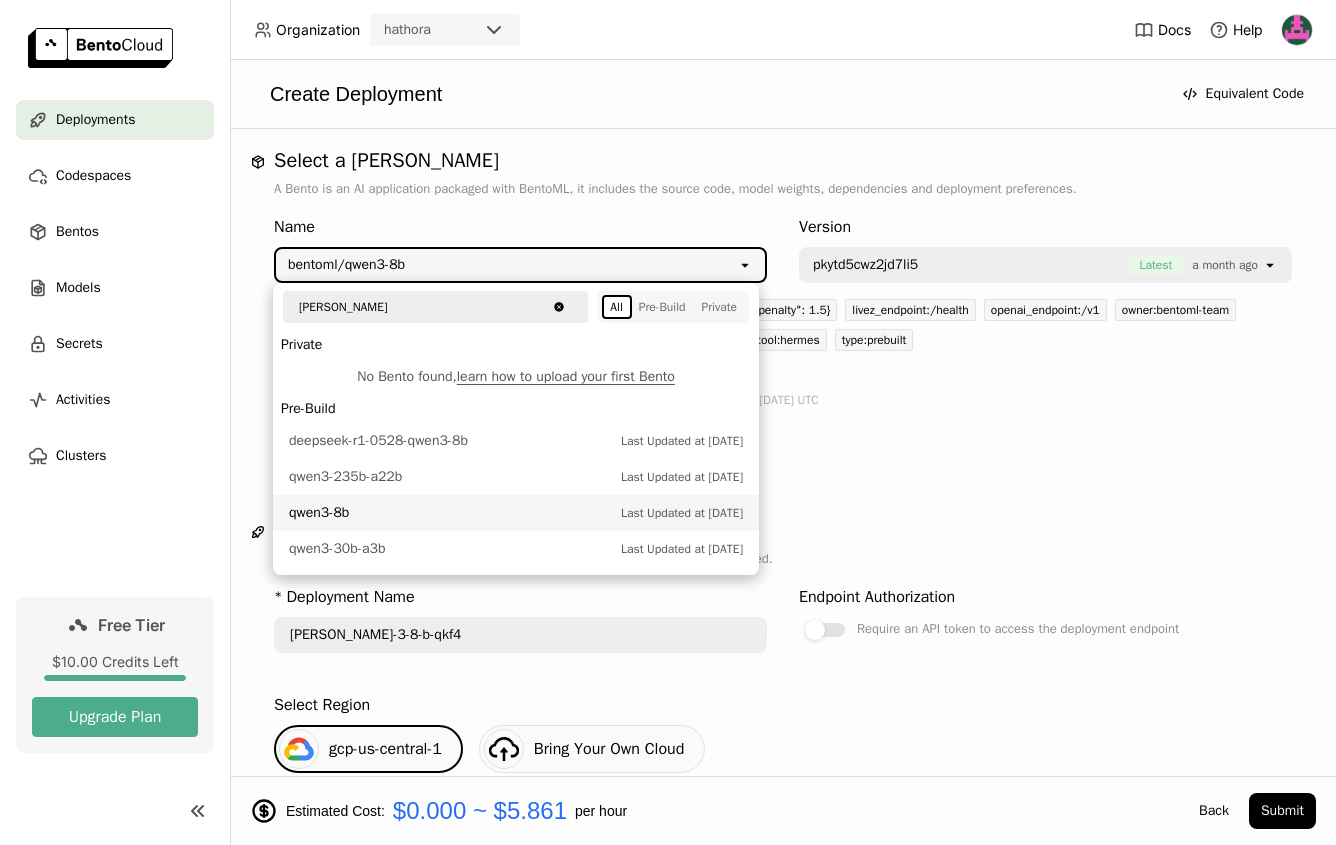click on "Clear value" 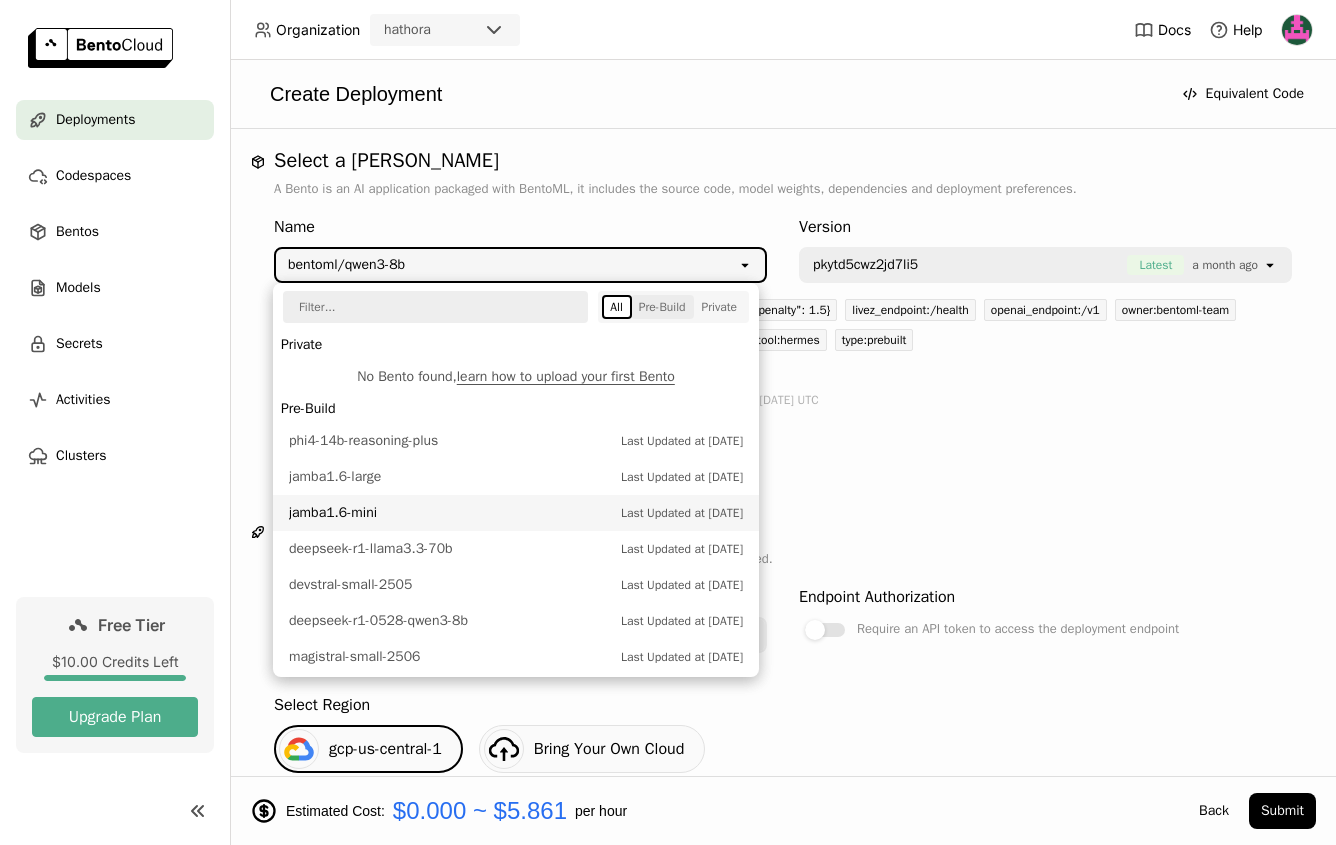 click on "Pre-Build" at bounding box center (662, 307) 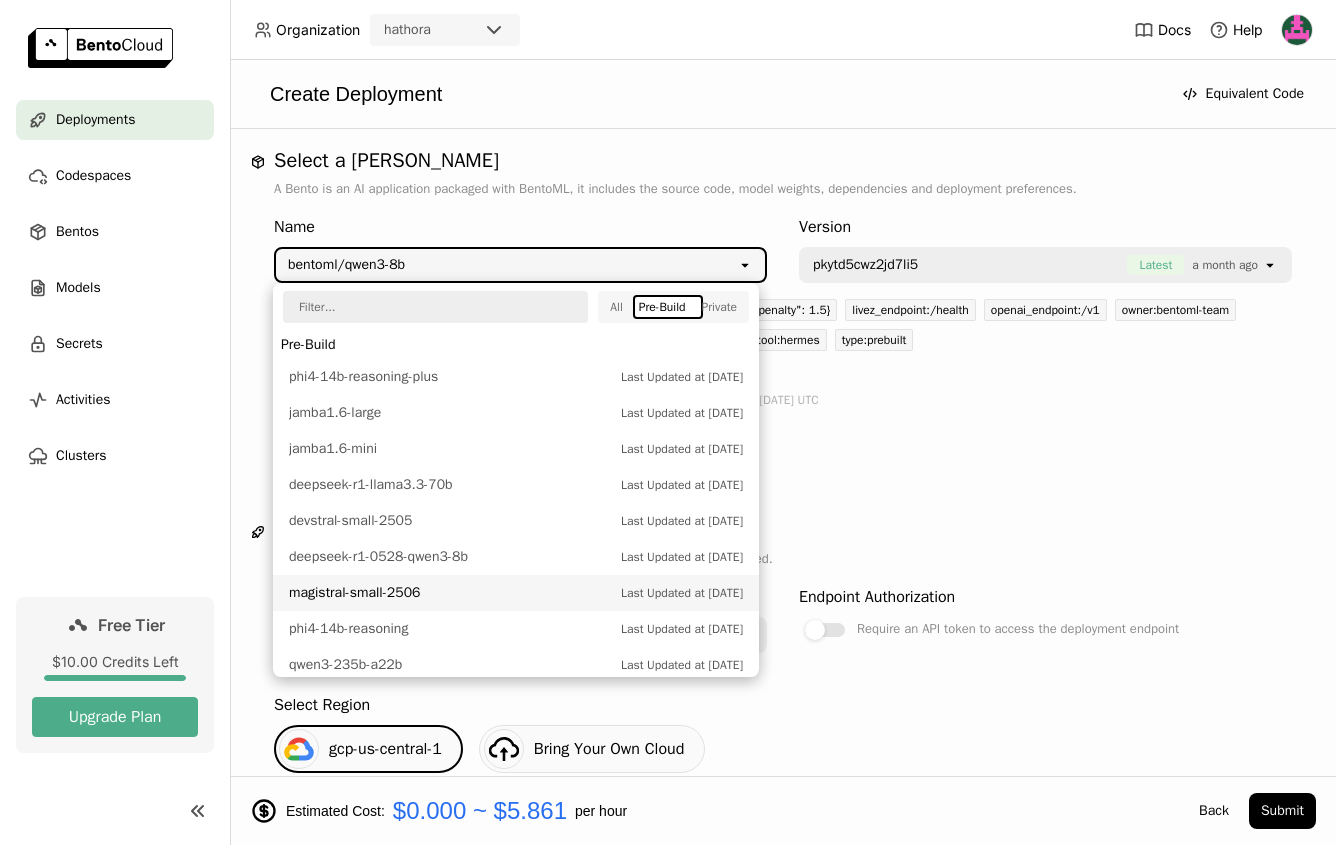 click on "magistral-small-2506" at bounding box center (450, 593) 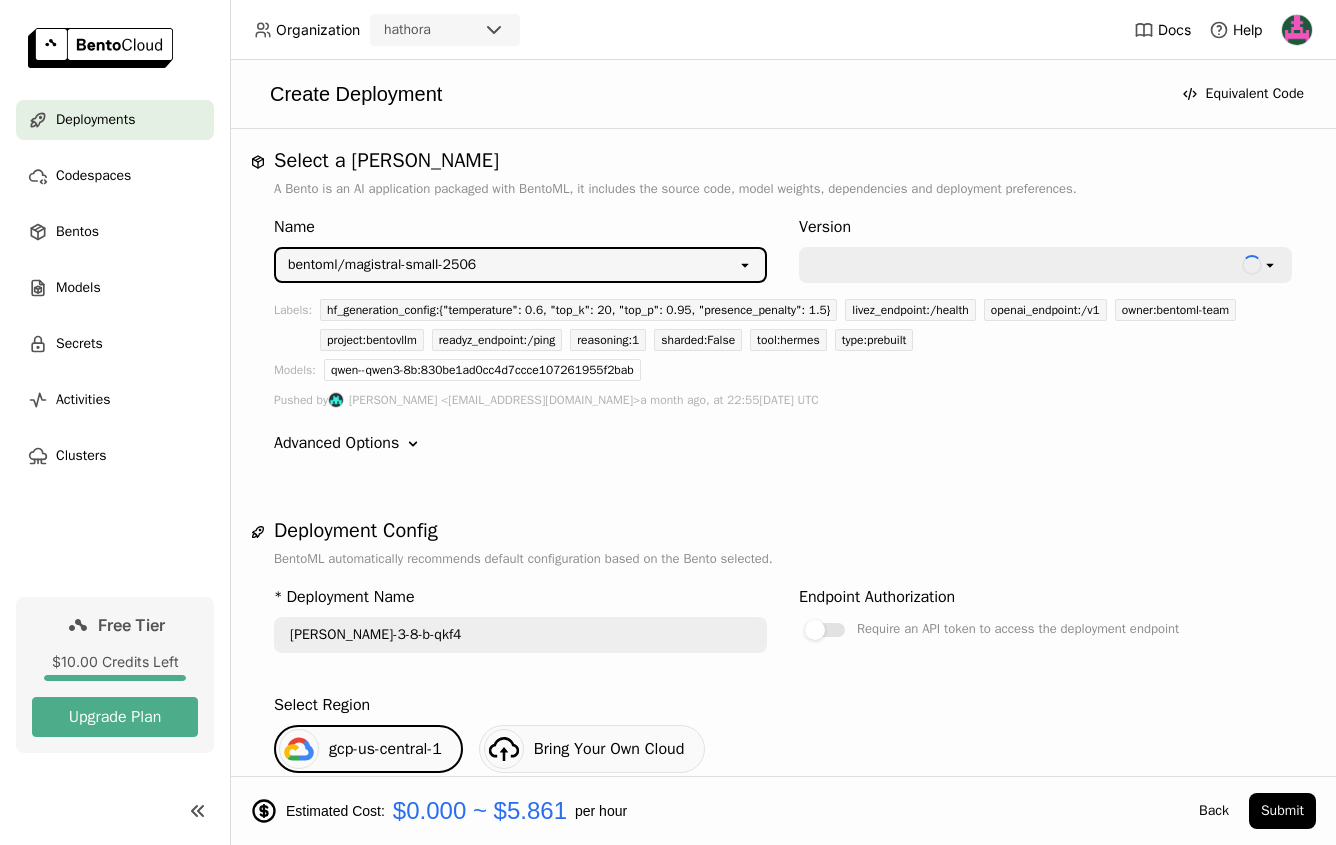 type on "magistral-small-2506-rko1" 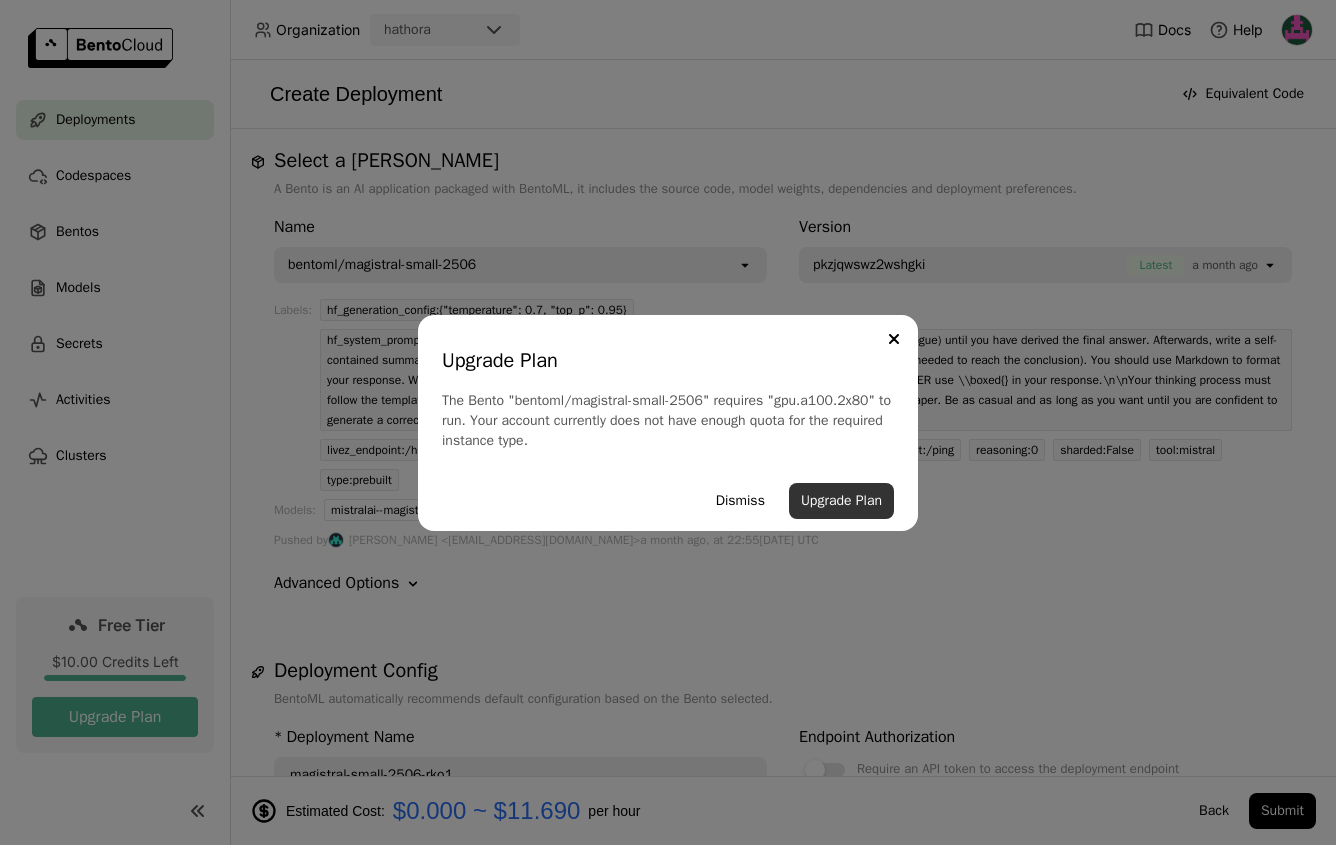 click on "Upgrade Plan" at bounding box center (841, 501) 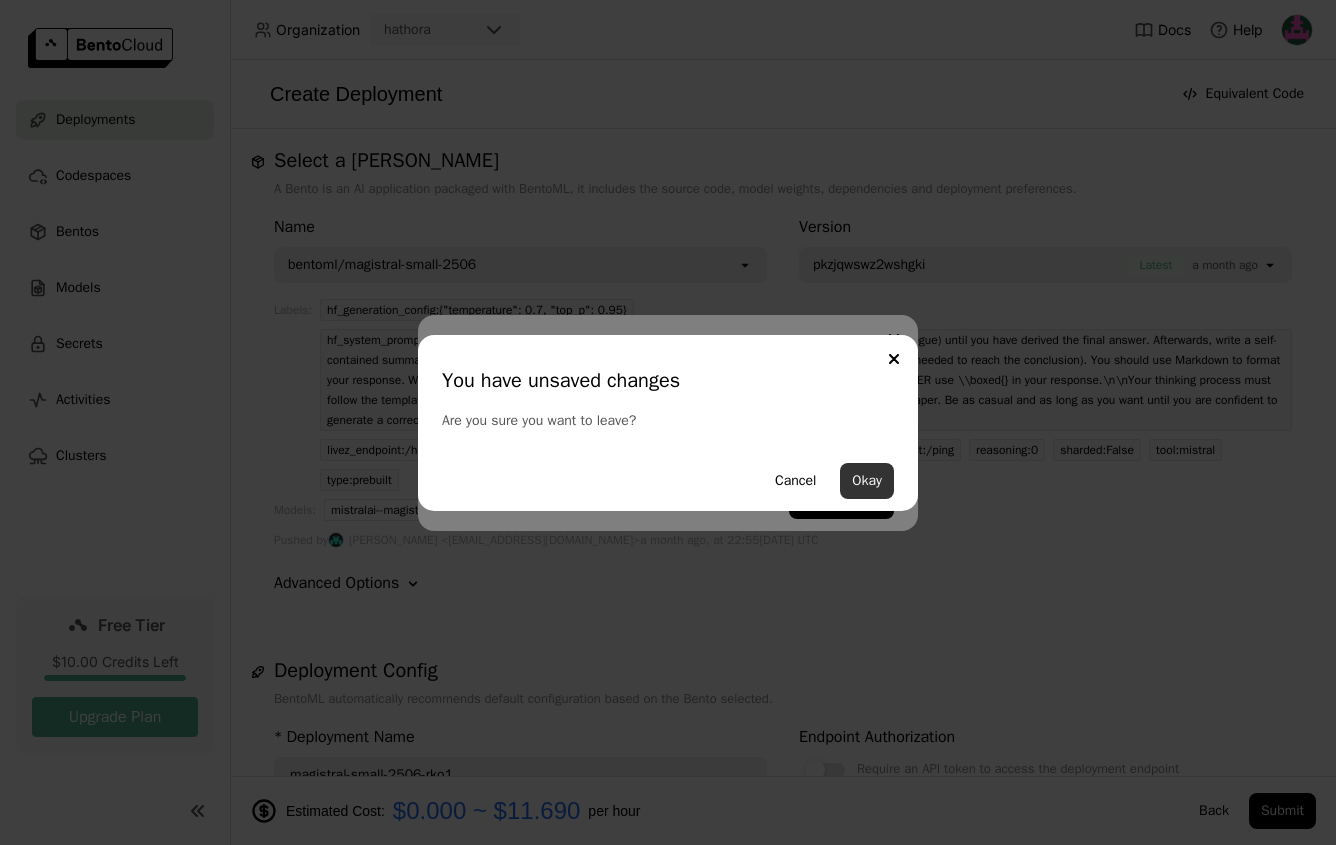click on "Okay" at bounding box center (867, 481) 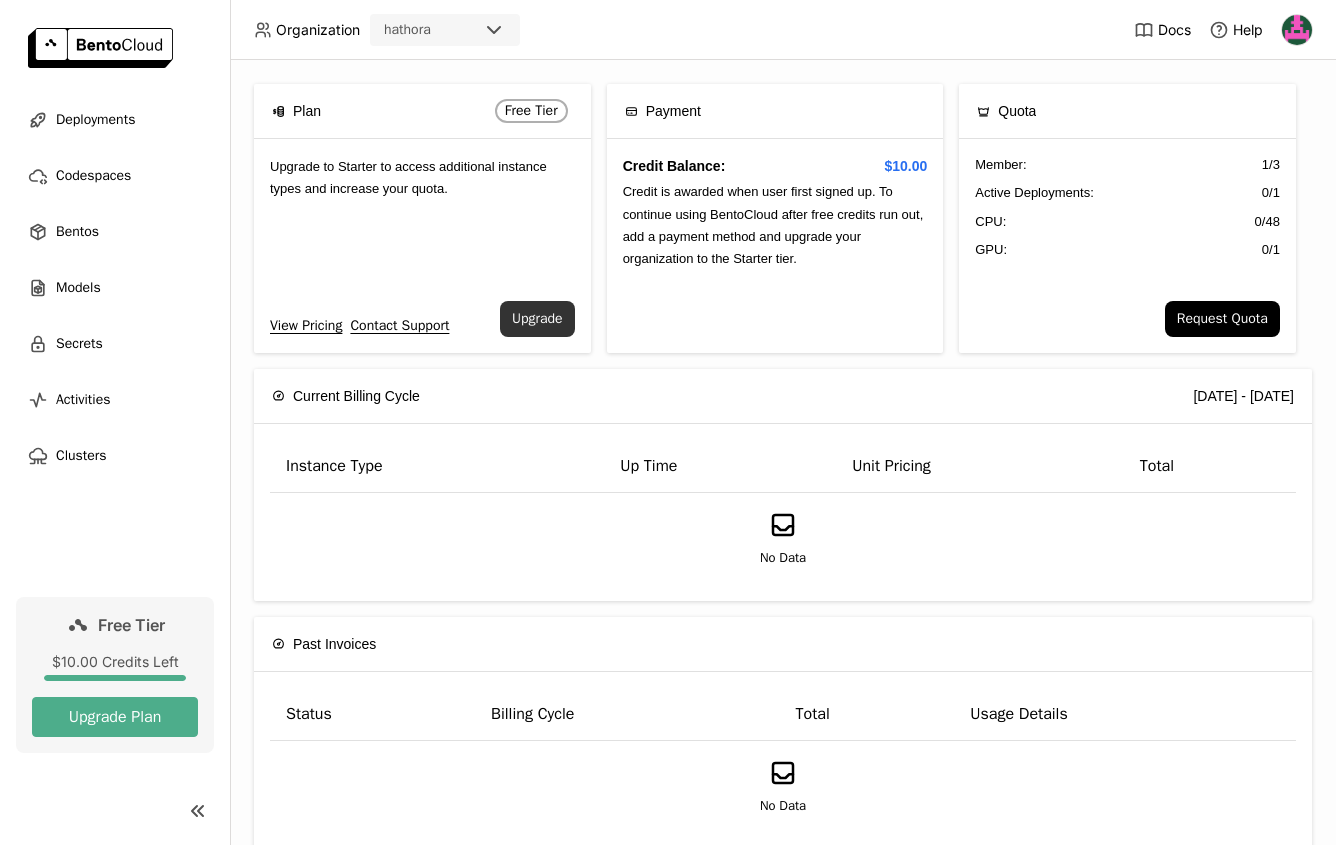 click on "Upgrade" at bounding box center (537, 319) 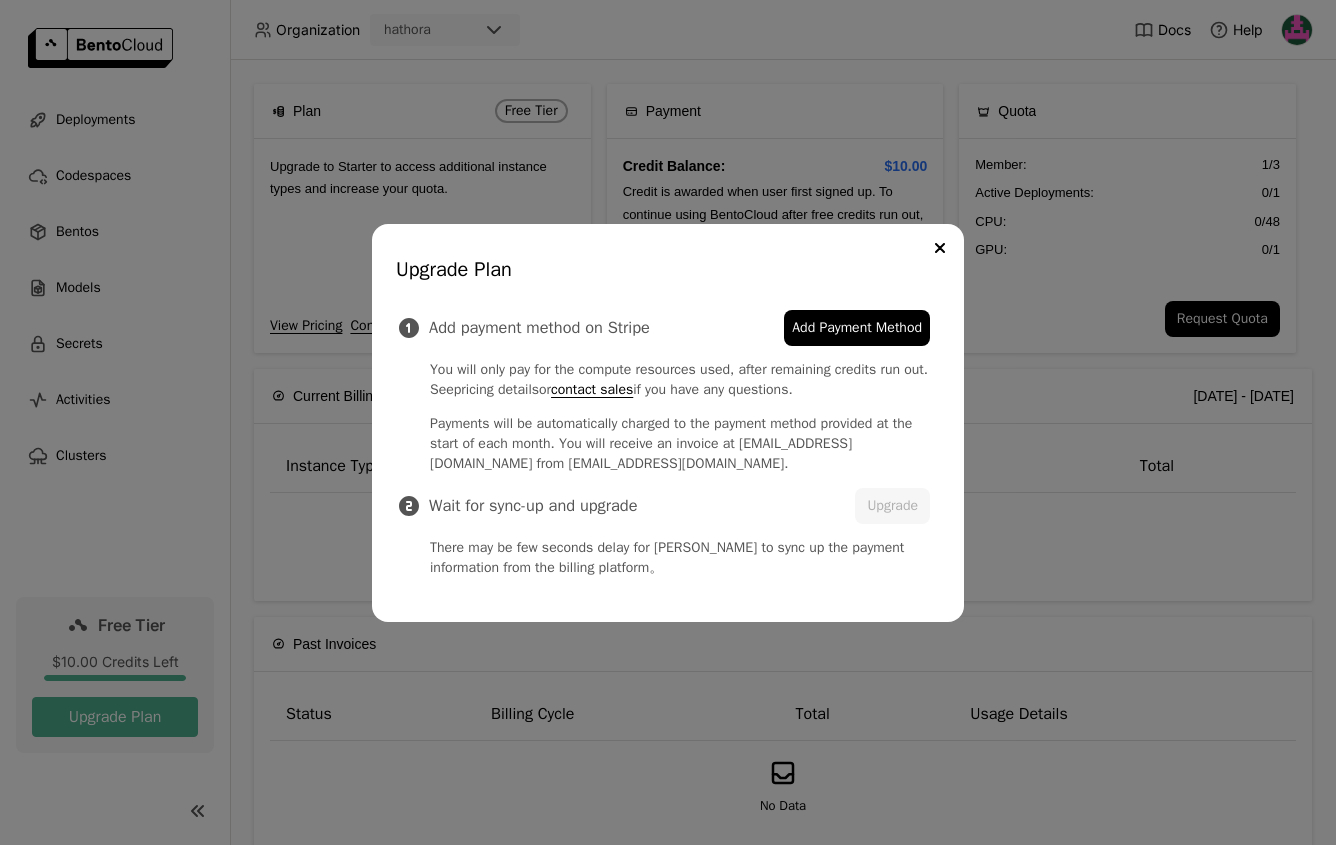 click on "pricing details" at bounding box center [496, 389] 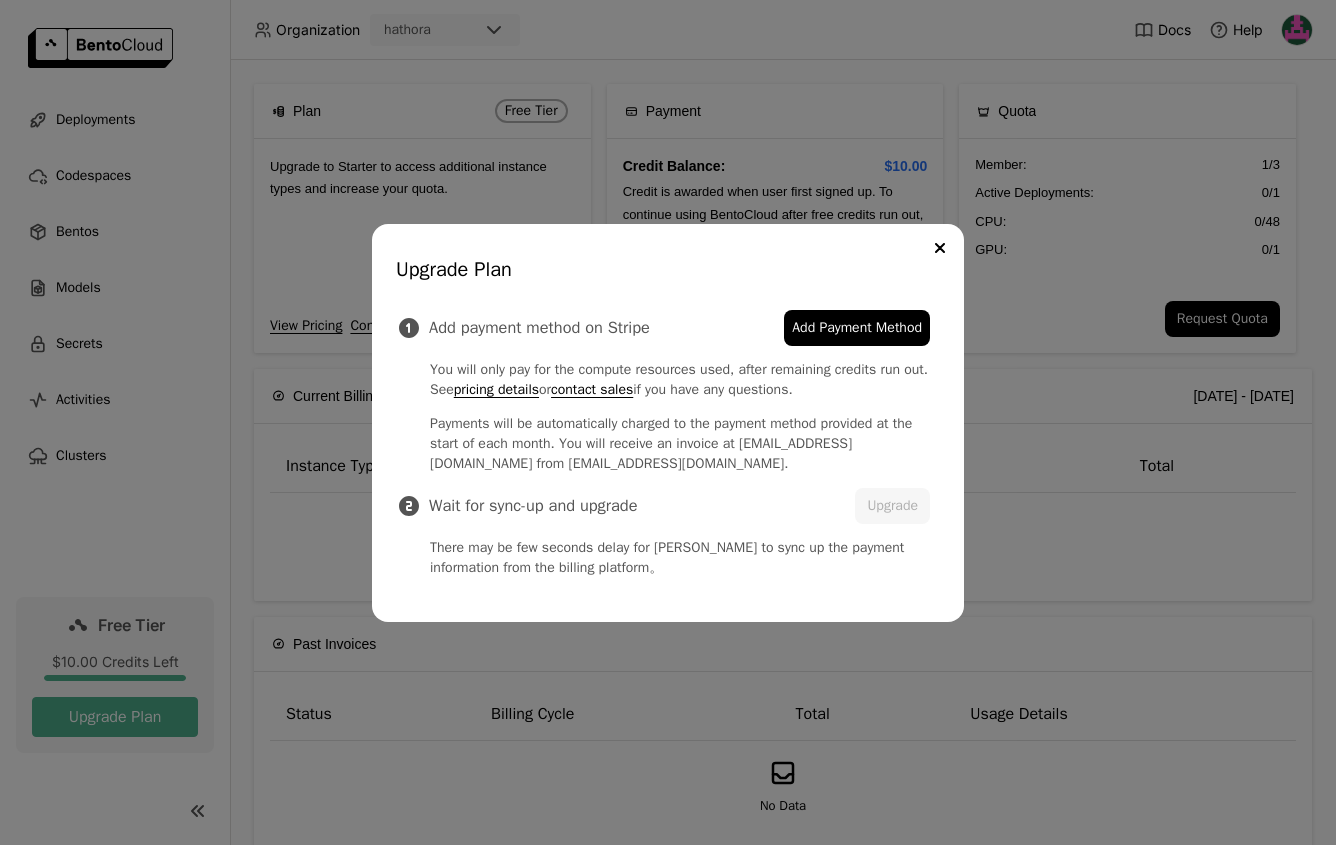 click on "Upgrade Plan Add payment method on Stripe Add Payment Method You will only pay for the compute resources used, after remaining credits run out. See  pricing details  or  contact sales  if you have any questions. Payments will be automatically charged to the payment method provided at the start of each month. You will receive an invoice at [EMAIL_ADDRESS][DOMAIN_NAME] from [EMAIL_ADDRESS][DOMAIN_NAME]. Wait for sync-up and upgrade Upgrade There may be few seconds delay for BentoCloud to sync up the payment information from the billing platform。" at bounding box center (668, 422) 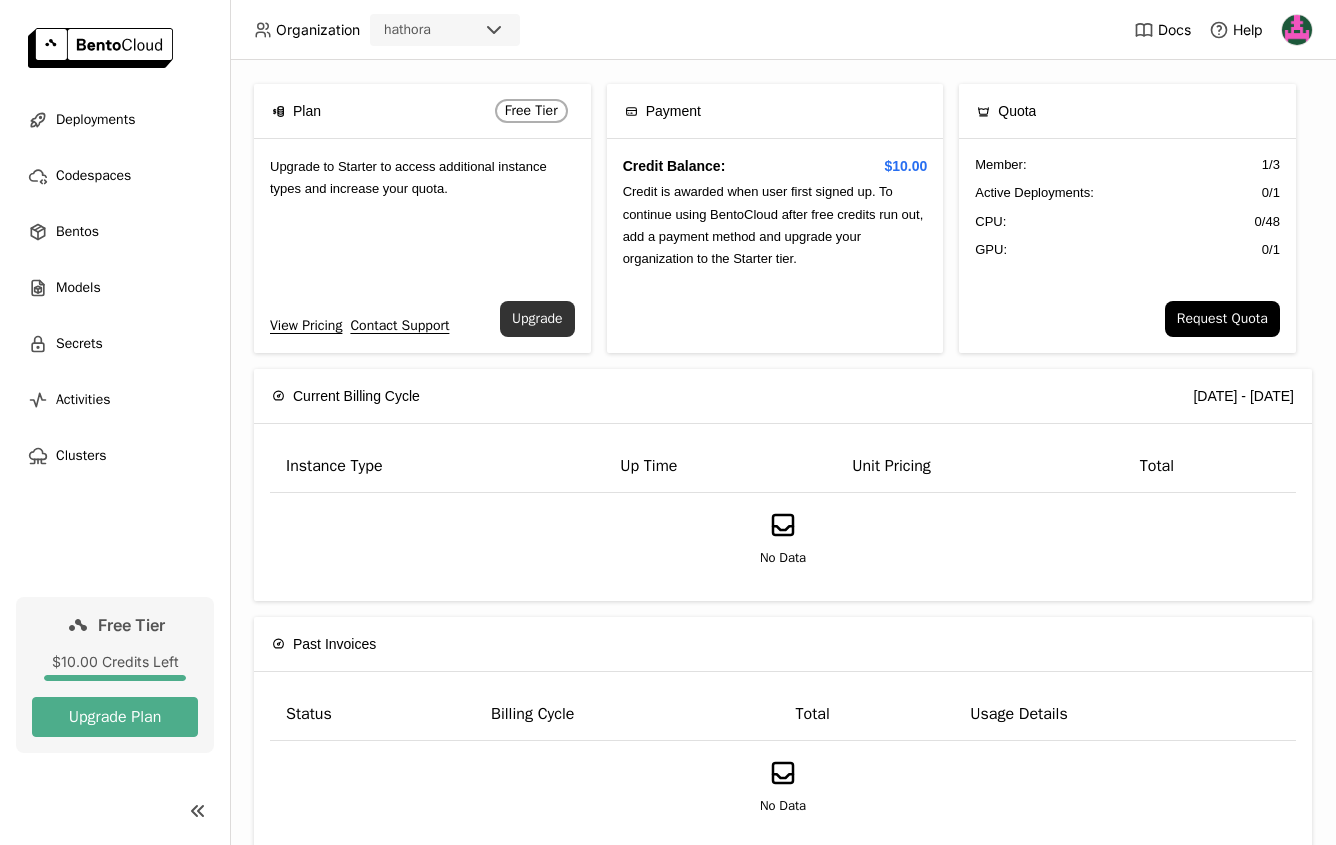 click on "Upgrade" at bounding box center [537, 319] 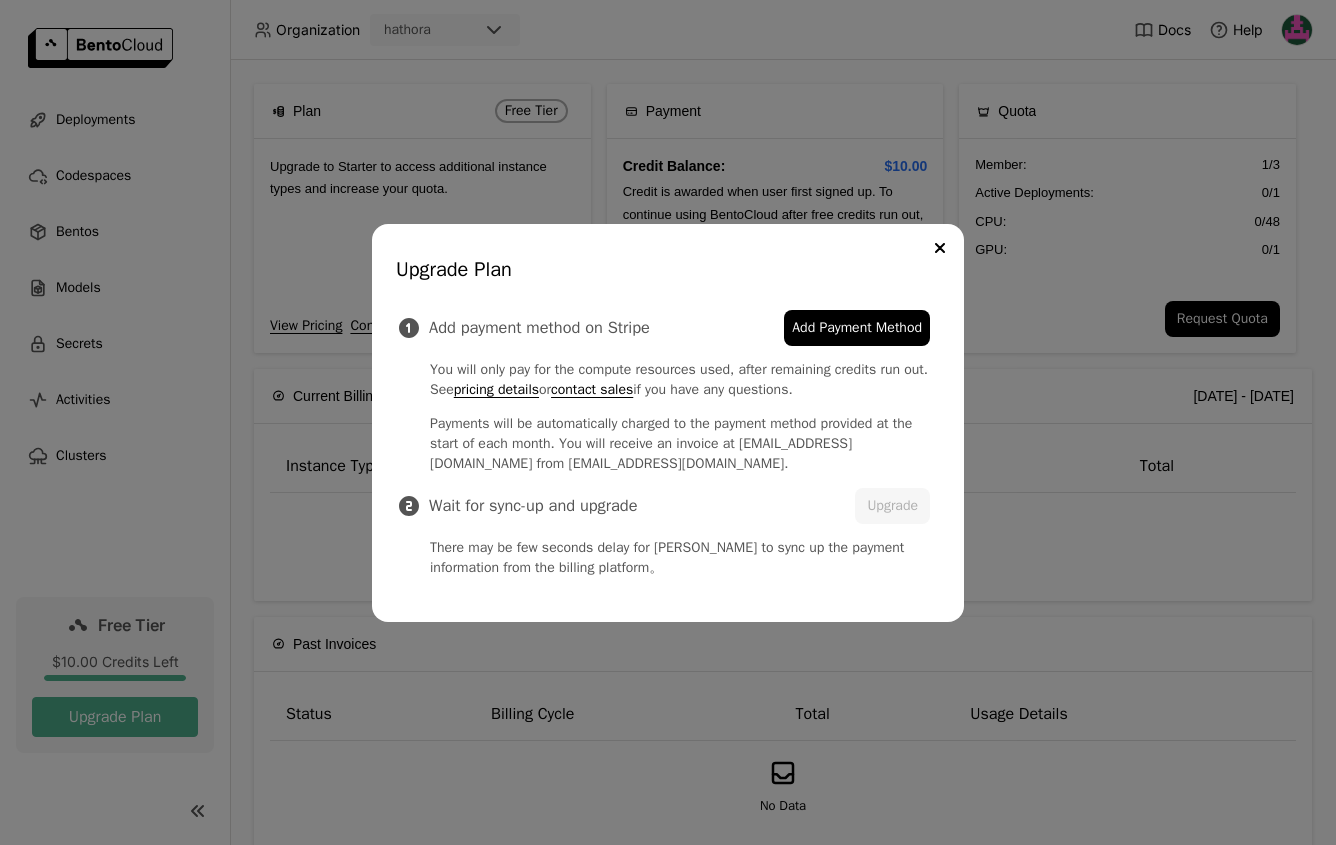 click on "Add Payment Method" at bounding box center [857, 328] 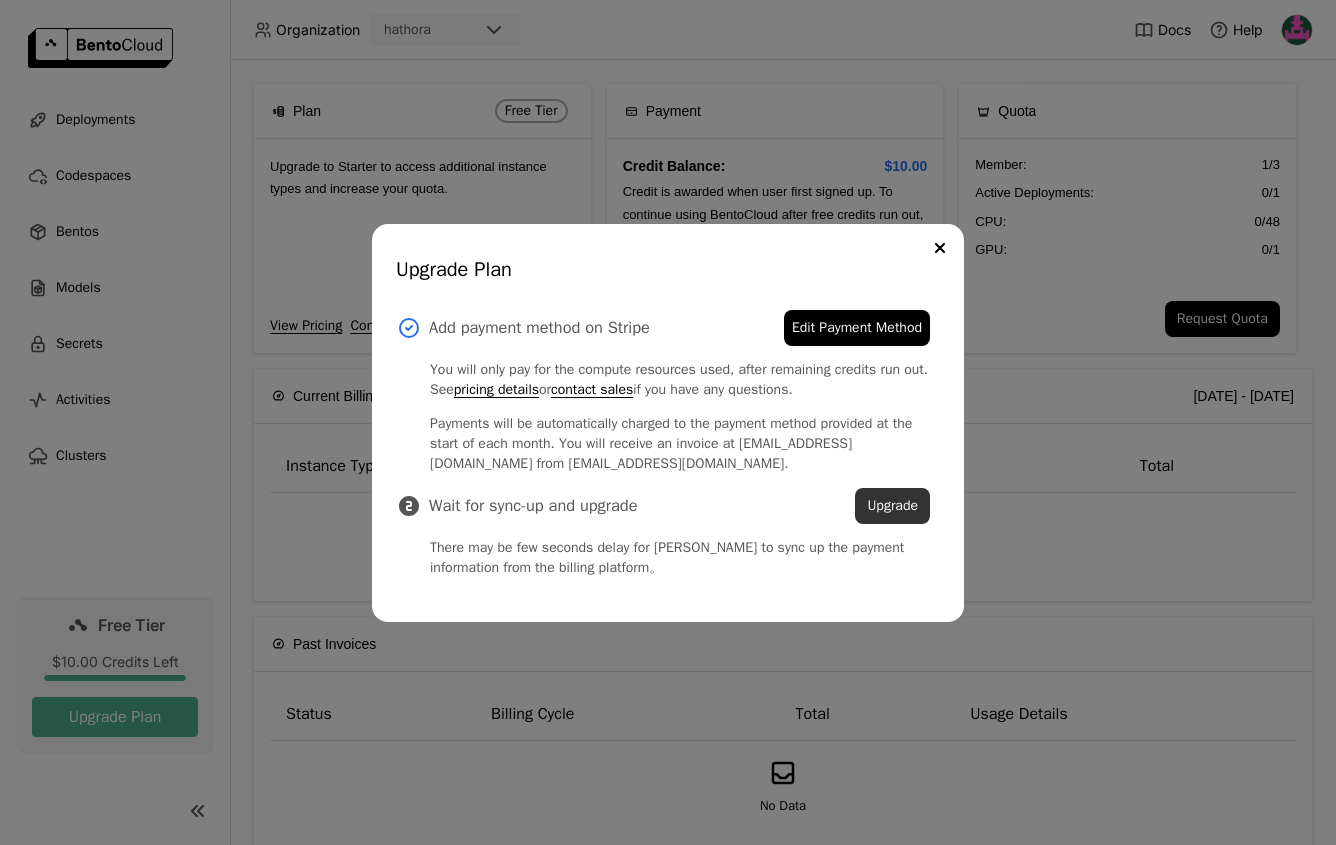 click on "Upgrade" at bounding box center [892, 506] 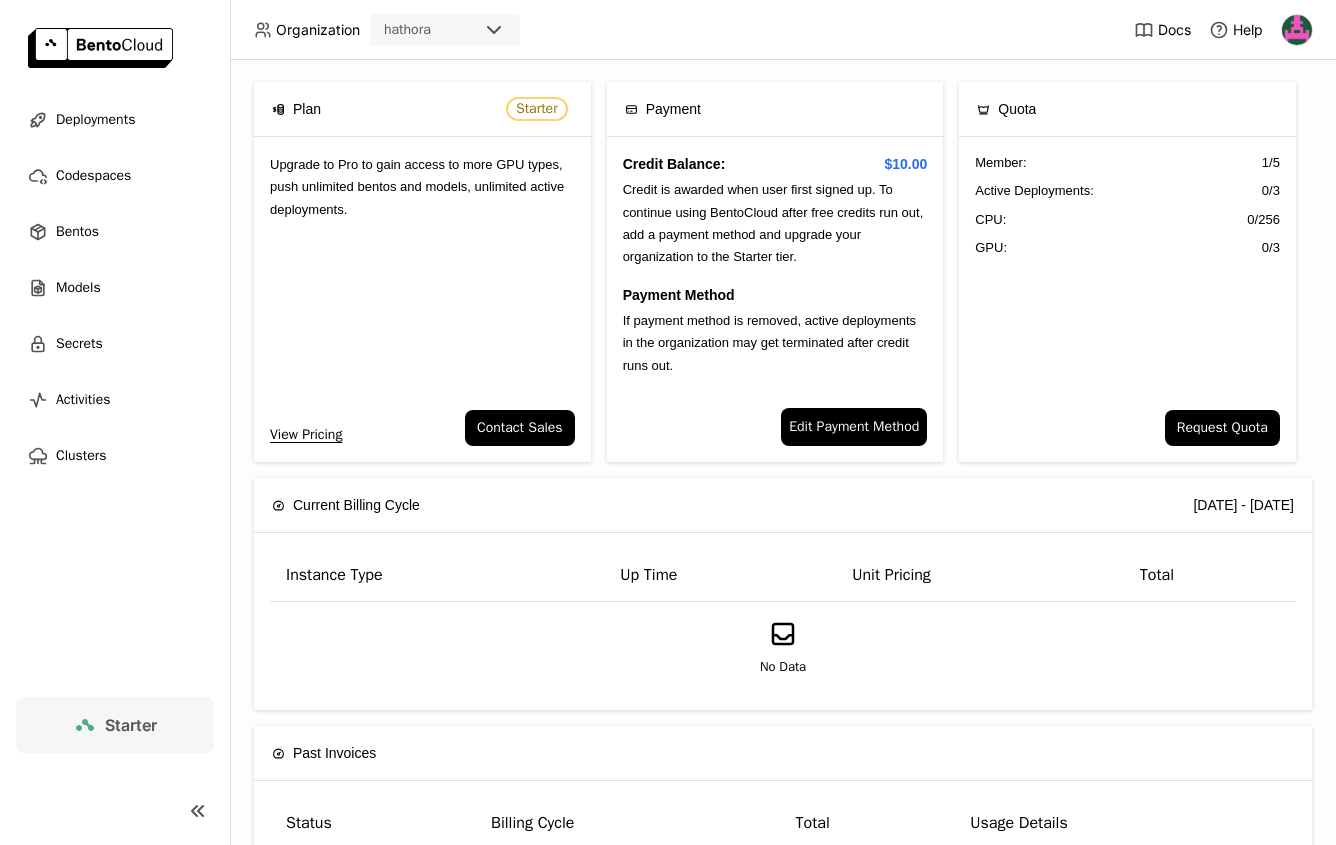 scroll, scrollTop: 0, scrollLeft: 0, axis: both 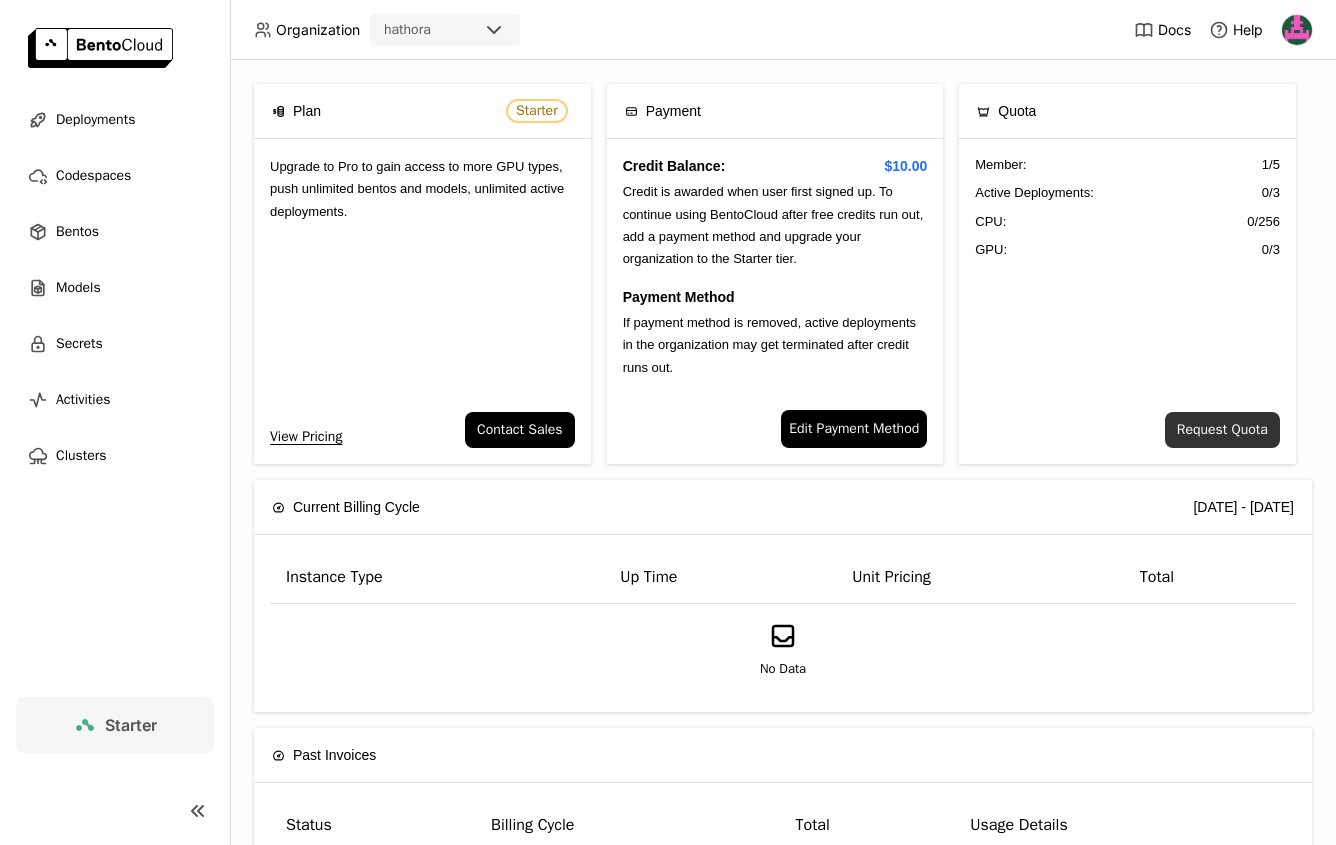 click on "Request Quota" at bounding box center (1222, 430) 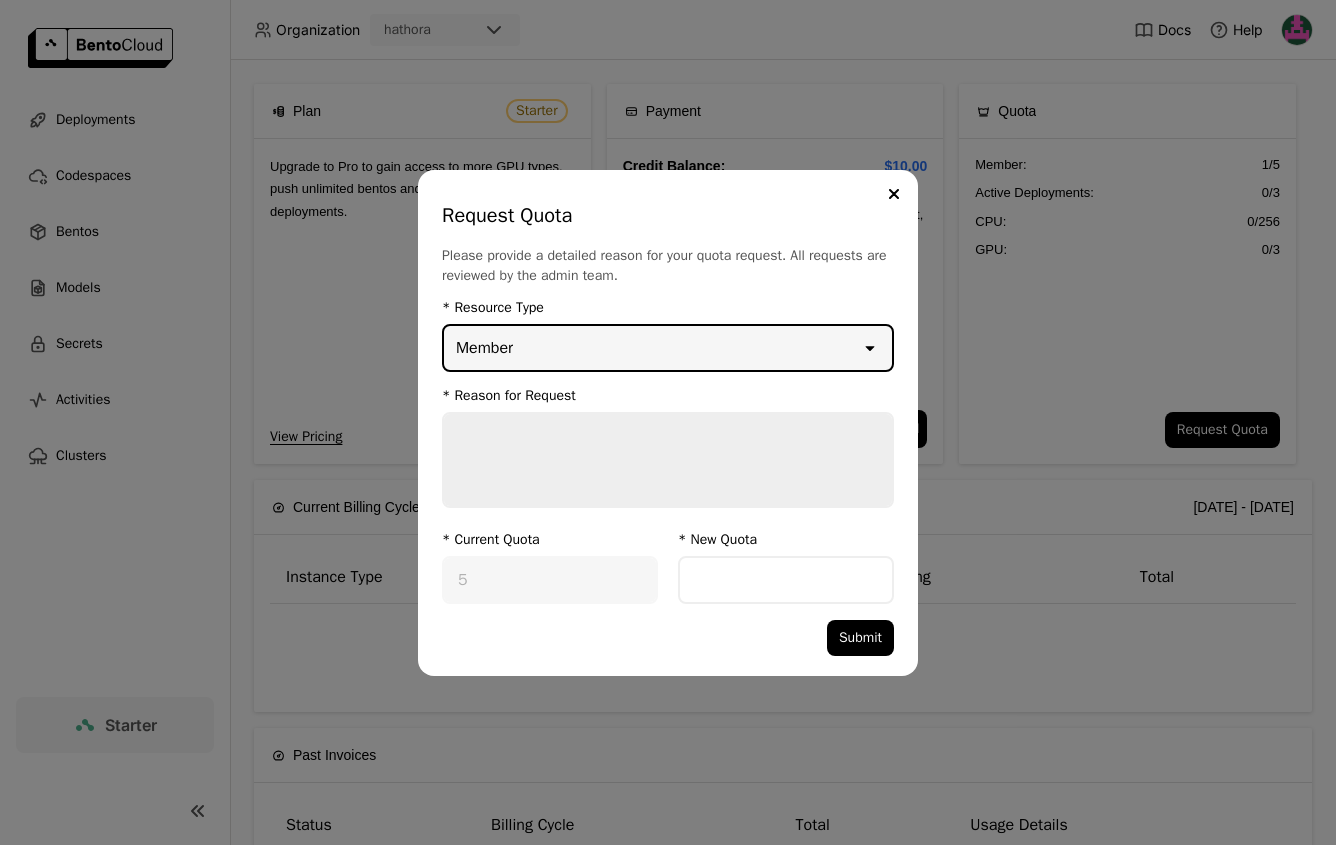 click on "open" 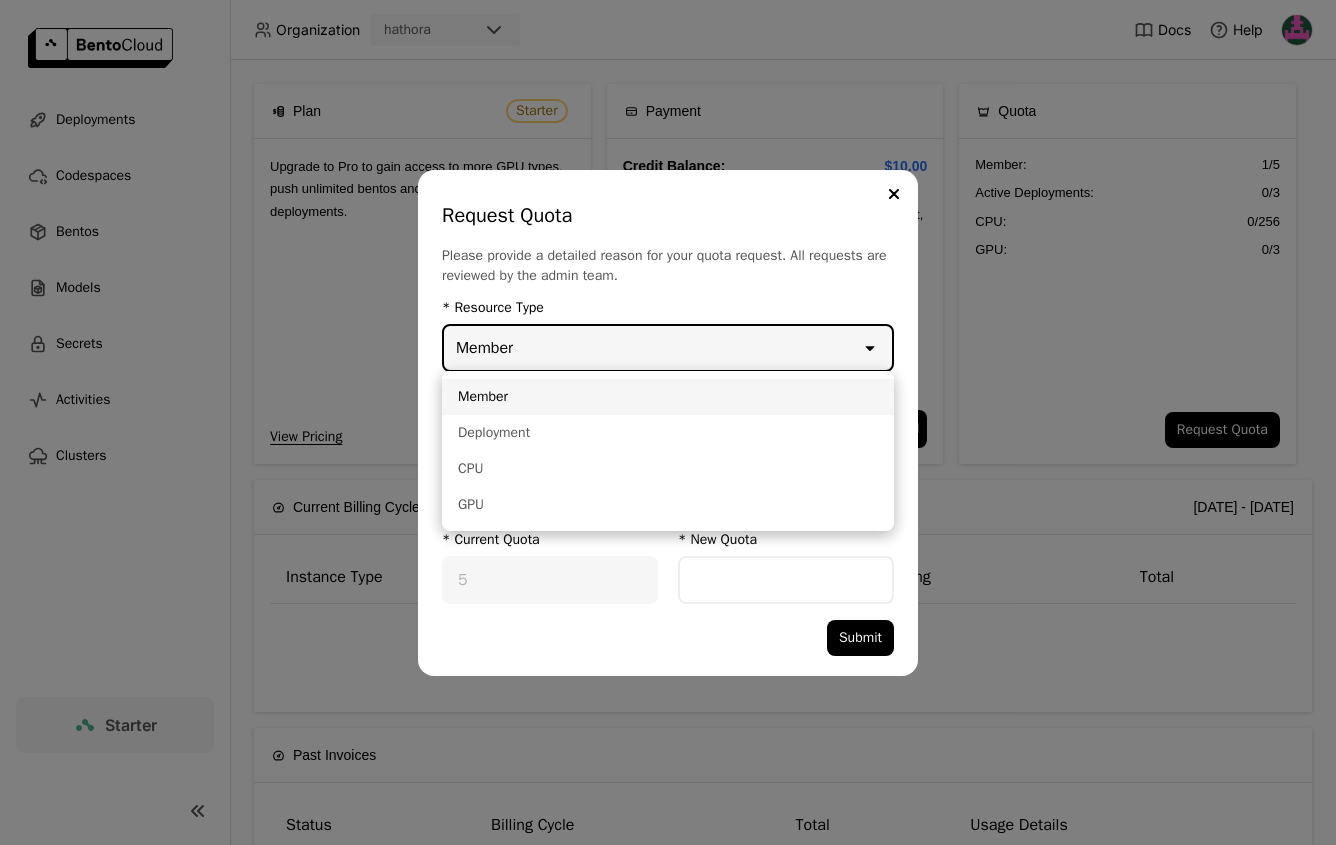 click on "open" at bounding box center (876, 348) 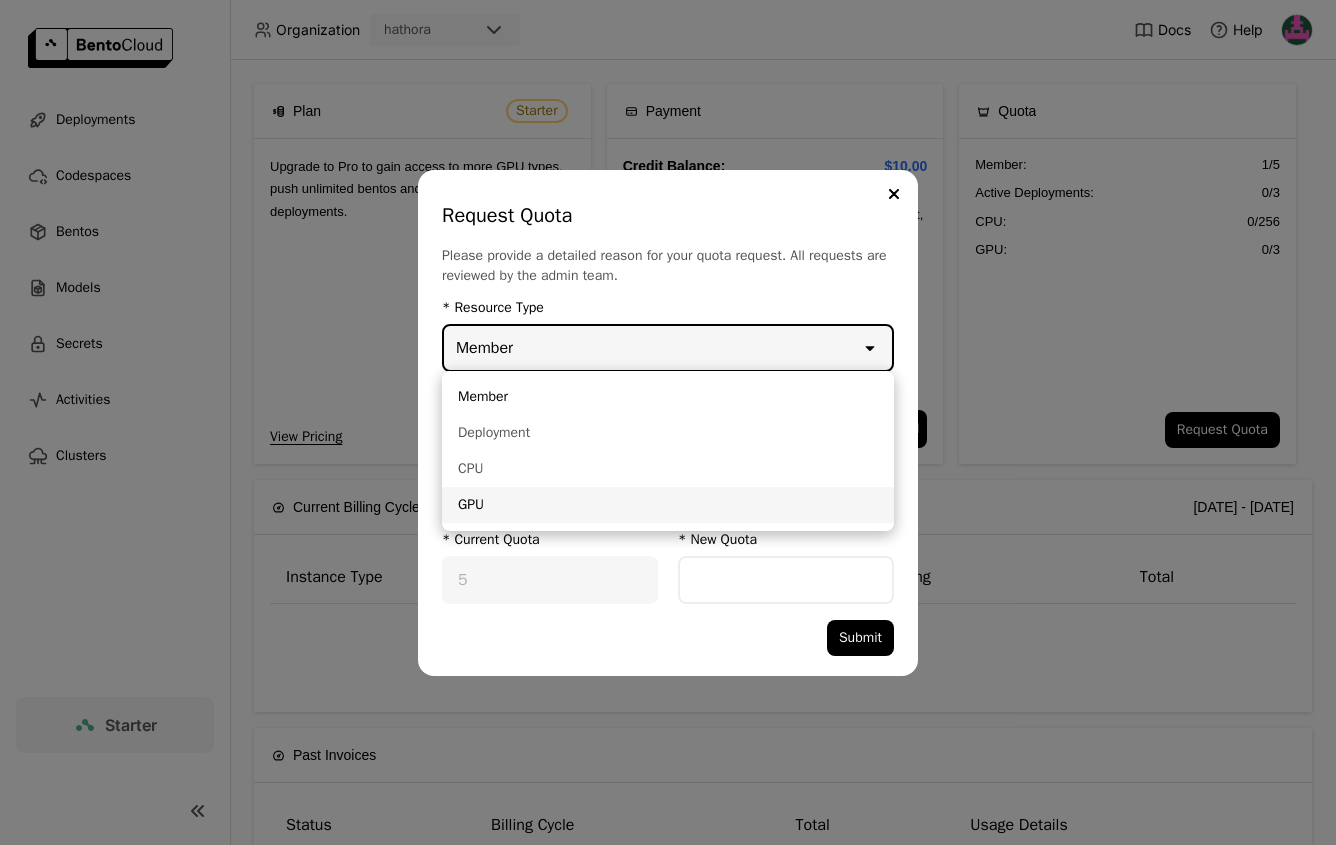 click on "GPU" at bounding box center (668, 505) 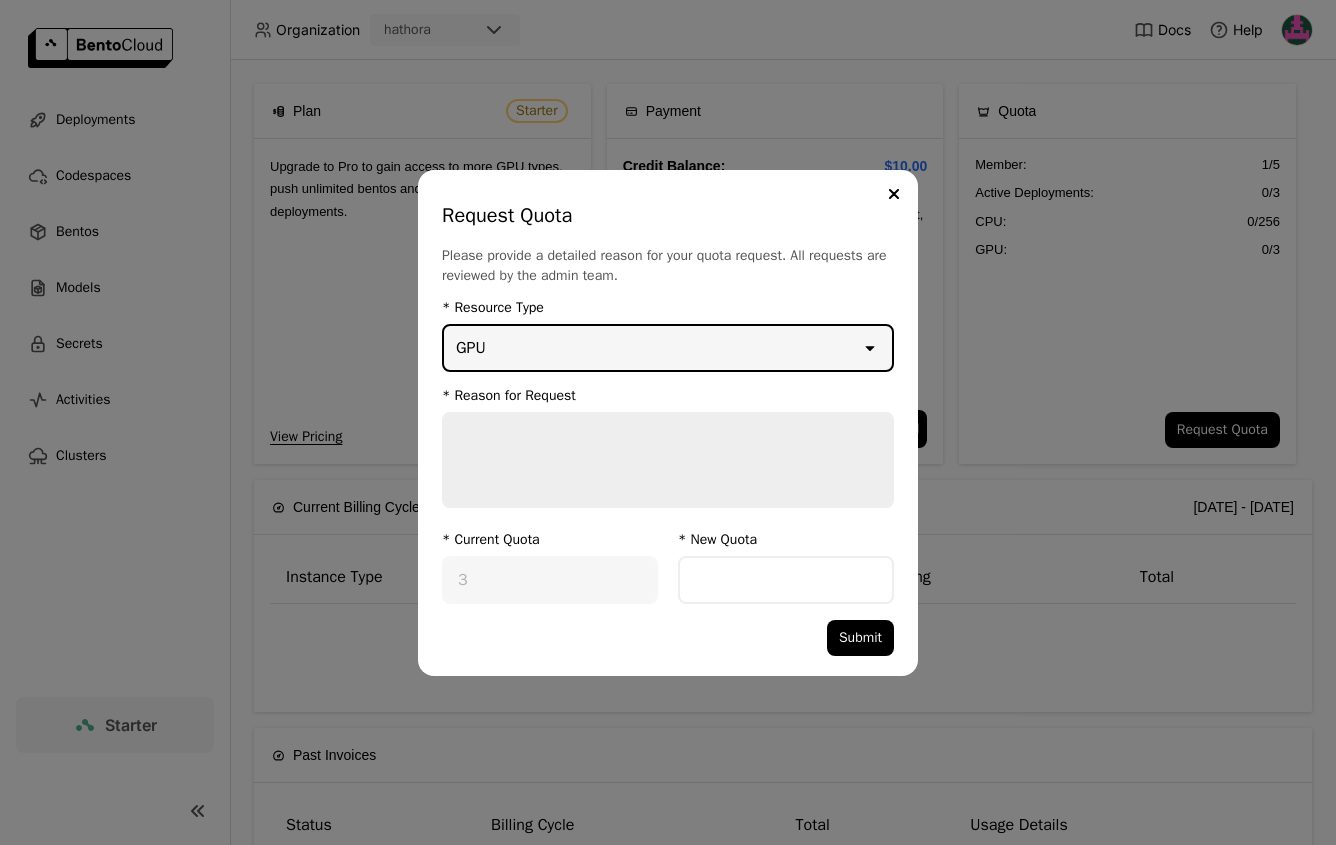 click at bounding box center (668, 460) 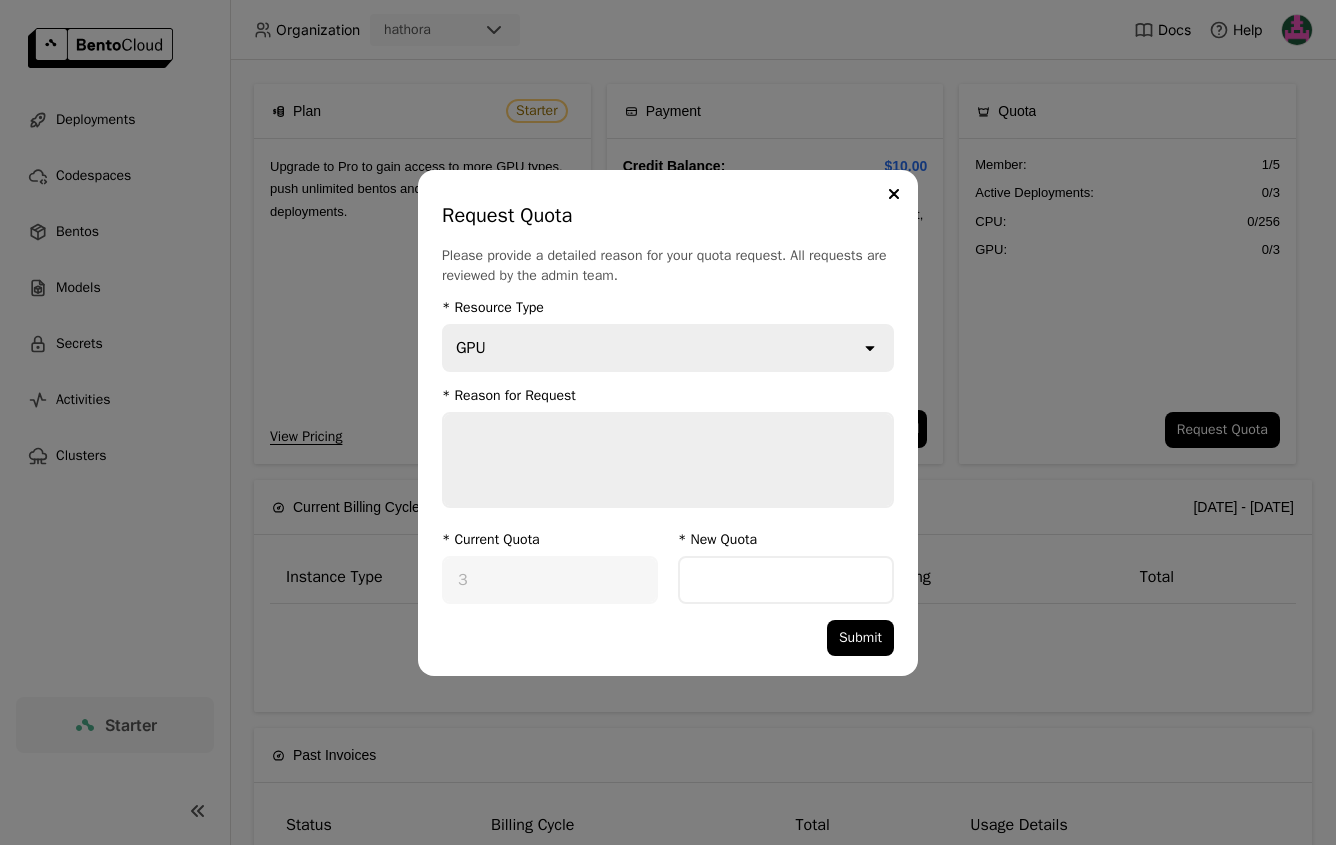click at bounding box center [786, 580] 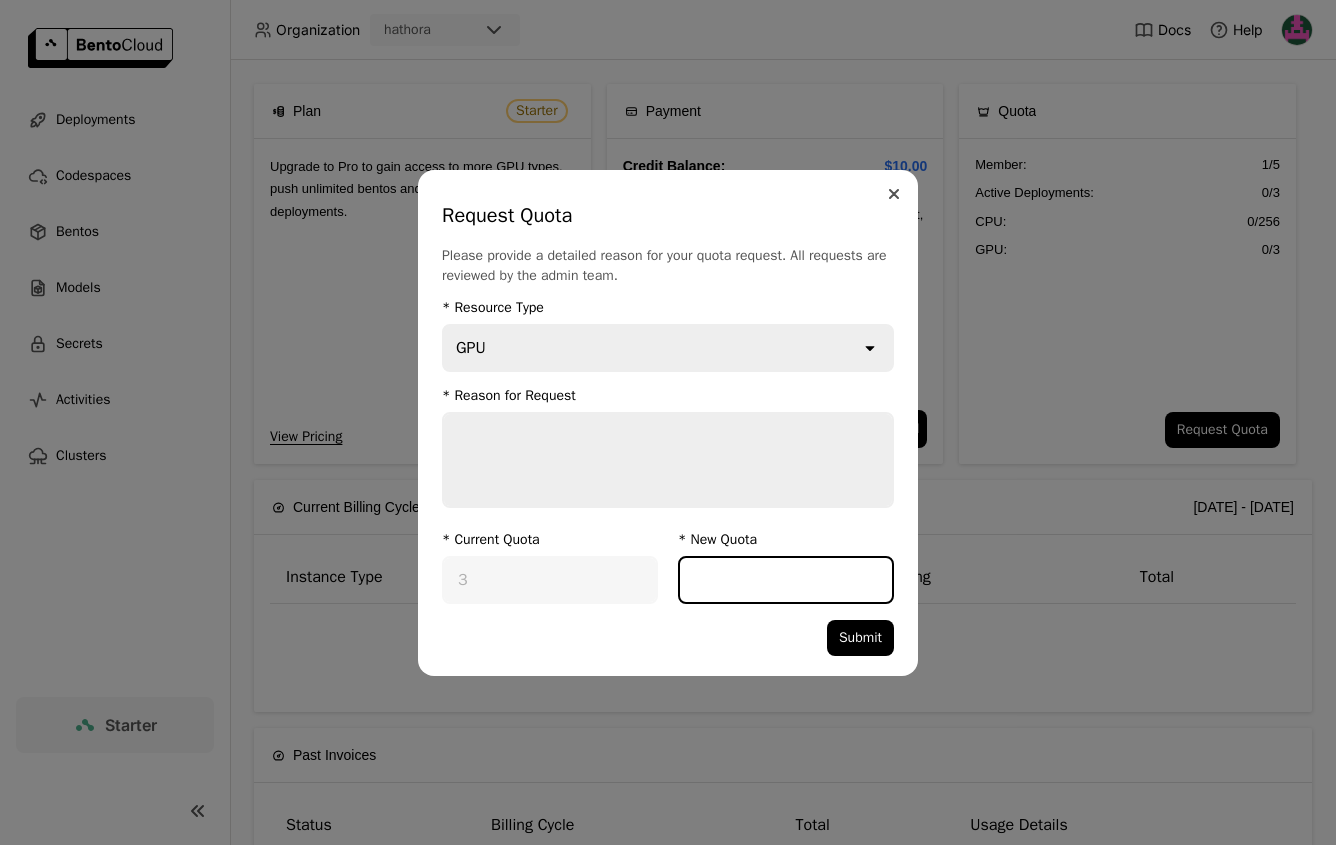 type on "0" 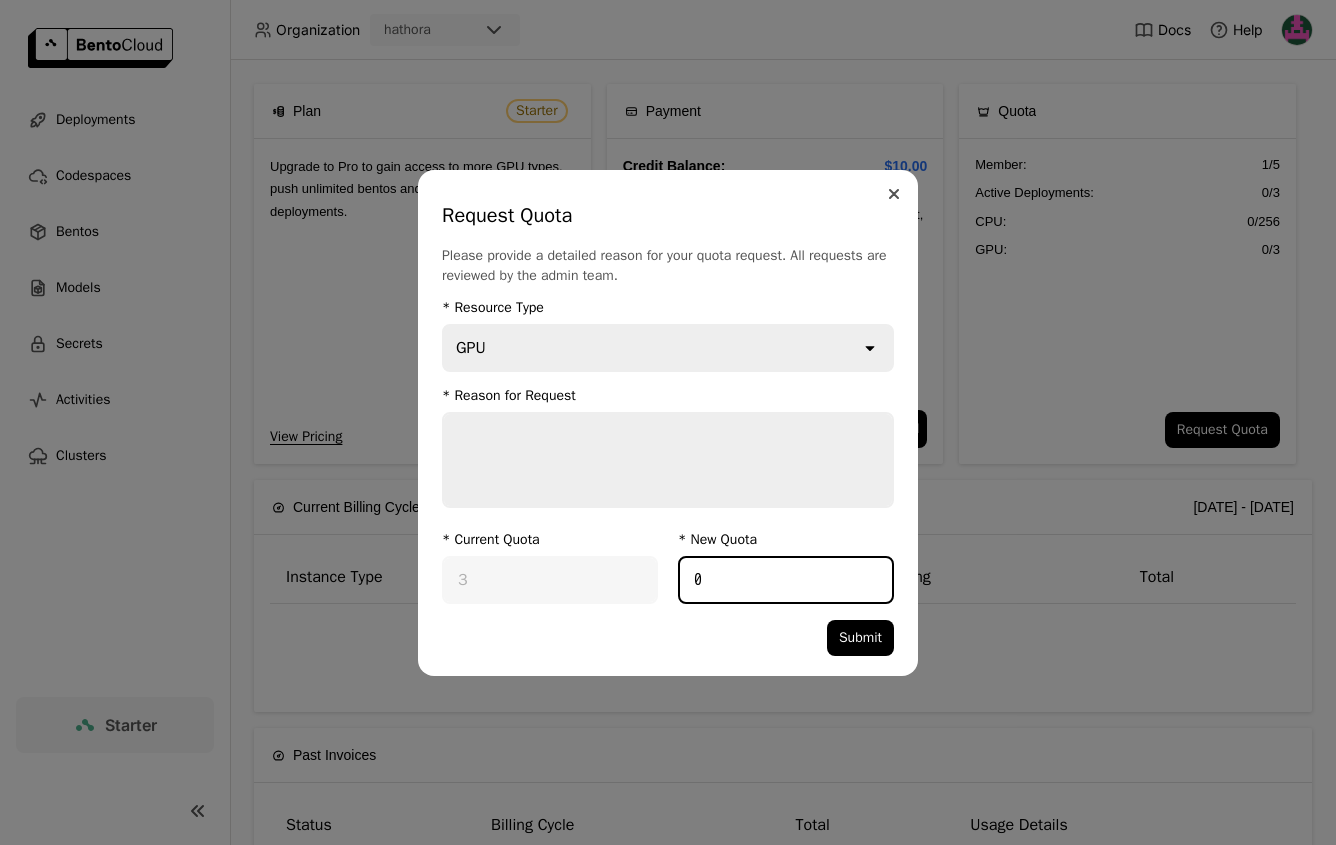click at bounding box center [894, 194] 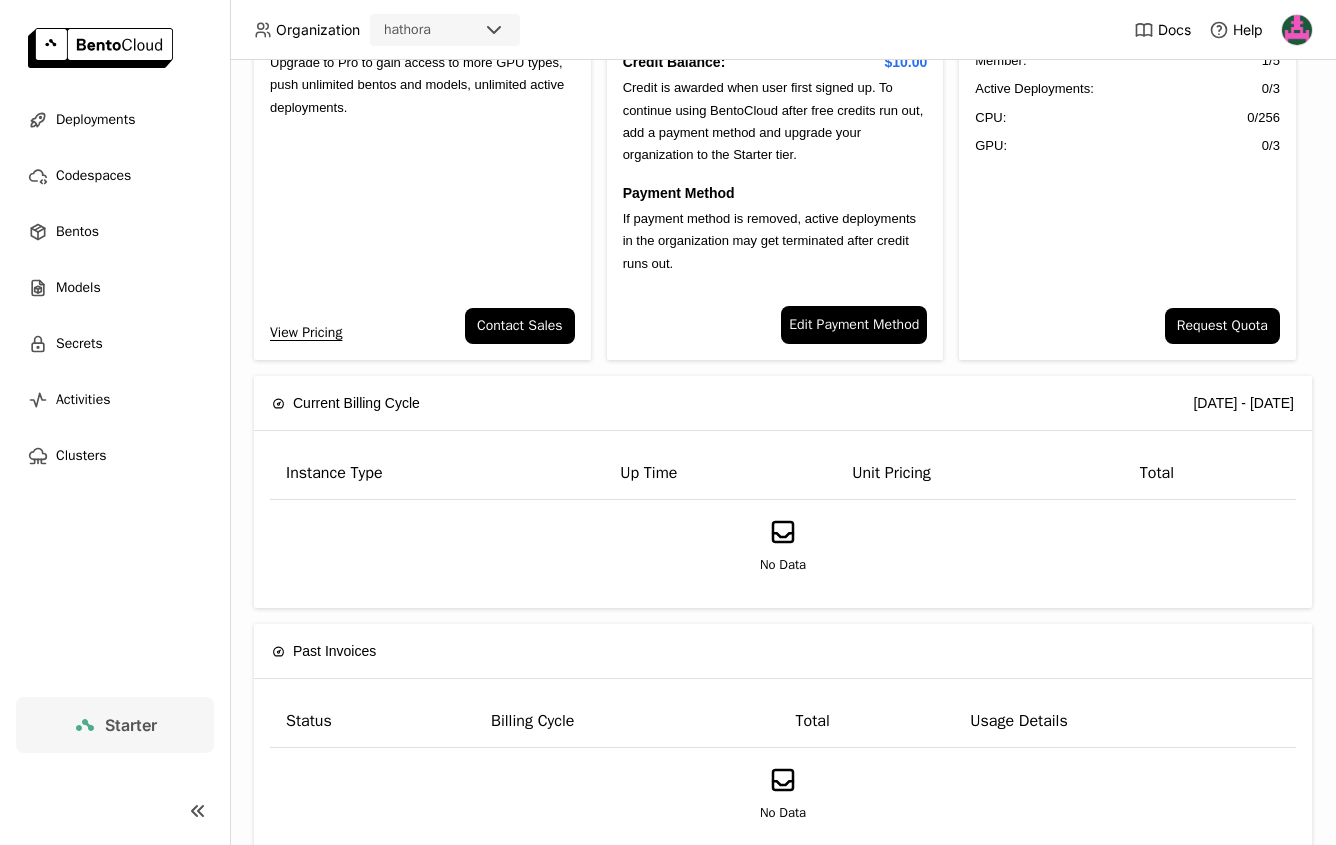 scroll, scrollTop: 0, scrollLeft: 0, axis: both 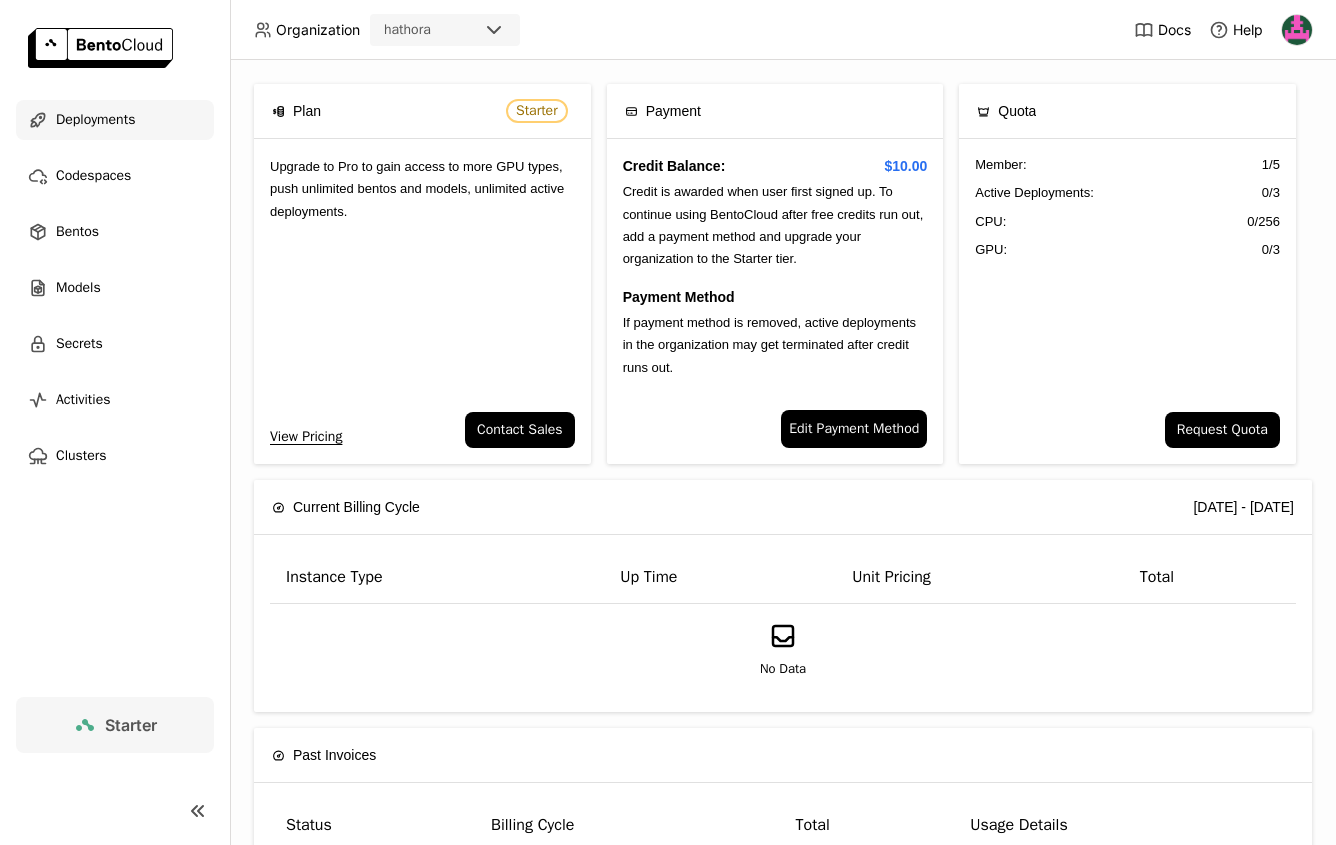 click on "Deployments" at bounding box center (95, 120) 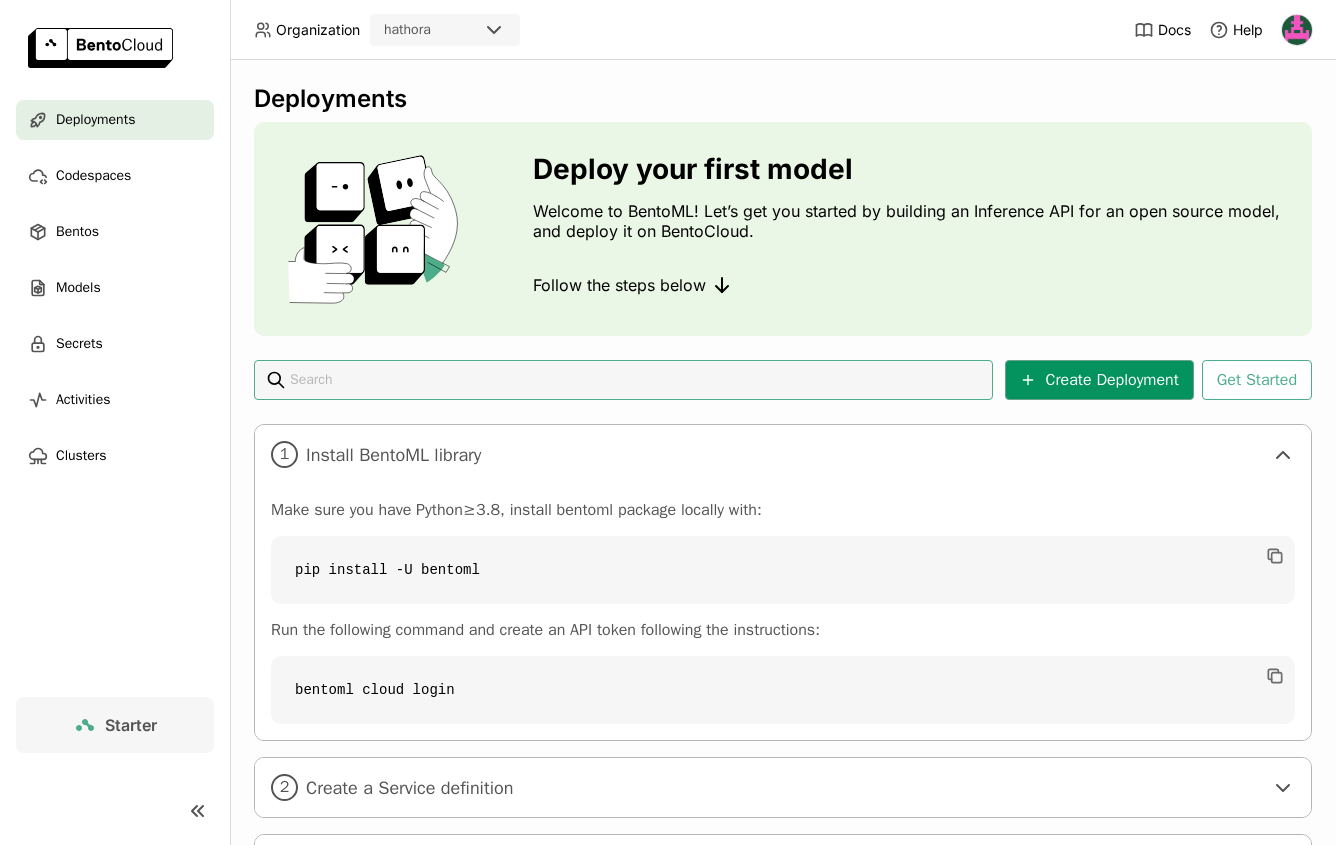click on "Create Deployment" at bounding box center (1099, 380) 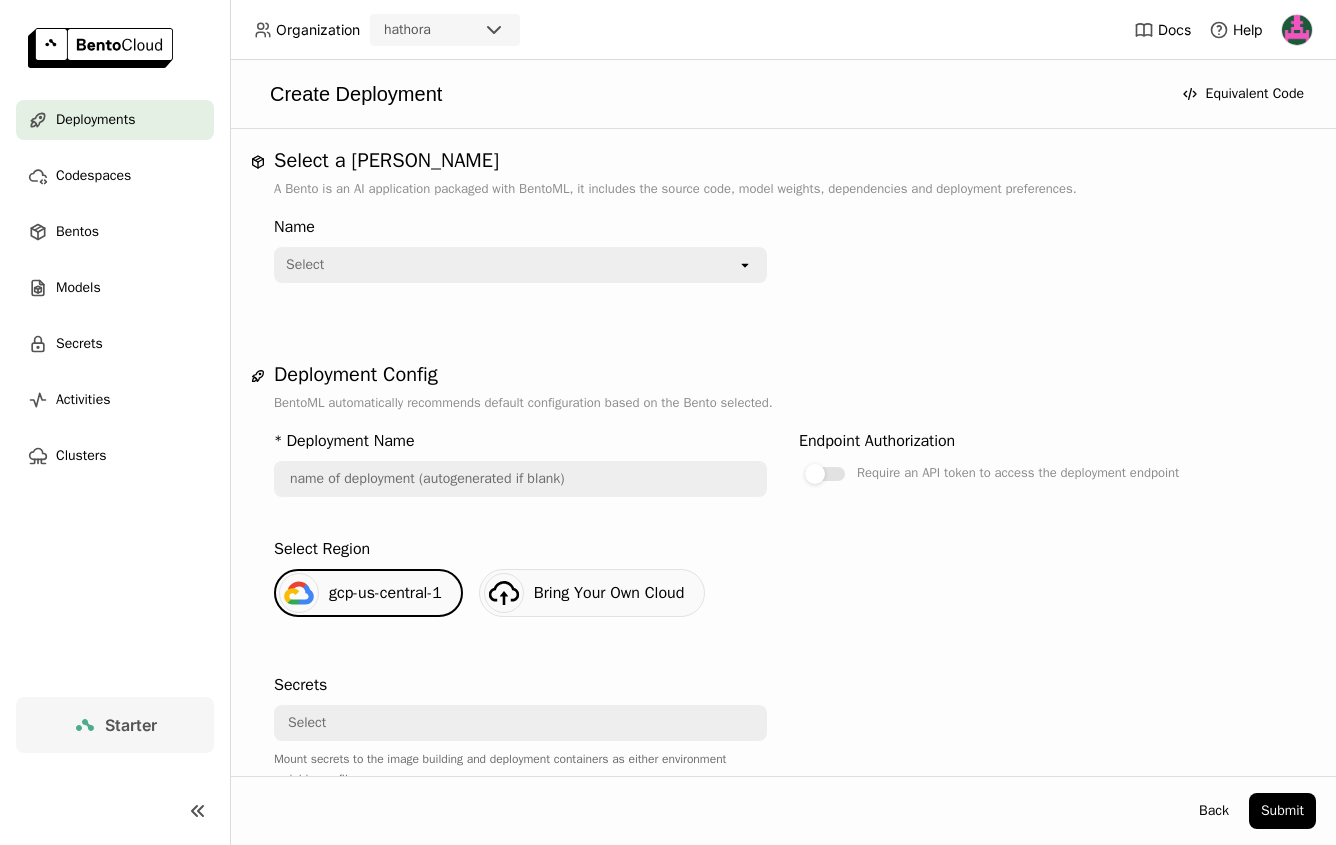 click on "Select" at bounding box center [506, 265] 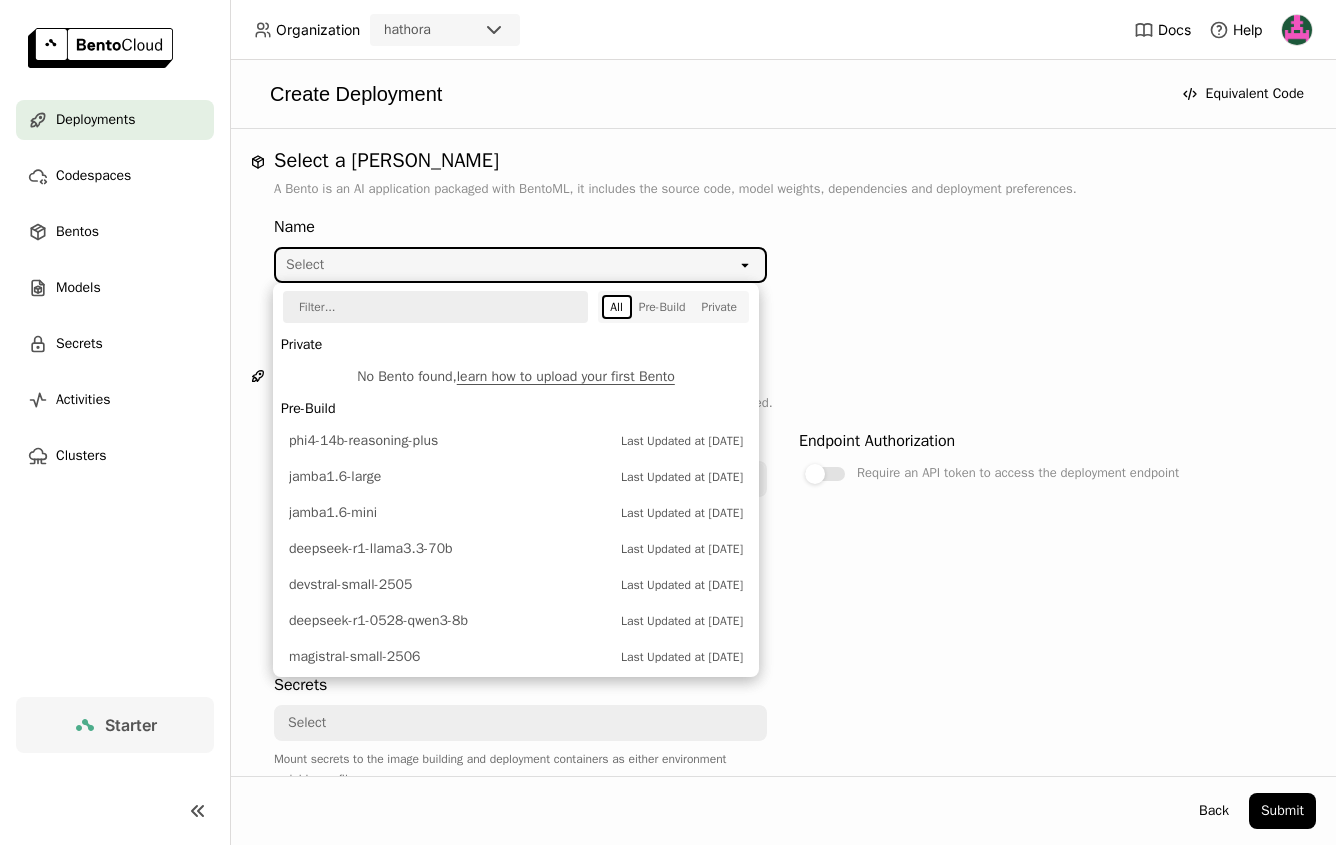 scroll, scrollTop: 0, scrollLeft: 23, axis: horizontal 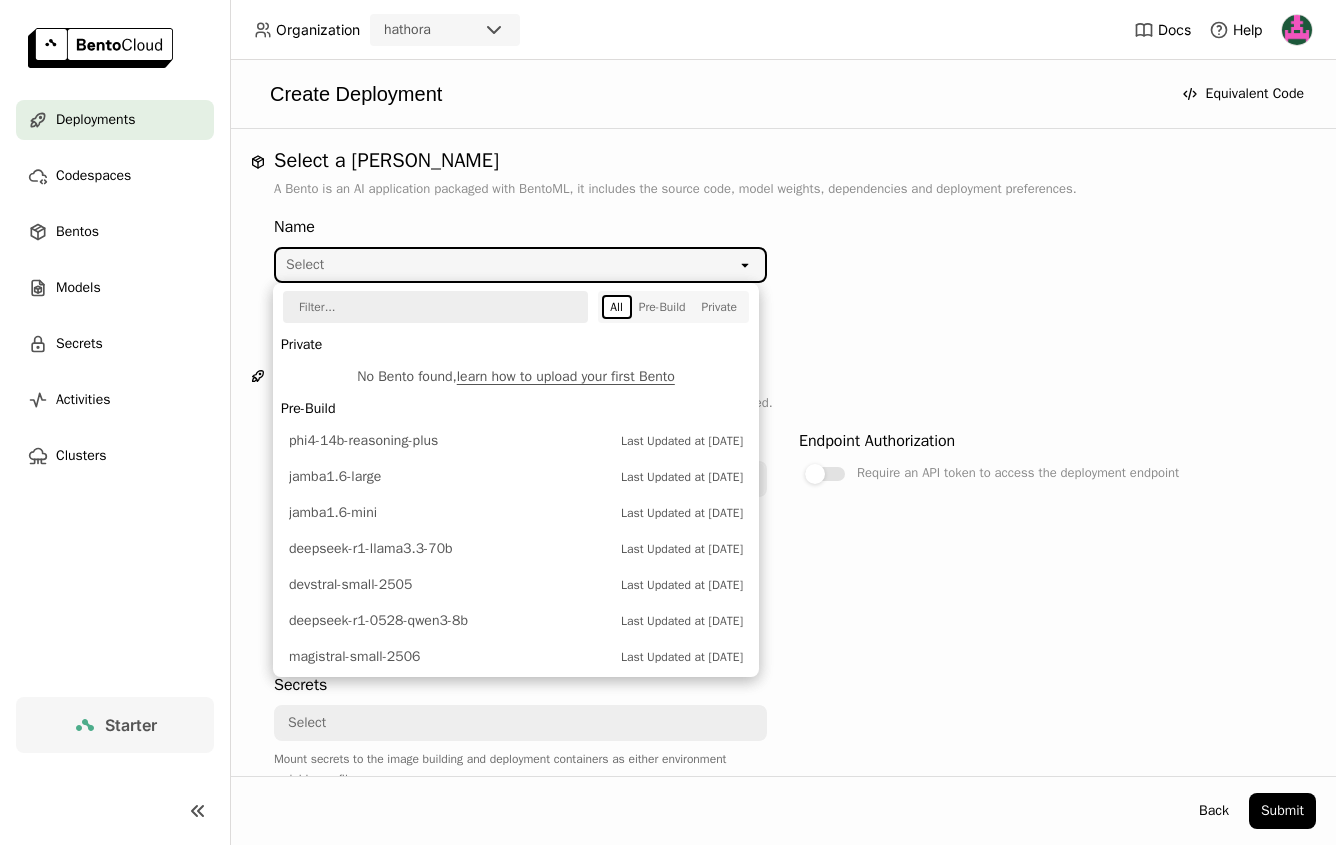click on "qqw Select" at bounding box center (506, 265) 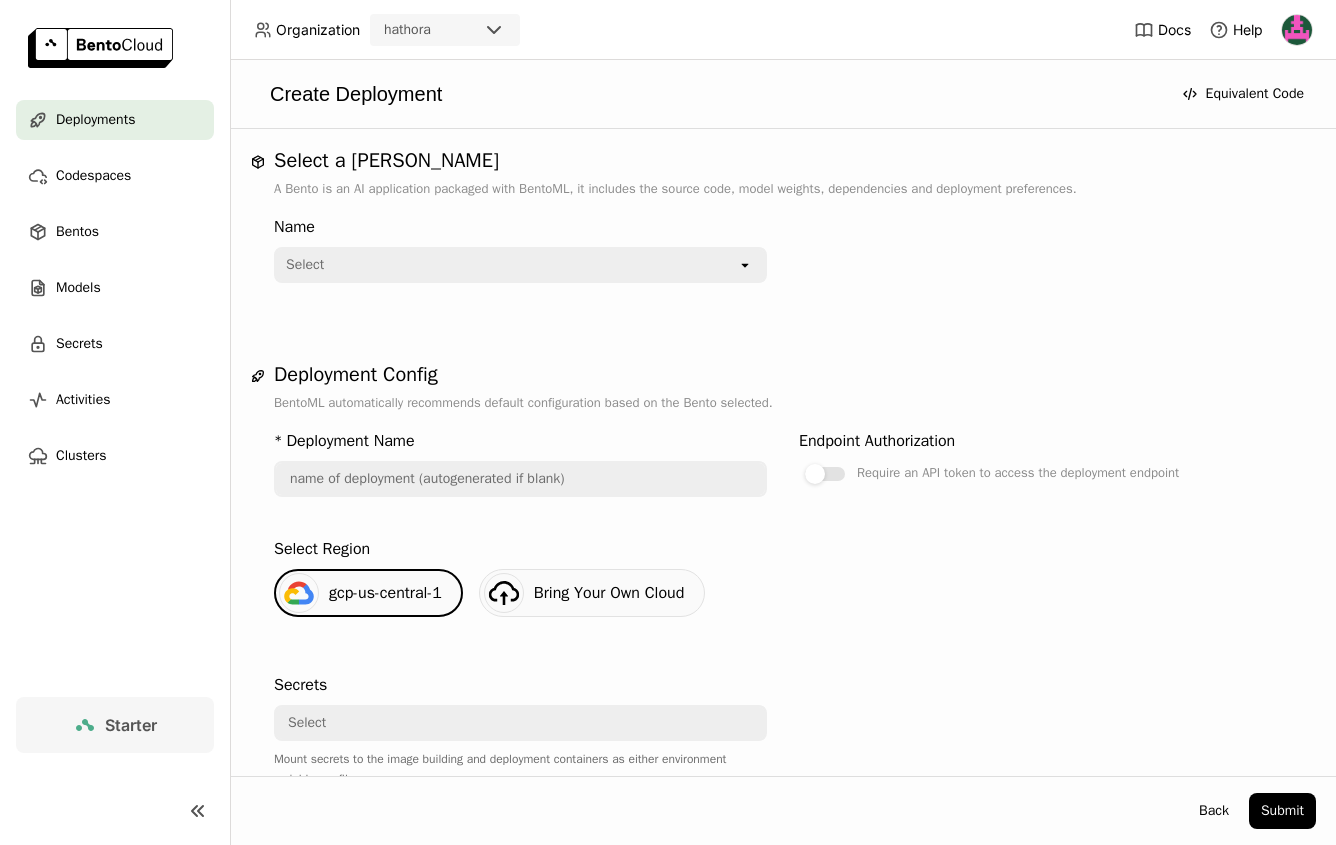 click on "qqw Select" at bounding box center [506, 265] 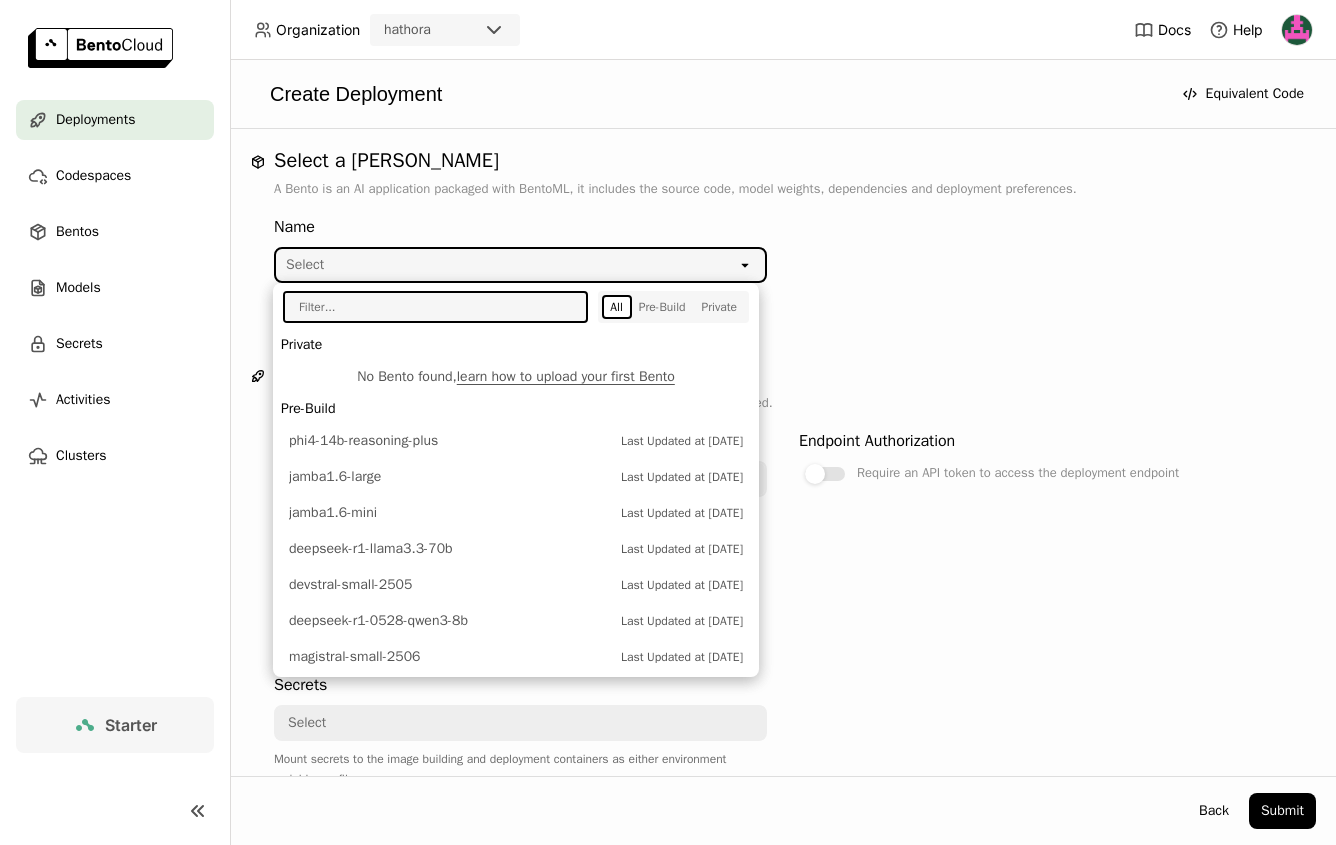 click at bounding box center [428, 307] 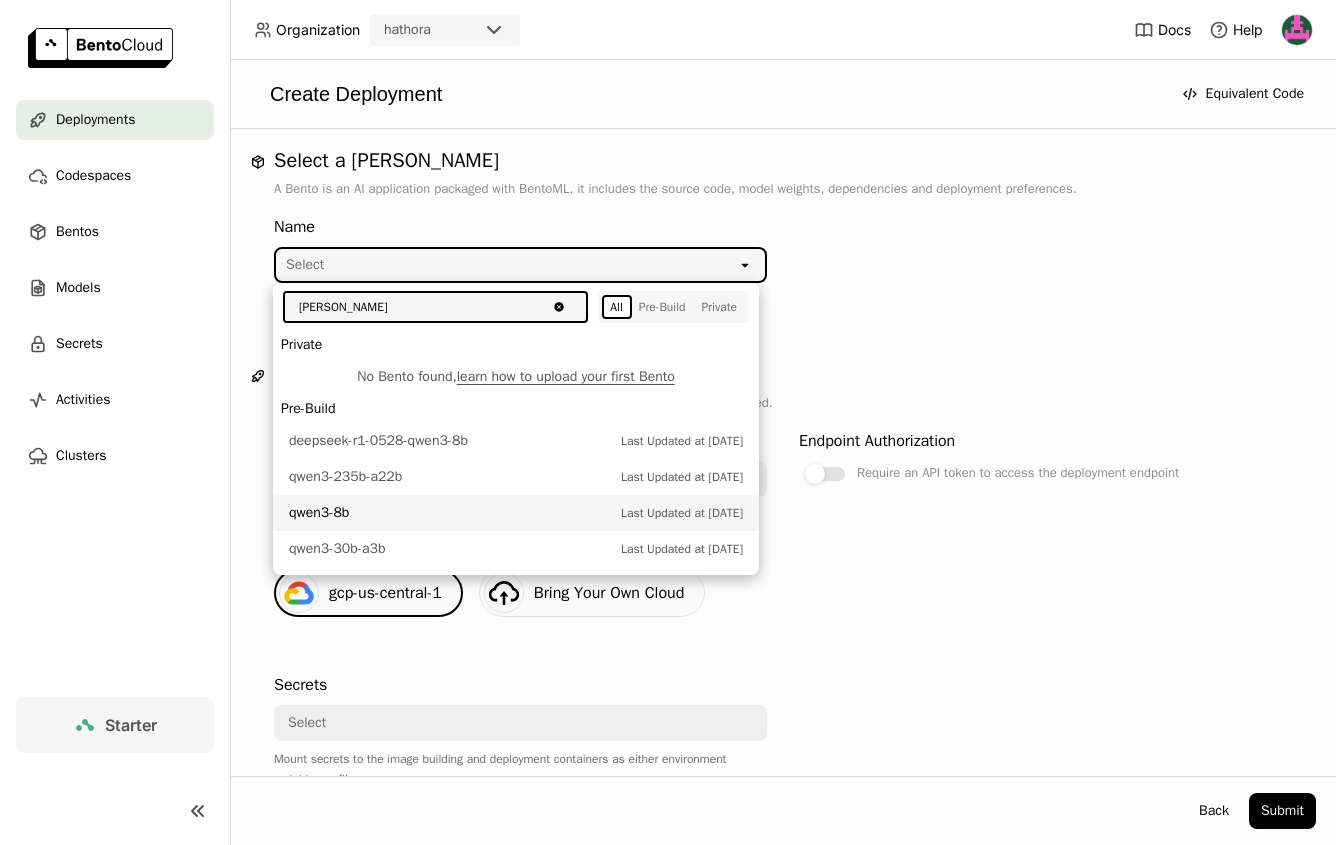 type on "[PERSON_NAME]" 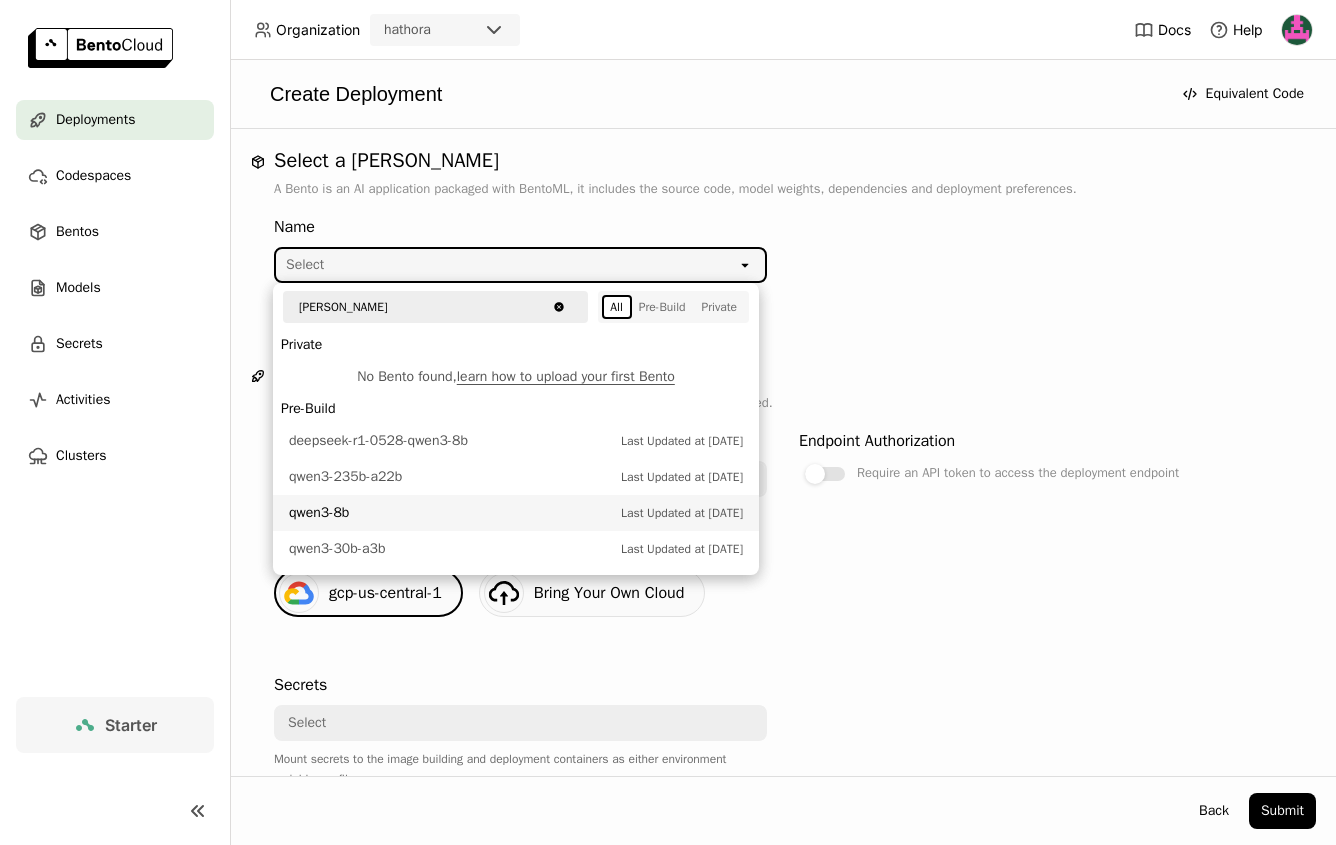 click on "qwen3-8b Last Updated at [DATE]" at bounding box center (516, 513) 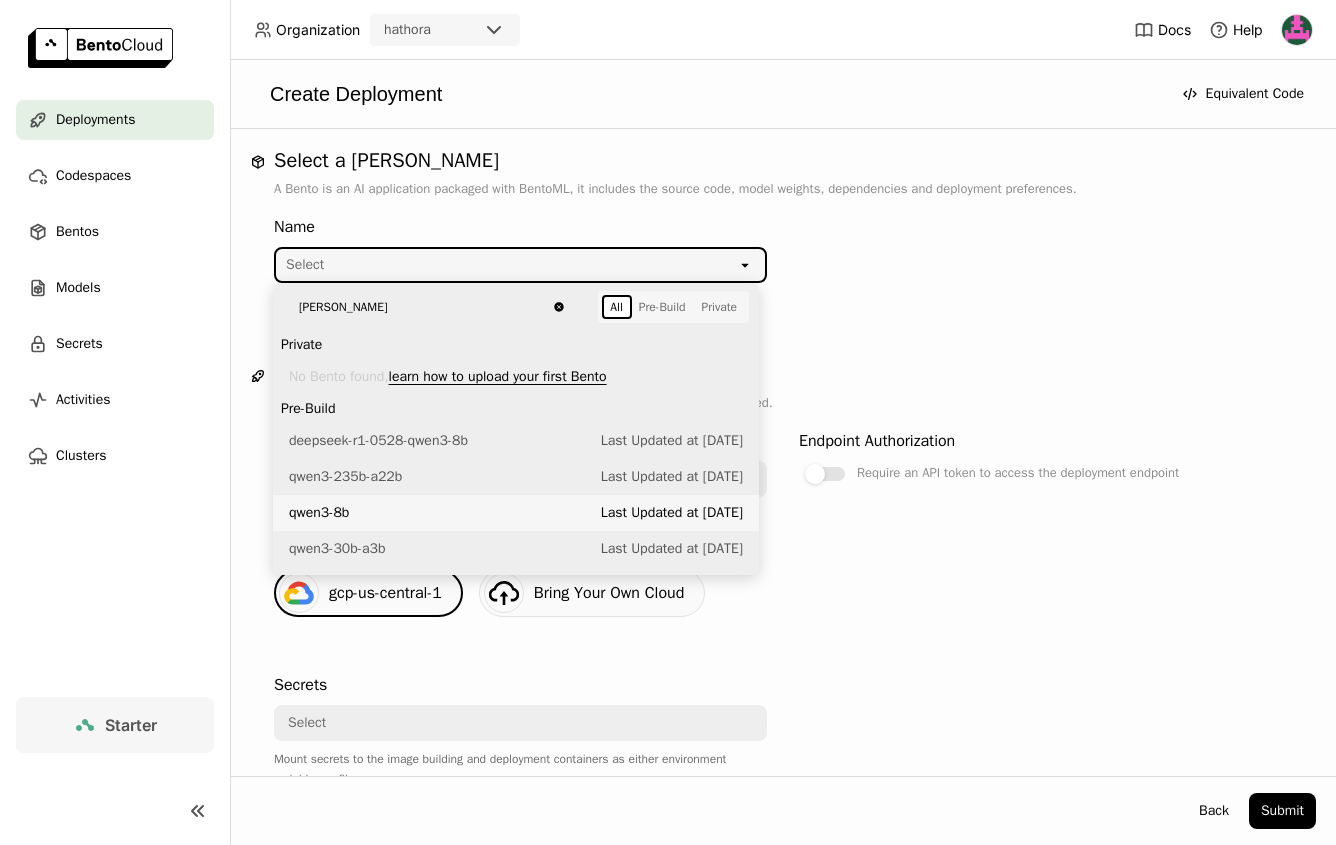 scroll, scrollTop: 0, scrollLeft: 23, axis: horizontal 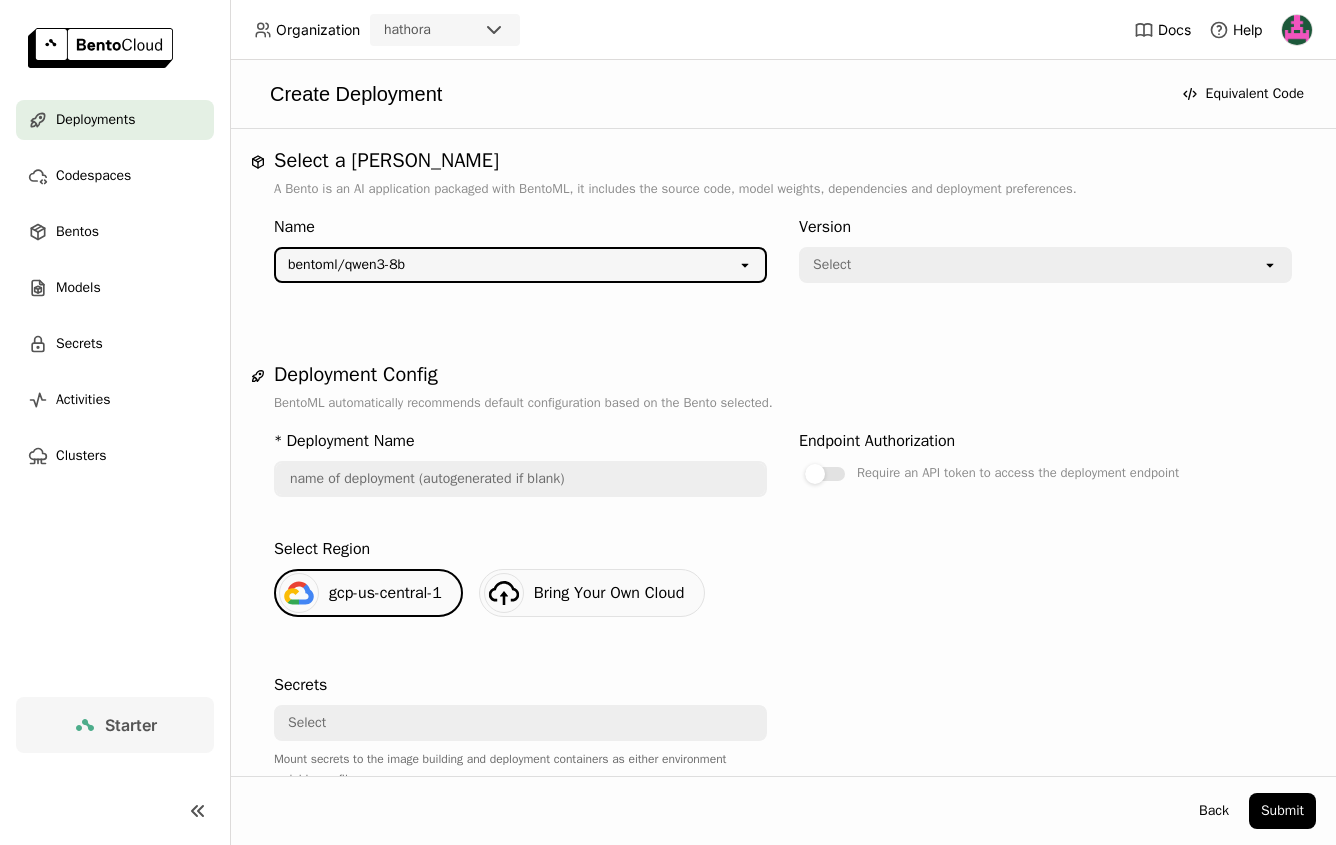 type on "[PERSON_NAME]-3-8-b-gf2o" 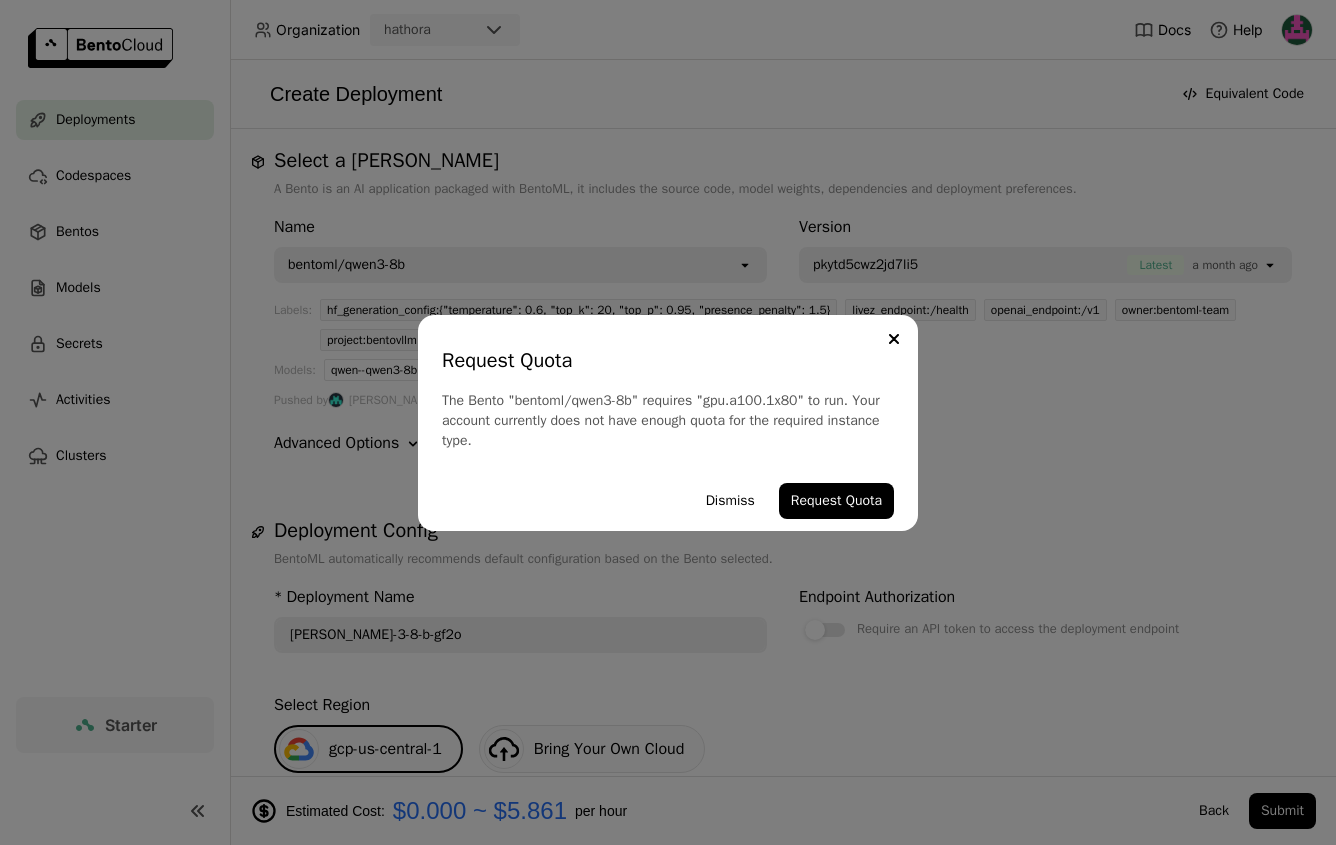 scroll, scrollTop: 0, scrollLeft: 0, axis: both 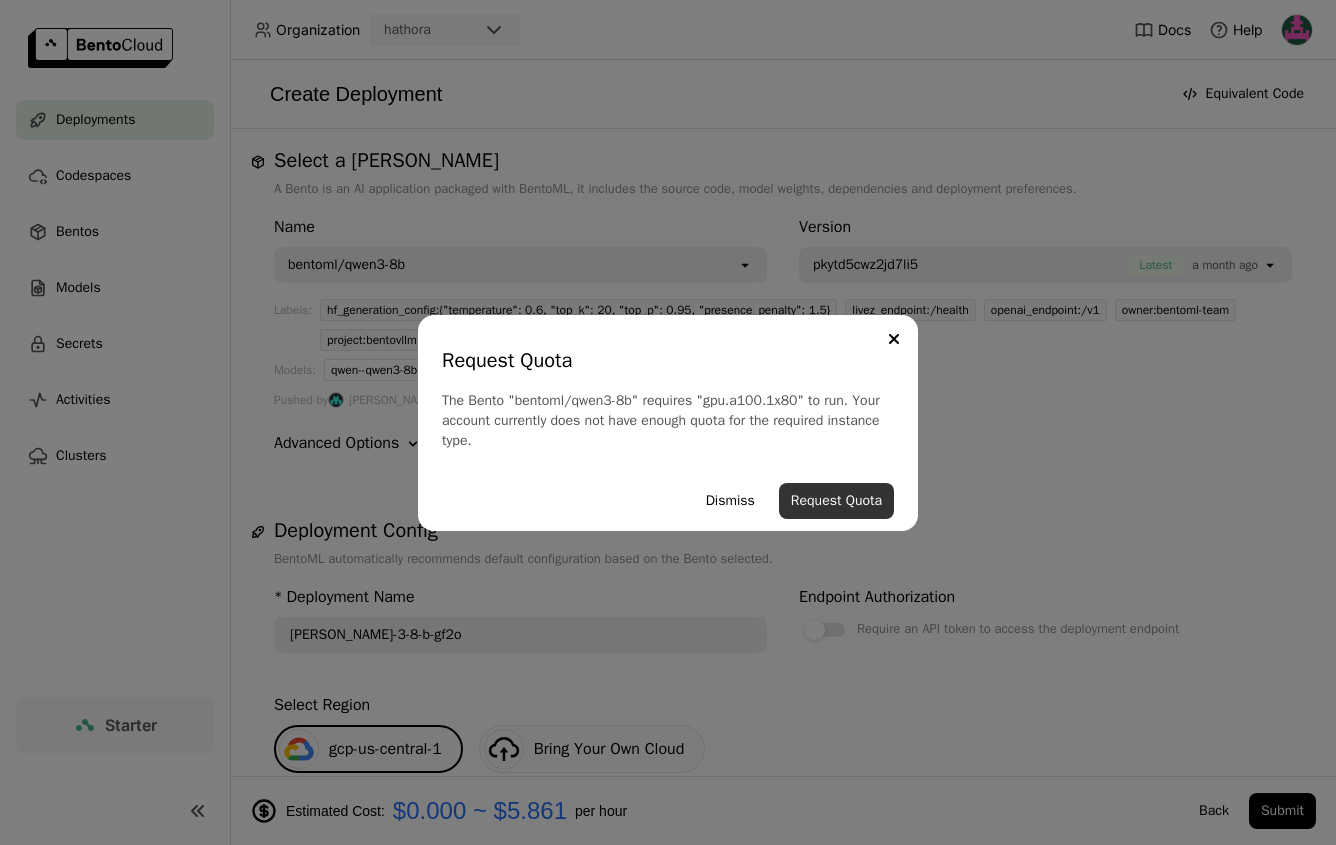 click on "Request Quota" at bounding box center (836, 501) 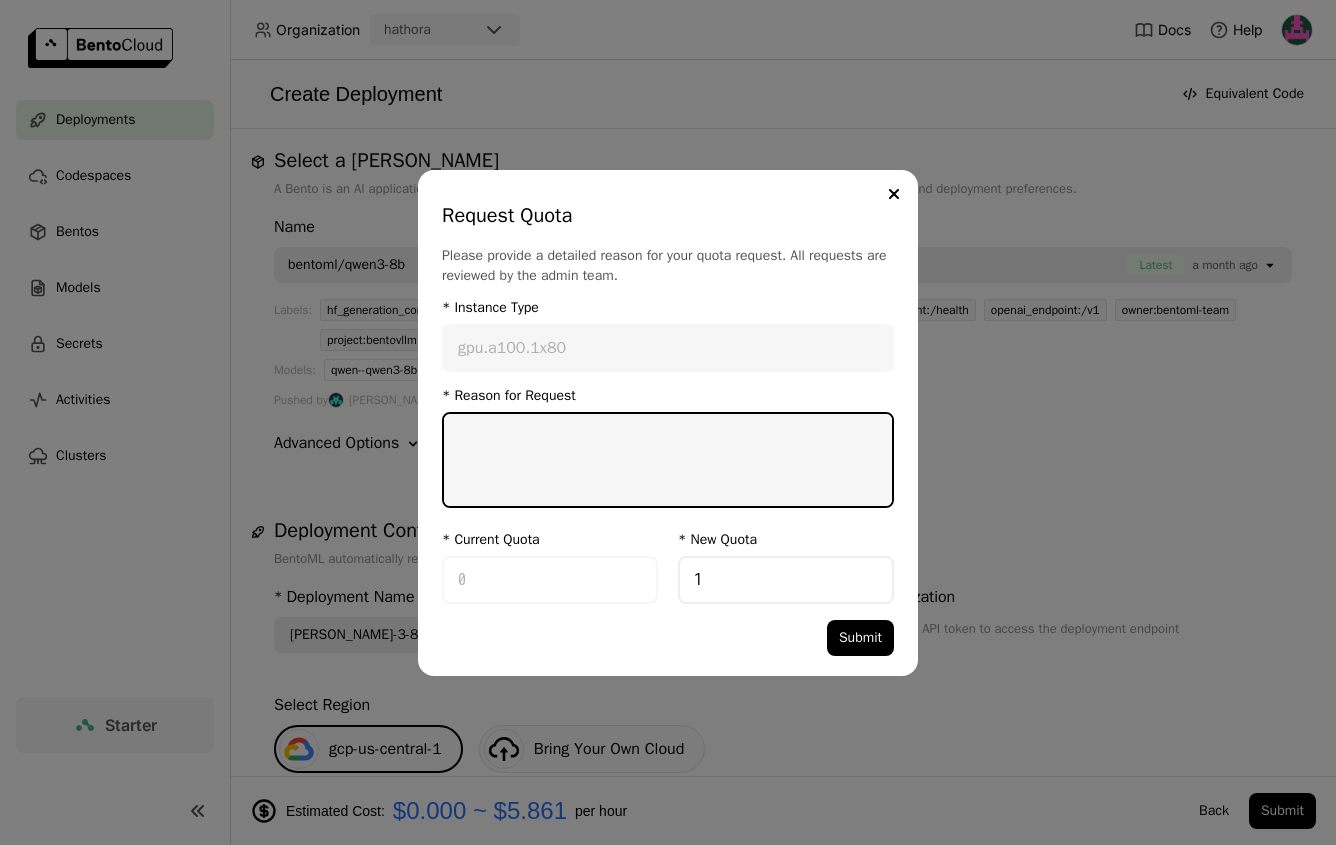 click at bounding box center (668, 460) 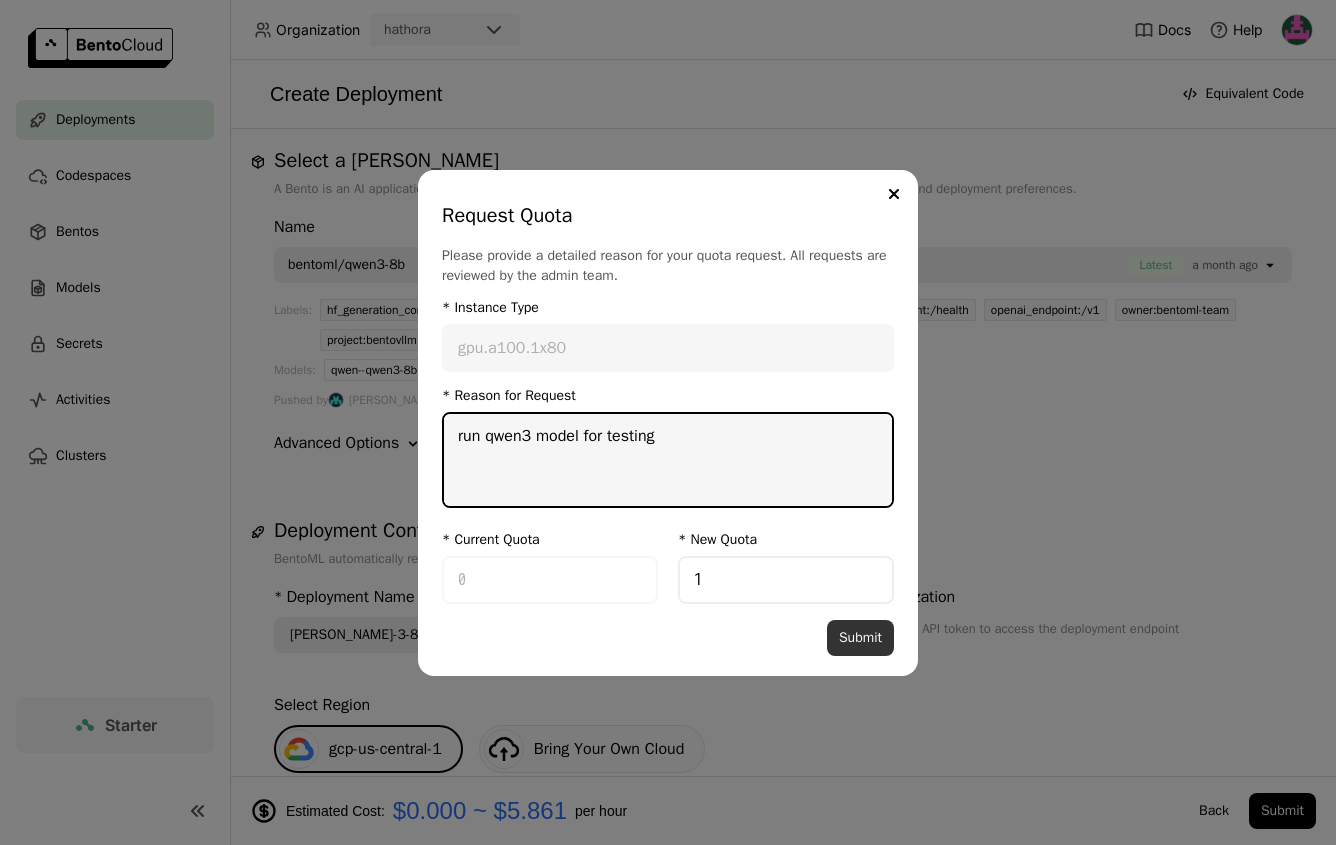 type on "run qwen3 model for testing" 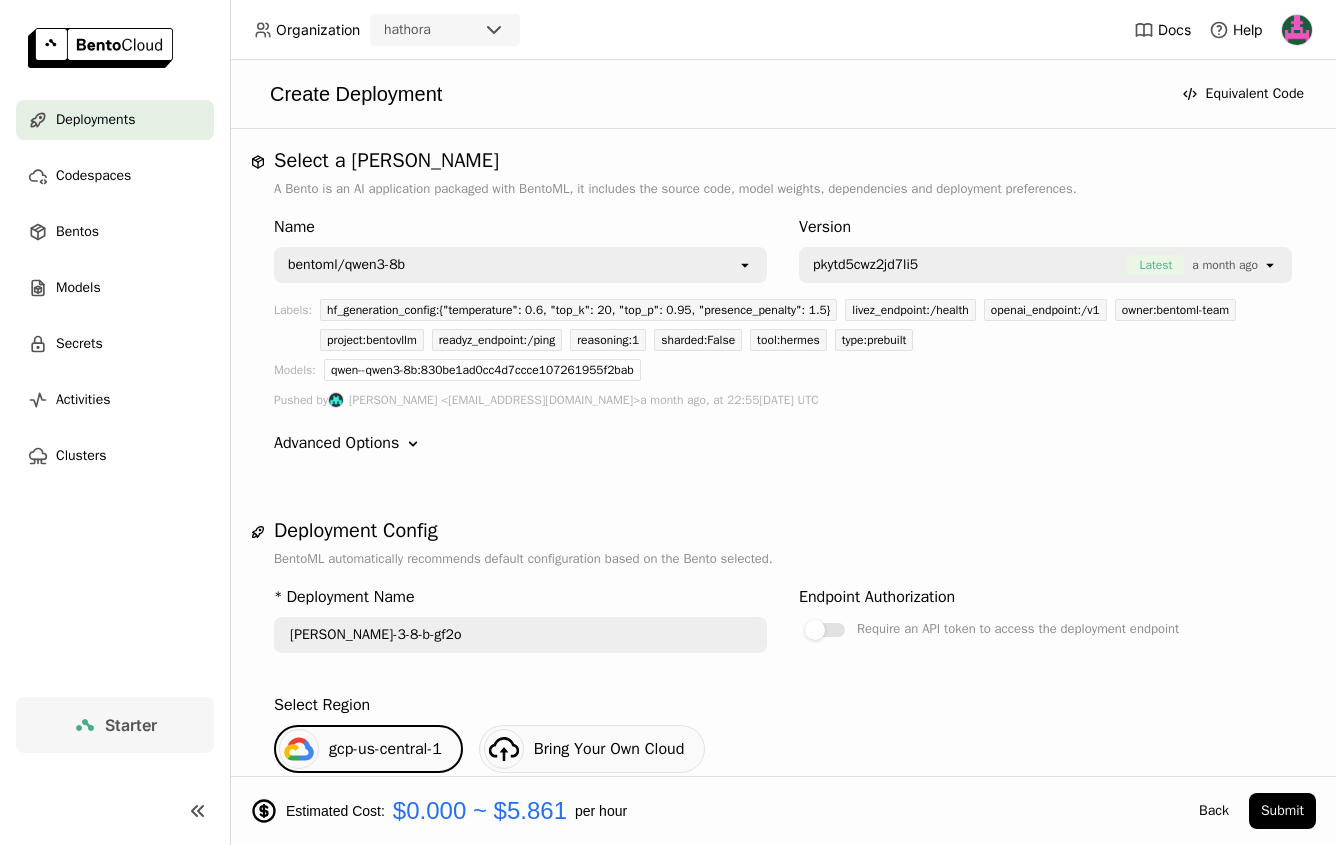 click on "openai_endpoint:/v1" at bounding box center [1045, 310] 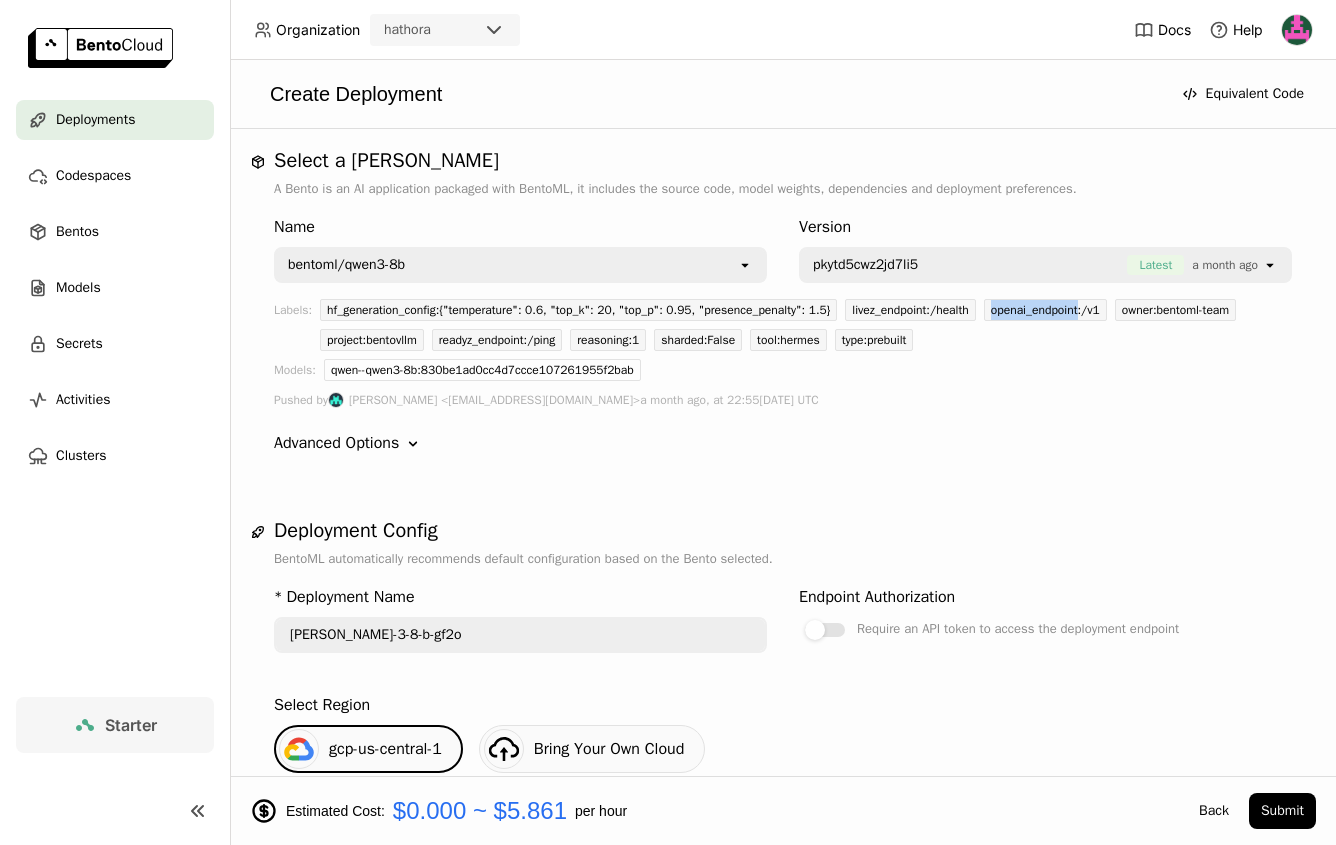 click on "openai_endpoint:/v1" at bounding box center (1045, 310) 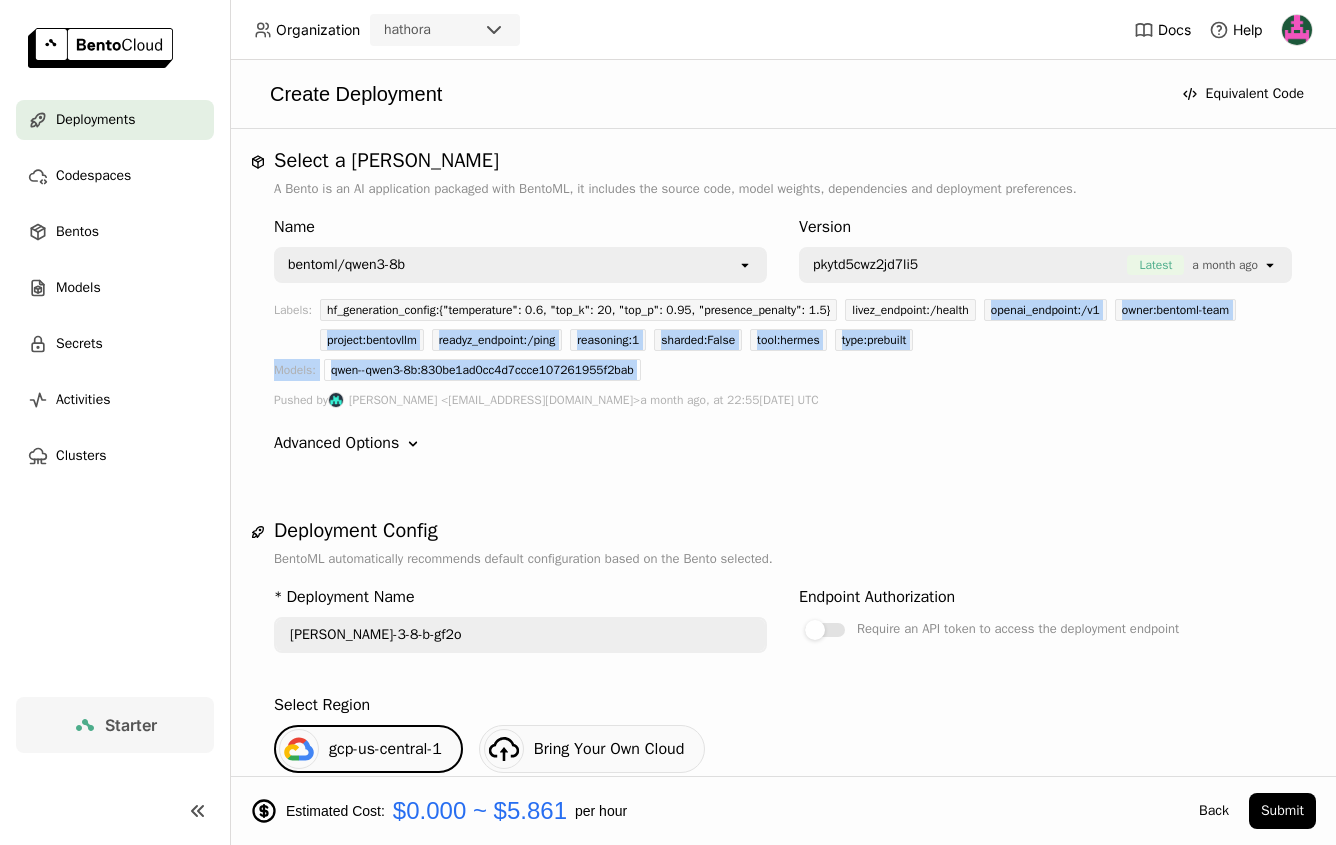 drag, startPoint x: 1082, startPoint y: 308, endPoint x: 1023, endPoint y: 366, distance: 82.73451 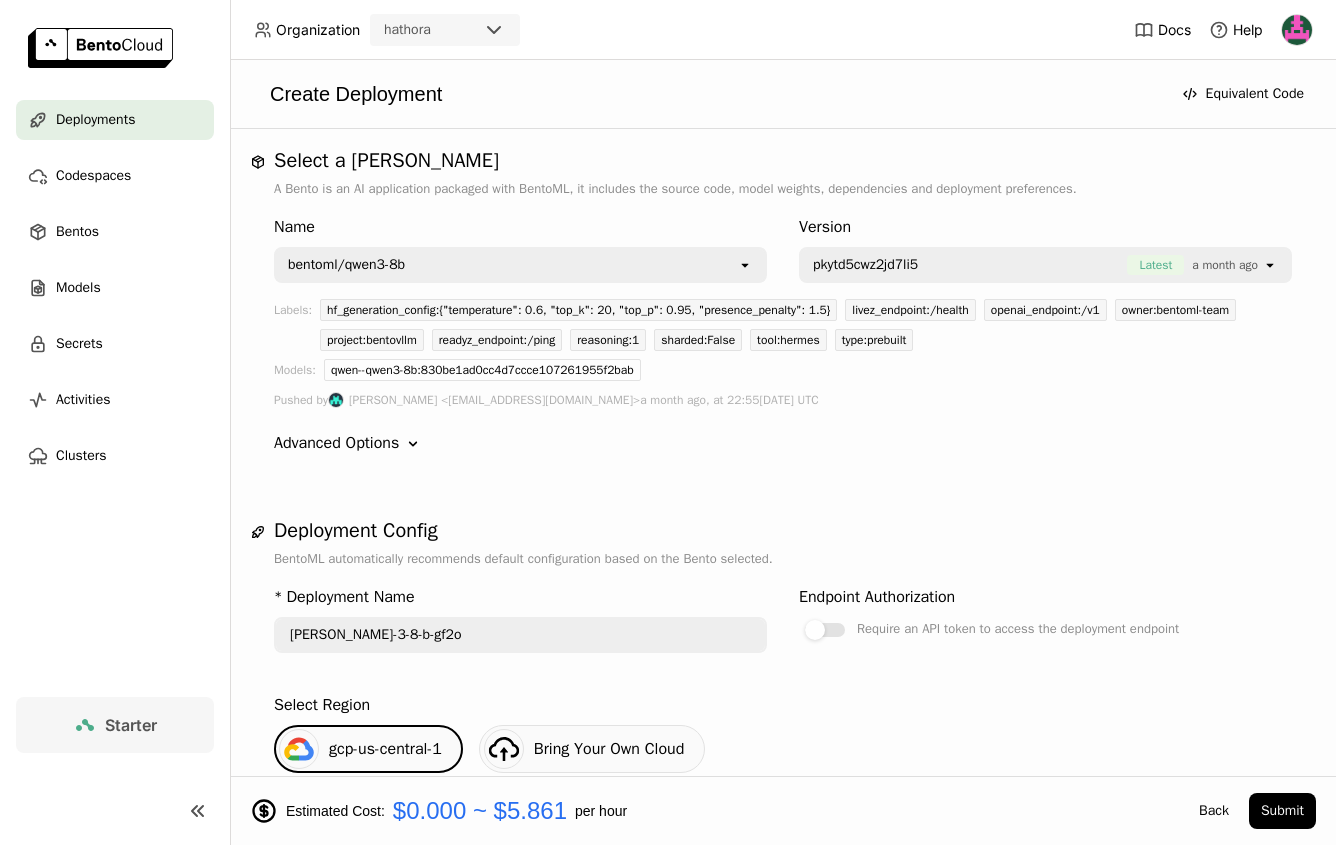 click on "[PERSON_NAME] <[EMAIL_ADDRESS][DOMAIN_NAME]>" at bounding box center [494, 400] 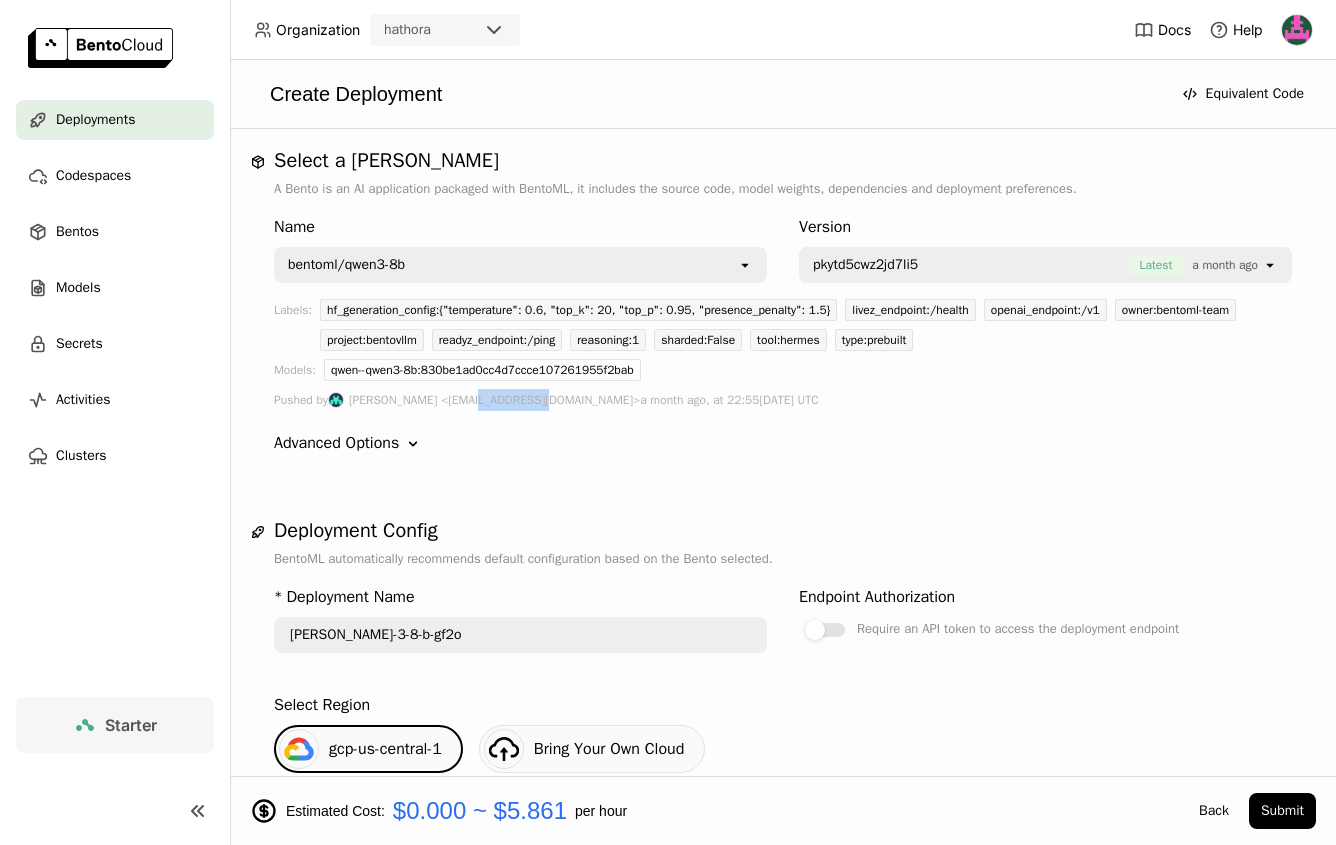 drag, startPoint x: 557, startPoint y: 404, endPoint x: 513, endPoint y: 405, distance: 44.011364 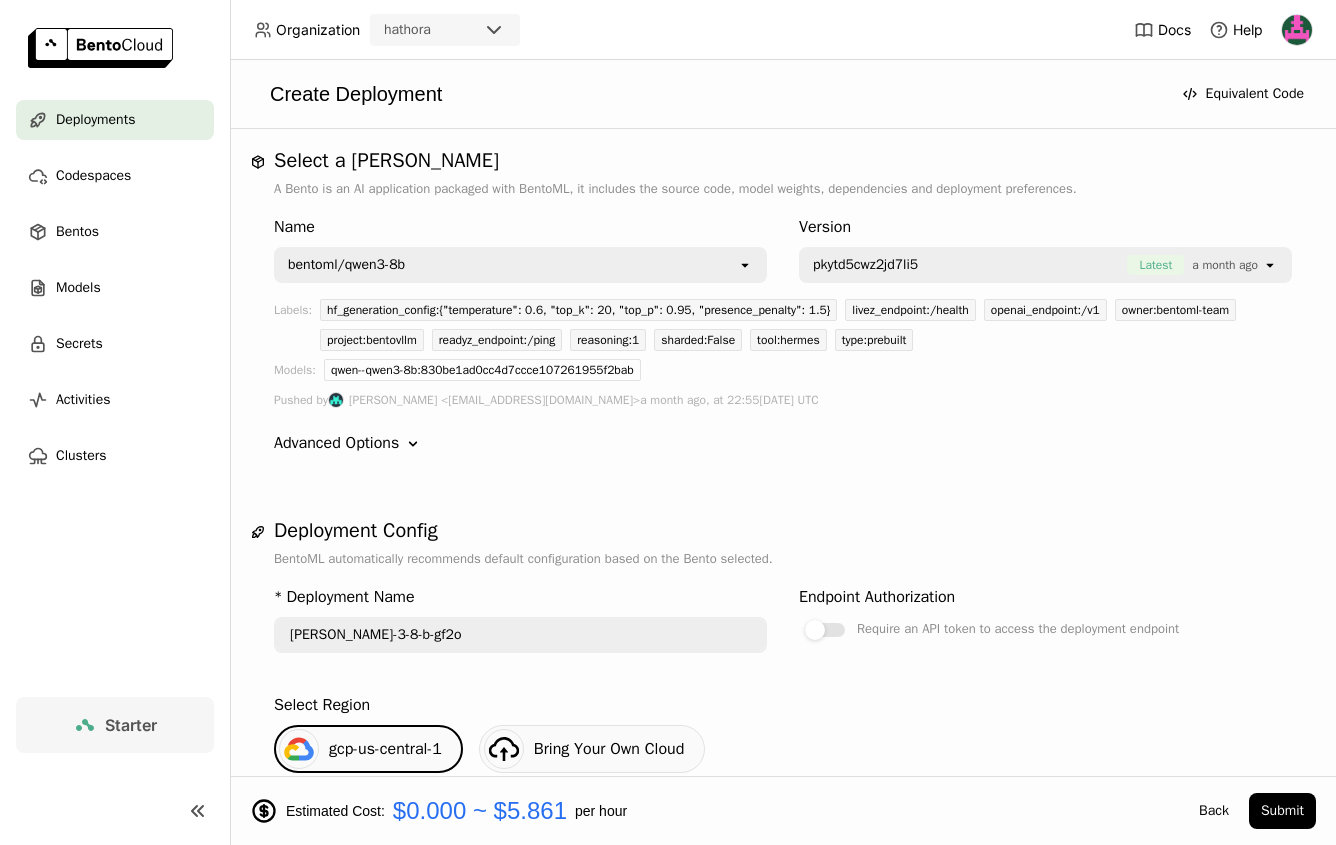 click on "pkytd5cwz2jd7li5" at bounding box center [965, 265] 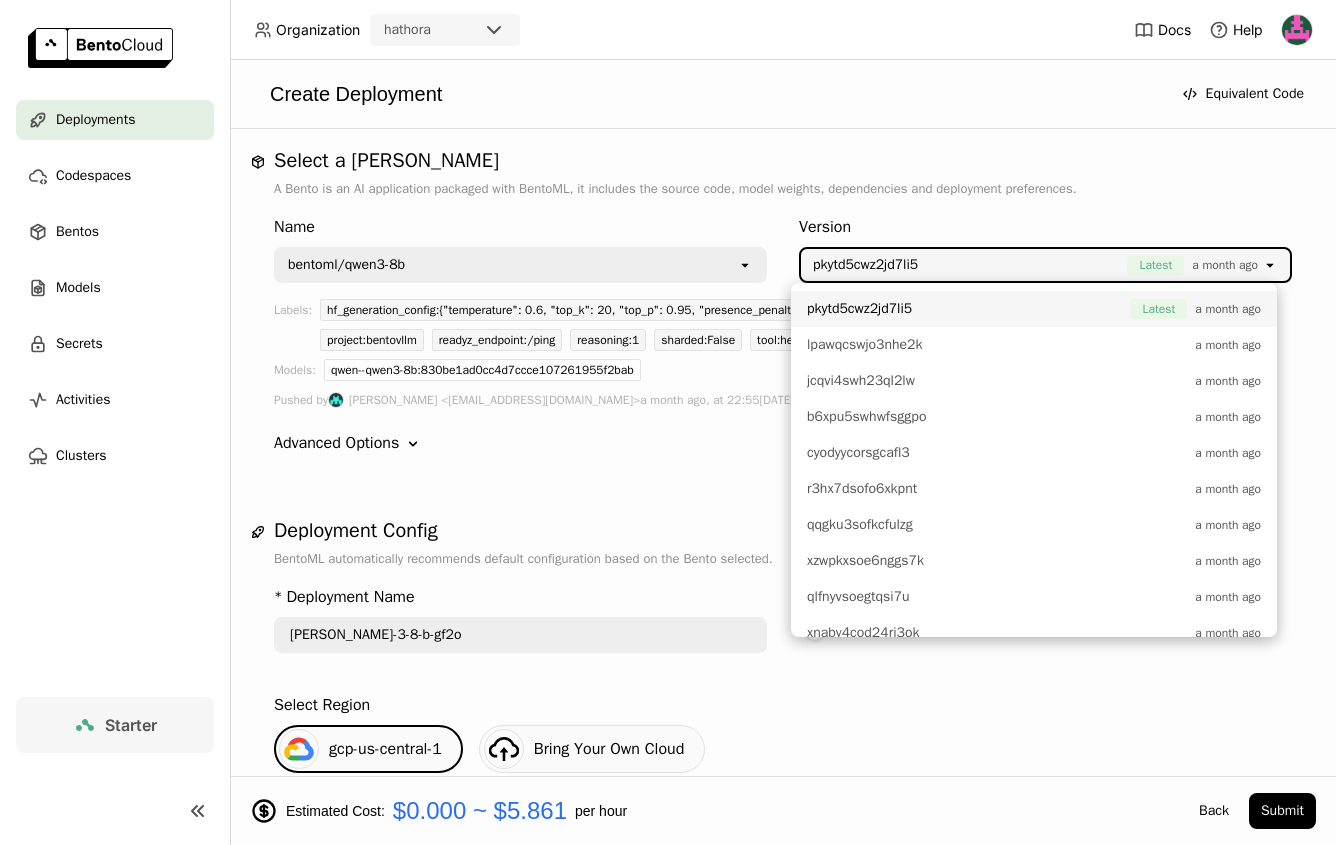 click on "Version" at bounding box center (1045, 227) 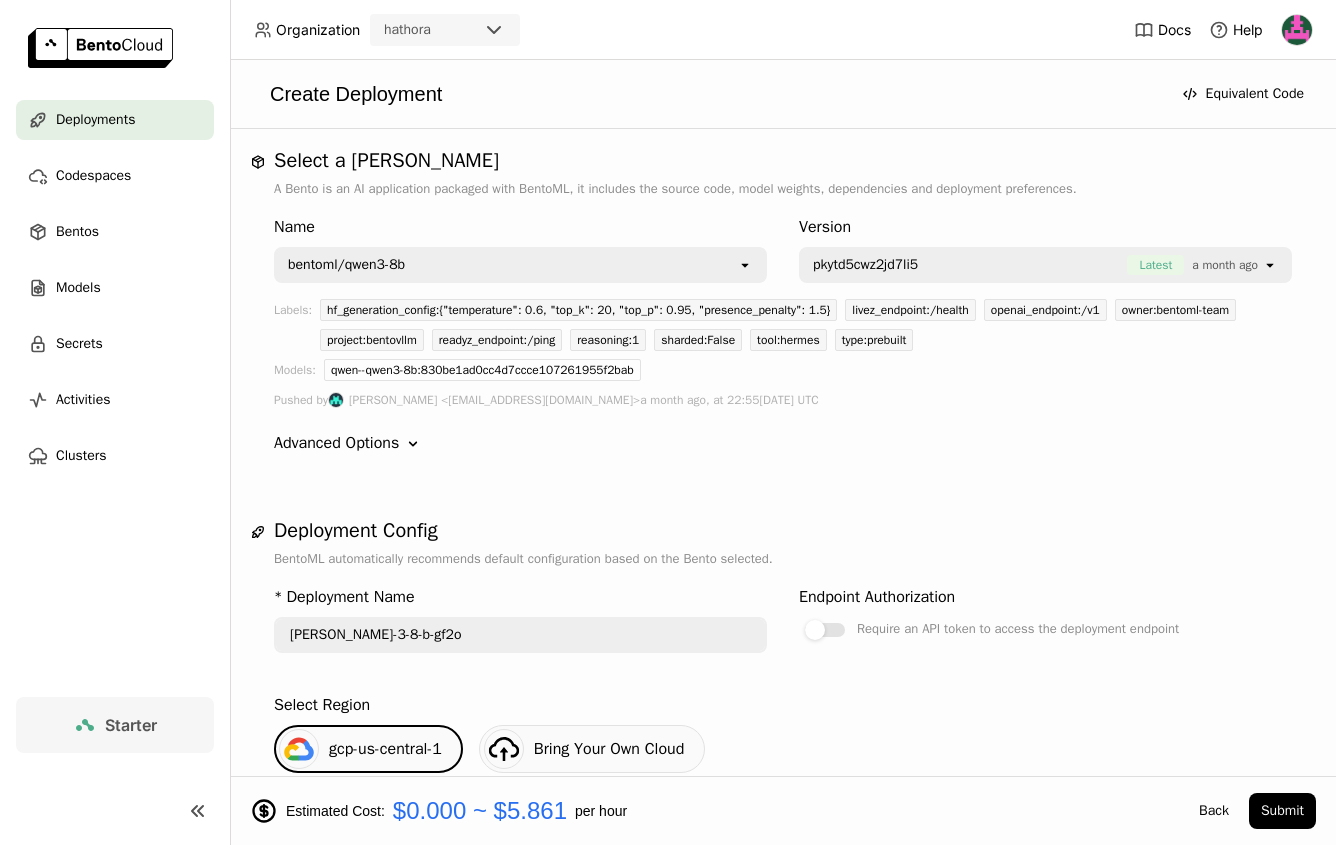 click on "Name bentoml/qwen3-8b qqw open Version pkytd5cwz2jd7li5 Latest a month ago open Labels:  hf_generation_config:{"temperature": 0.6, "top_k": 20, "top_p": 0.95, "presence_penalty": 1.5} livez_endpoint:/health openai_endpoint:/v1 owner:bentoml-team project:bentovllm readyz_endpoint:/ping reasoning:1 sharded:False tool:hermes type:prebuilt Models:  [PERSON_NAME]--qwen3-8b:830be1ad0cc4d7ccce107261955f2bab Pushed by  [PERSON_NAME] <[EMAIL_ADDRESS][DOMAIN_NAME]>  a month ago, at 22:55[DATE] UTC Advanced Options Down Canary Deploy multiple versions simultaneously and route traffic to each based on configurable percentages Routing Strategy Select open Header/Query Key Bento Versions Plus Add" at bounding box center (783, 335) 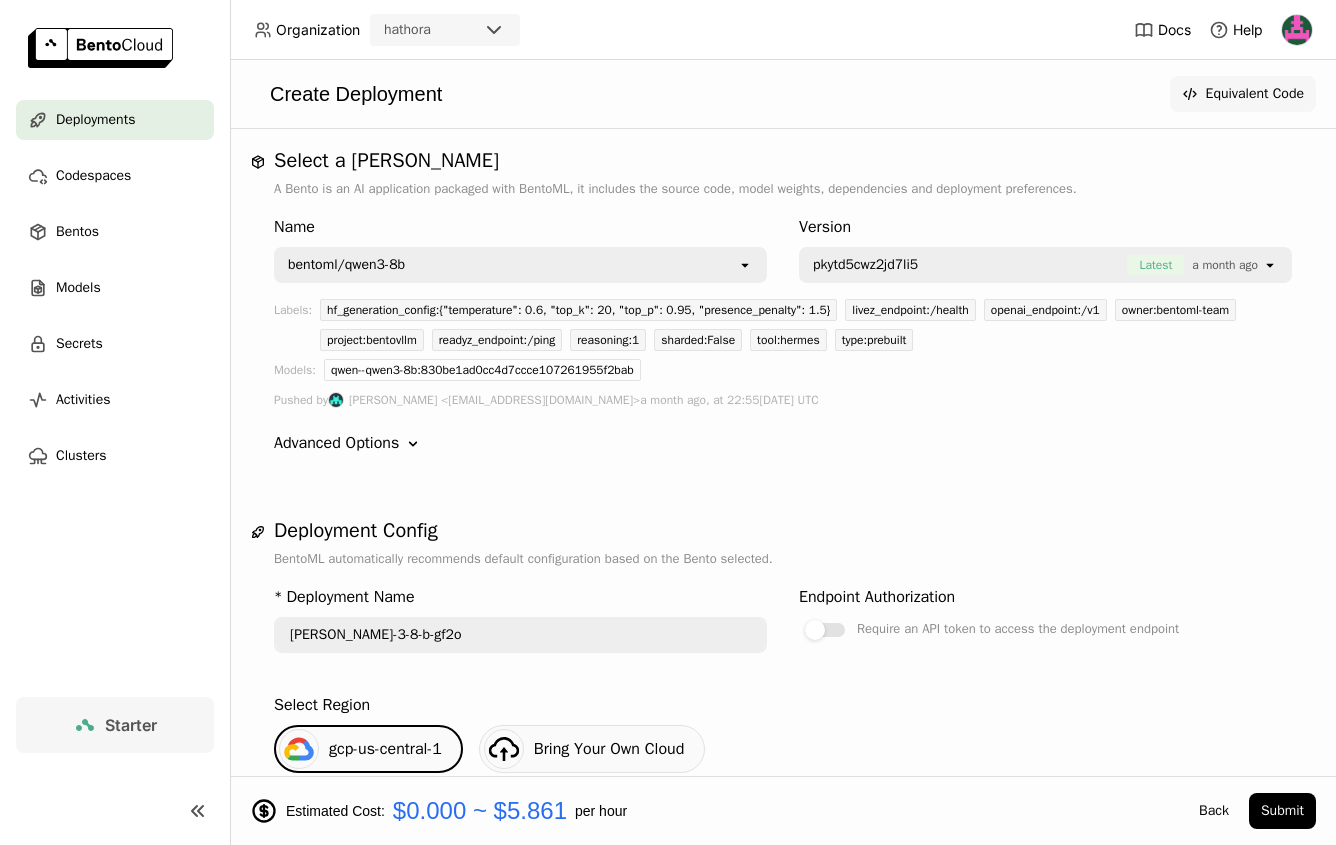 click 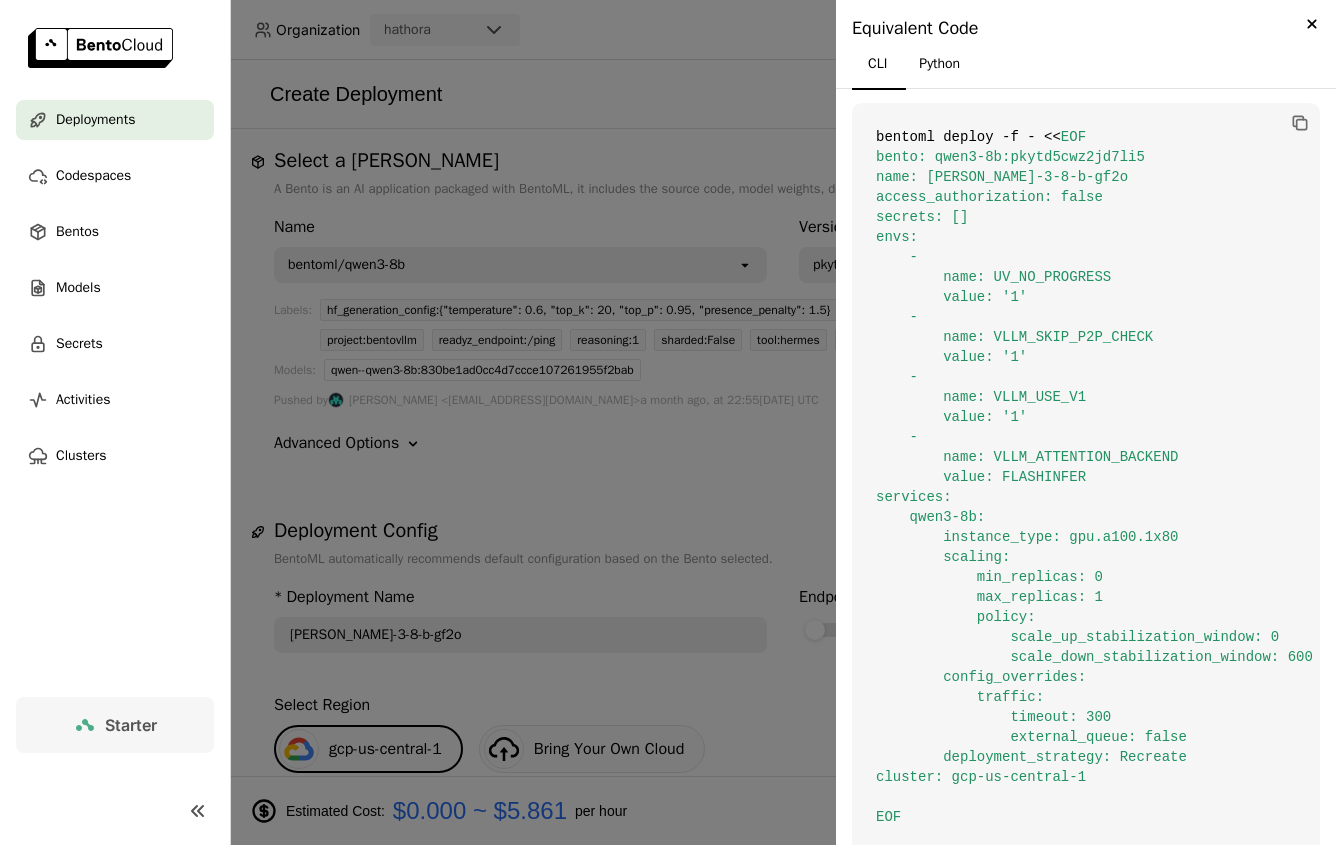 scroll, scrollTop: 73, scrollLeft: 0, axis: vertical 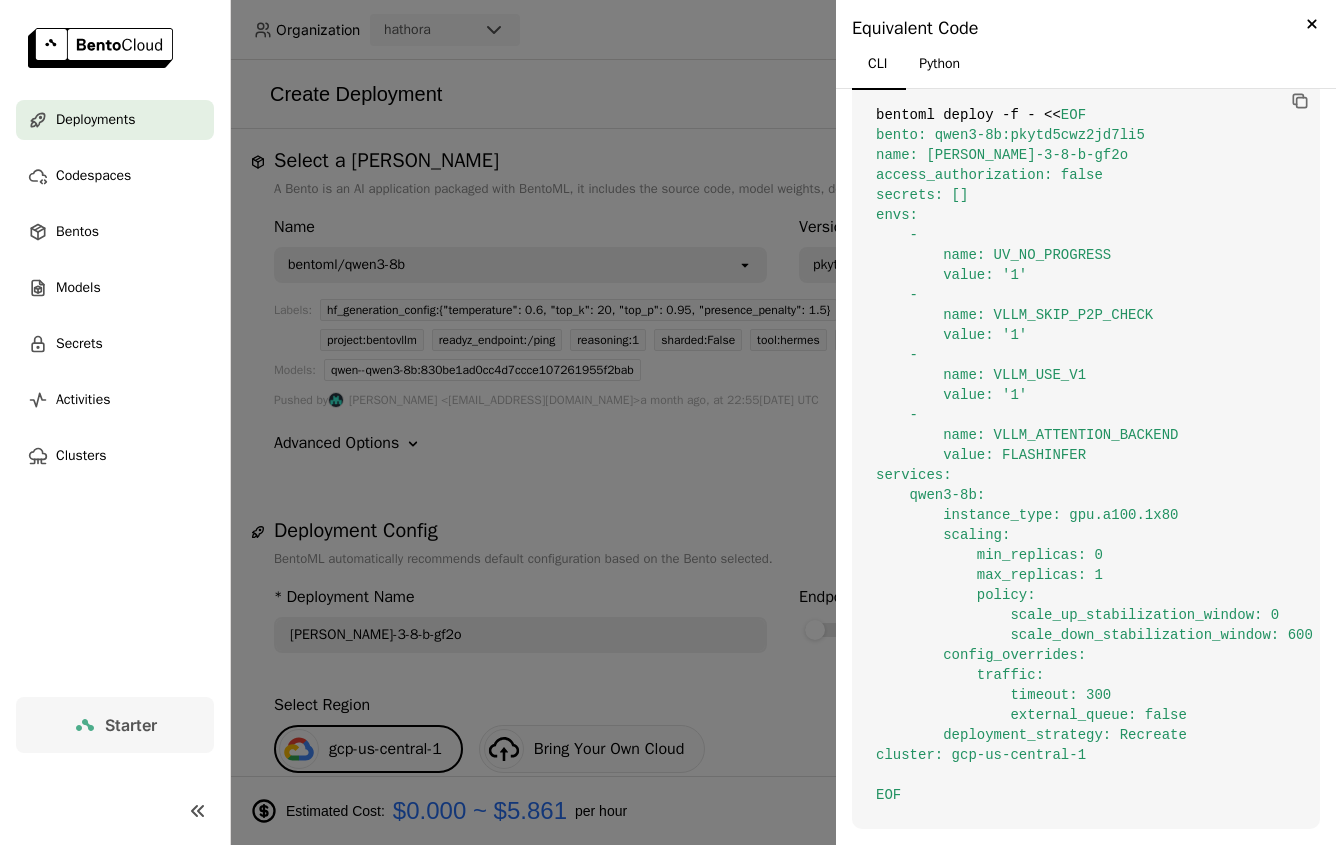 click on "EOF
bento: qwen3-8b:pkytd5cwz2jd7li5
name: [PERSON_NAME]-3-8-b-gf2o
access_authorization: false
secrets: []
envs:
-
name: UV_NO_PROGRESS
value: '1'
-
name: VLLM_SKIP_P2P_CHECK
value: '1'
-
name: VLLM_USE_V1
value: '1'
-
name: VLLM_ATTENTION_BACKEND
value: FLASHINFER
services:
qwen3-8b:
instance_type: gpu.a100.1x80
scaling:
min_replicas: 0
max_replicas: 1
policy:
scale_up_stabilization_window: 0
scale_down_stabilization_window: 600
config_overrides:
traffic:
timeout: 300
external_queue: false
deployment_strategy: Recreate
cluster: gcp-us-central-1
EOF" at bounding box center [1094, 455] 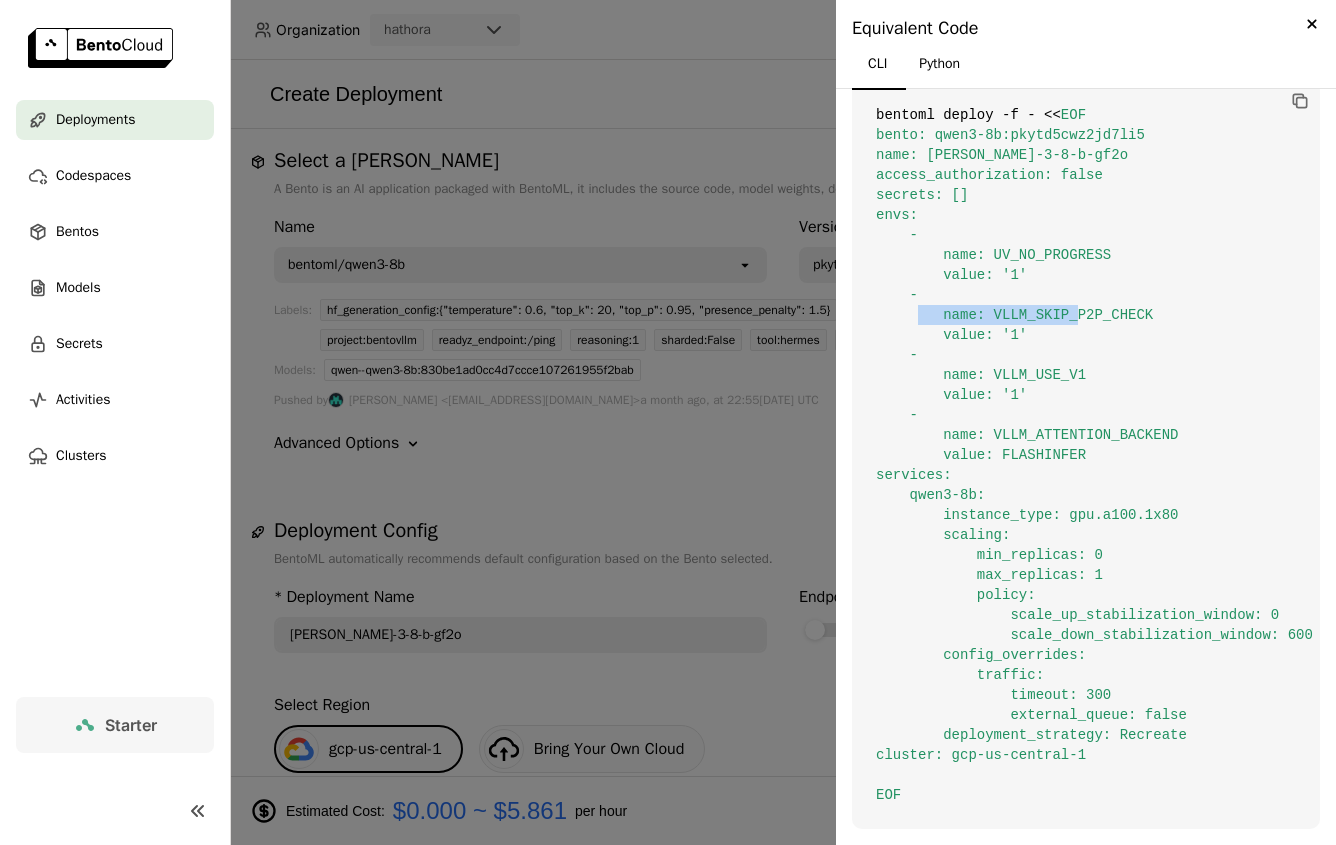click on "EOF
bento: qwen3-8b:pkytd5cwz2jd7li5
name: [PERSON_NAME]-3-8-b-gf2o
access_authorization: false
secrets: []
envs:
-
name: UV_NO_PROGRESS
value: '1'
-
name: VLLM_SKIP_P2P_CHECK
value: '1'
-
name: VLLM_USE_V1
value: '1'
-
name: VLLM_ATTENTION_BACKEND
value: FLASHINFER
services:
qwen3-8b:
instance_type: gpu.a100.1x80
scaling:
min_replicas: 0
max_replicas: 1
policy:
scale_up_stabilization_window: 0
scale_down_stabilization_window: 600
config_overrides:
traffic:
timeout: 300
external_queue: false
deployment_strategy: Recreate
cluster: gcp-us-central-1
EOF" at bounding box center (1094, 455) 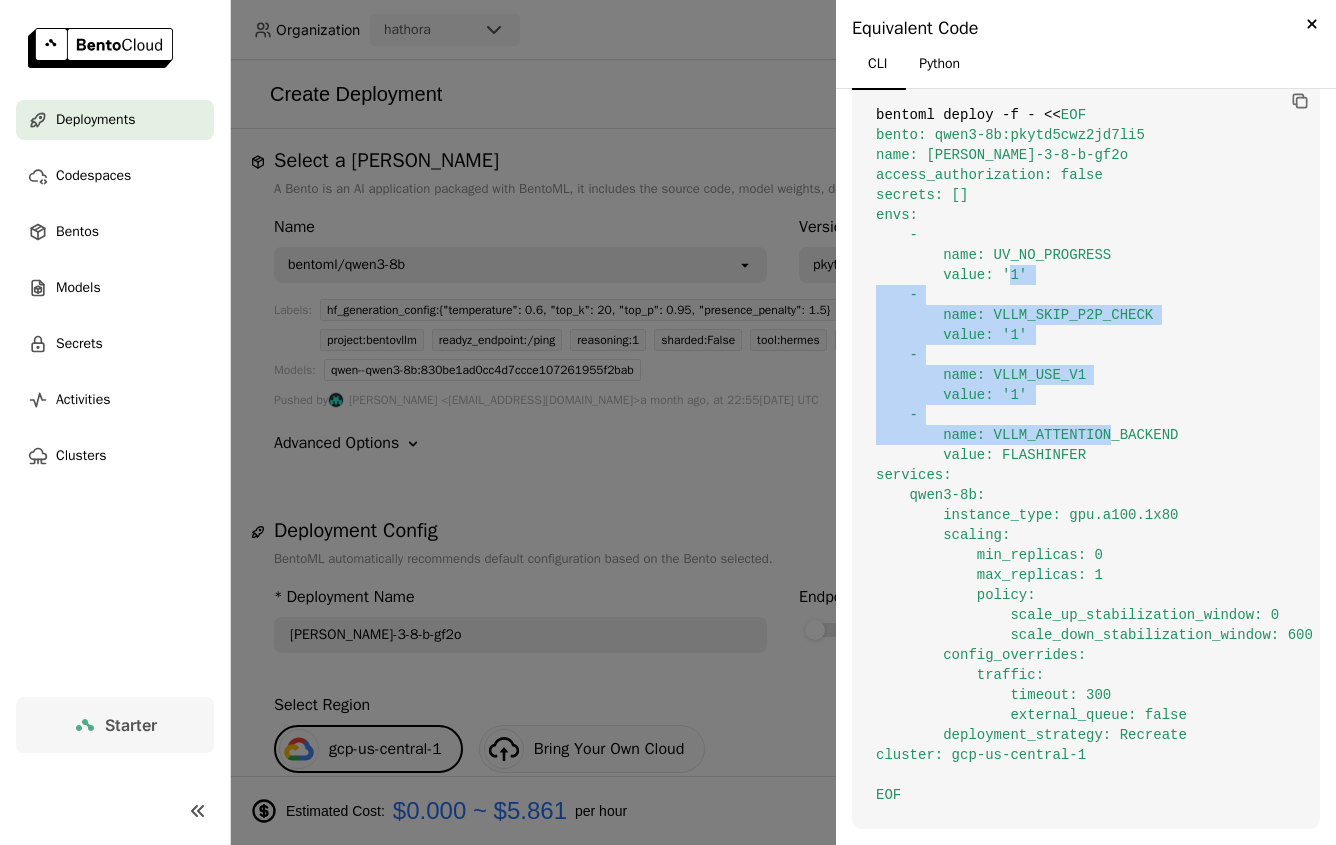drag, startPoint x: 1135, startPoint y: 295, endPoint x: 1133, endPoint y: 417, distance: 122.016396 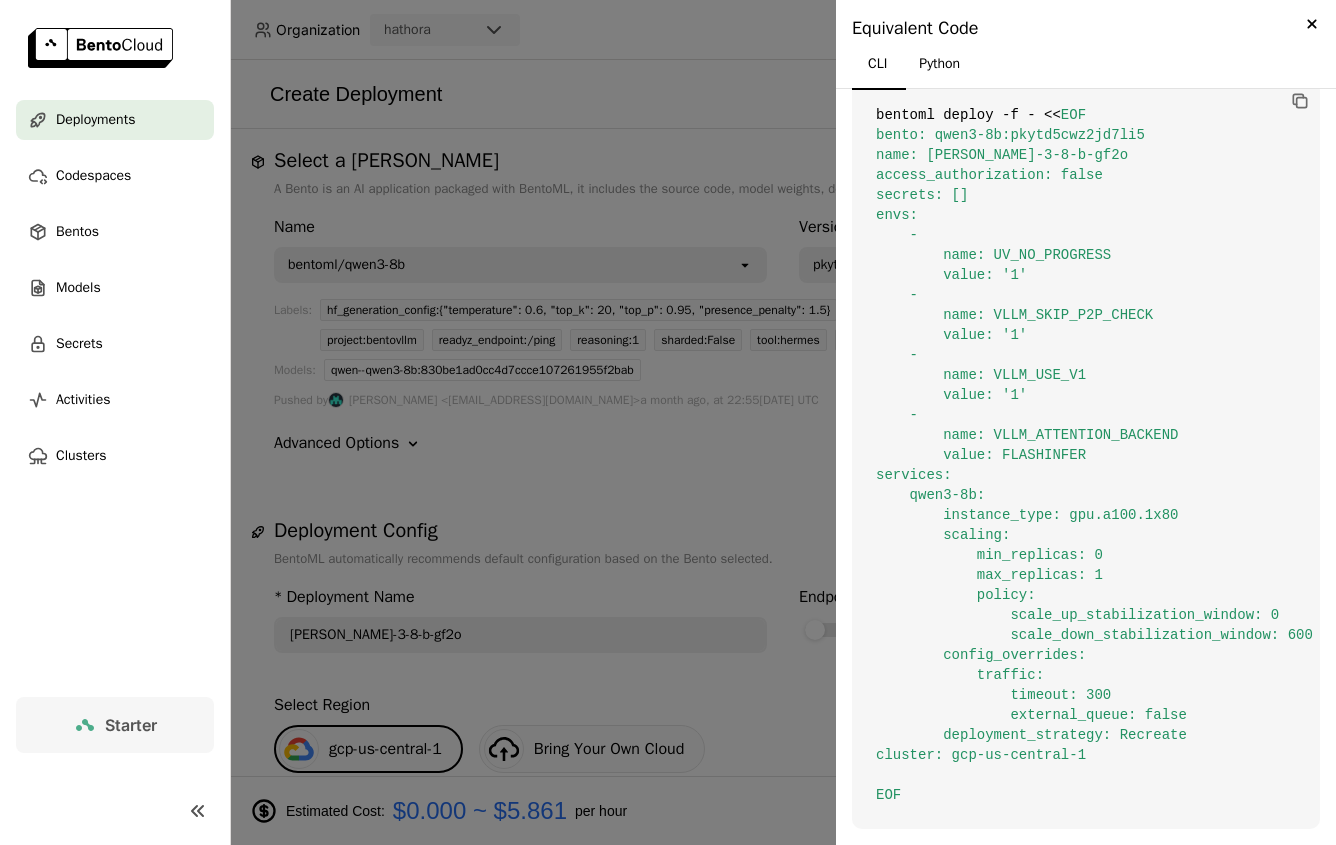 click on "EOF
bento: qwen3-8b:pkytd5cwz2jd7li5
name: [PERSON_NAME]-3-8-b-gf2o
access_authorization: false
secrets: []
envs:
-
name: UV_NO_PROGRESS
value: '1'
-
name: VLLM_SKIP_P2P_CHECK
value: '1'
-
name: VLLM_USE_V1
value: '1'
-
name: VLLM_ATTENTION_BACKEND
value: FLASHINFER
services:
qwen3-8b:
instance_type: gpu.a100.1x80
scaling:
min_replicas: 0
max_replicas: 1
policy:
scale_up_stabilization_window: 0
scale_down_stabilization_window: 600
config_overrides:
traffic:
timeout: 300
external_queue: false
deployment_strategy: Recreate
cluster: gcp-us-central-1
EOF" at bounding box center (1094, 455) 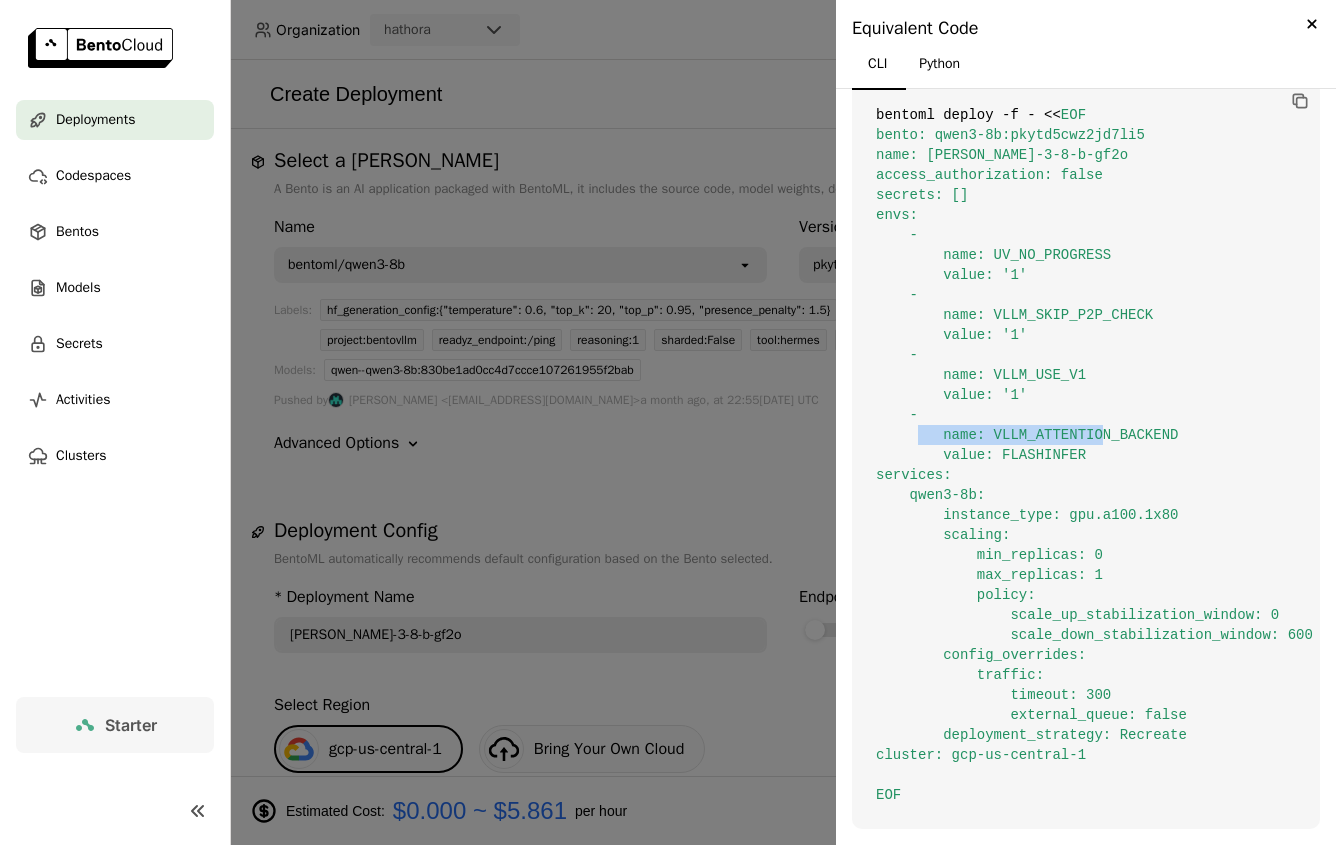 click on "EOF
bento: qwen3-8b:pkytd5cwz2jd7li5
name: [PERSON_NAME]-3-8-b-gf2o
access_authorization: false
secrets: []
envs:
-
name: UV_NO_PROGRESS
value: '1'
-
name: VLLM_SKIP_P2P_CHECK
value: '1'
-
name: VLLM_USE_V1
value: '1'
-
name: VLLM_ATTENTION_BACKEND
value: FLASHINFER
services:
qwen3-8b:
instance_type: gpu.a100.1x80
scaling:
min_replicas: 0
max_replicas: 1
policy:
scale_up_stabilization_window: 0
scale_down_stabilization_window: 600
config_overrides:
traffic:
timeout: 300
external_queue: false
deployment_strategy: Recreate
cluster: gcp-us-central-1
EOF" at bounding box center [1094, 455] 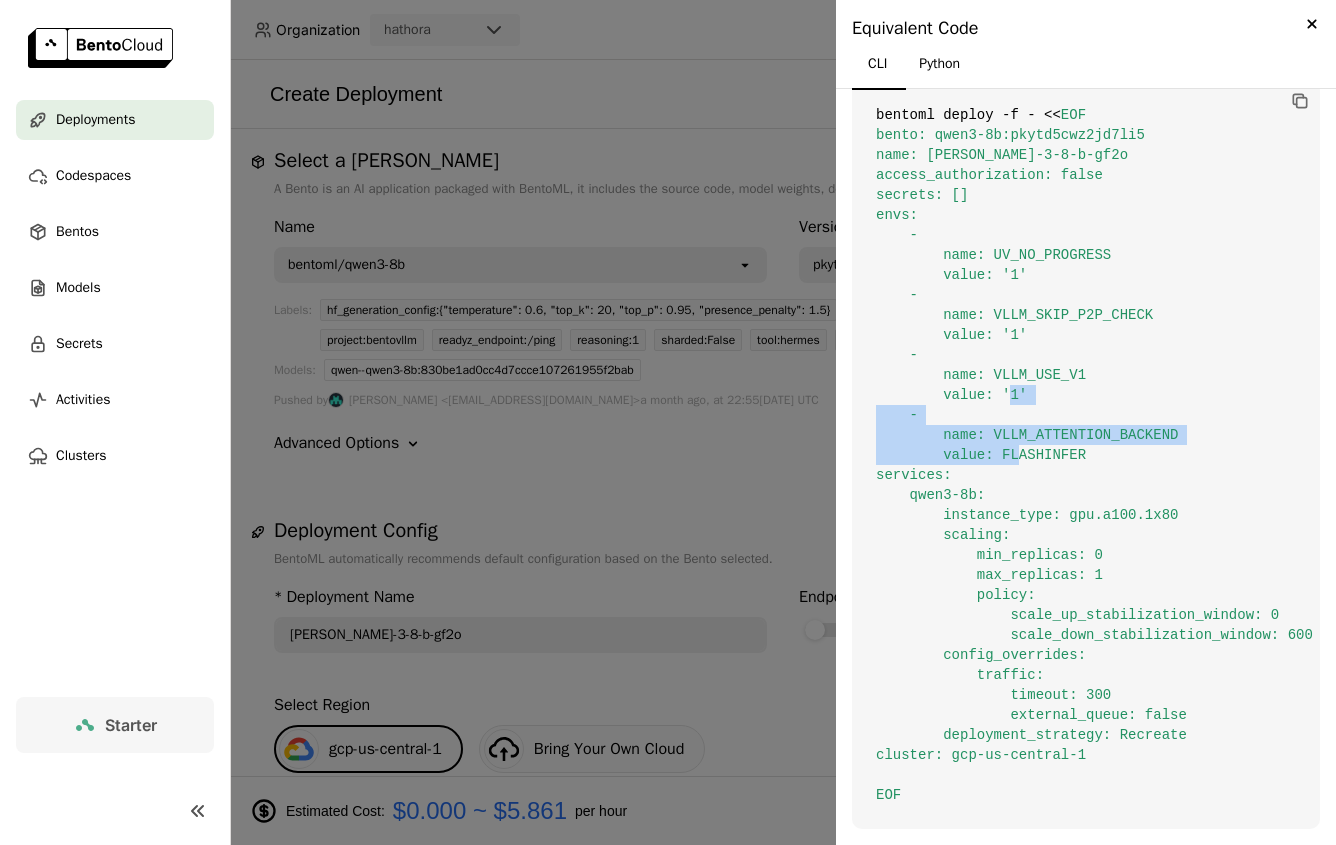 drag, startPoint x: 1132, startPoint y: 418, endPoint x: 1128, endPoint y: 448, distance: 30.265491 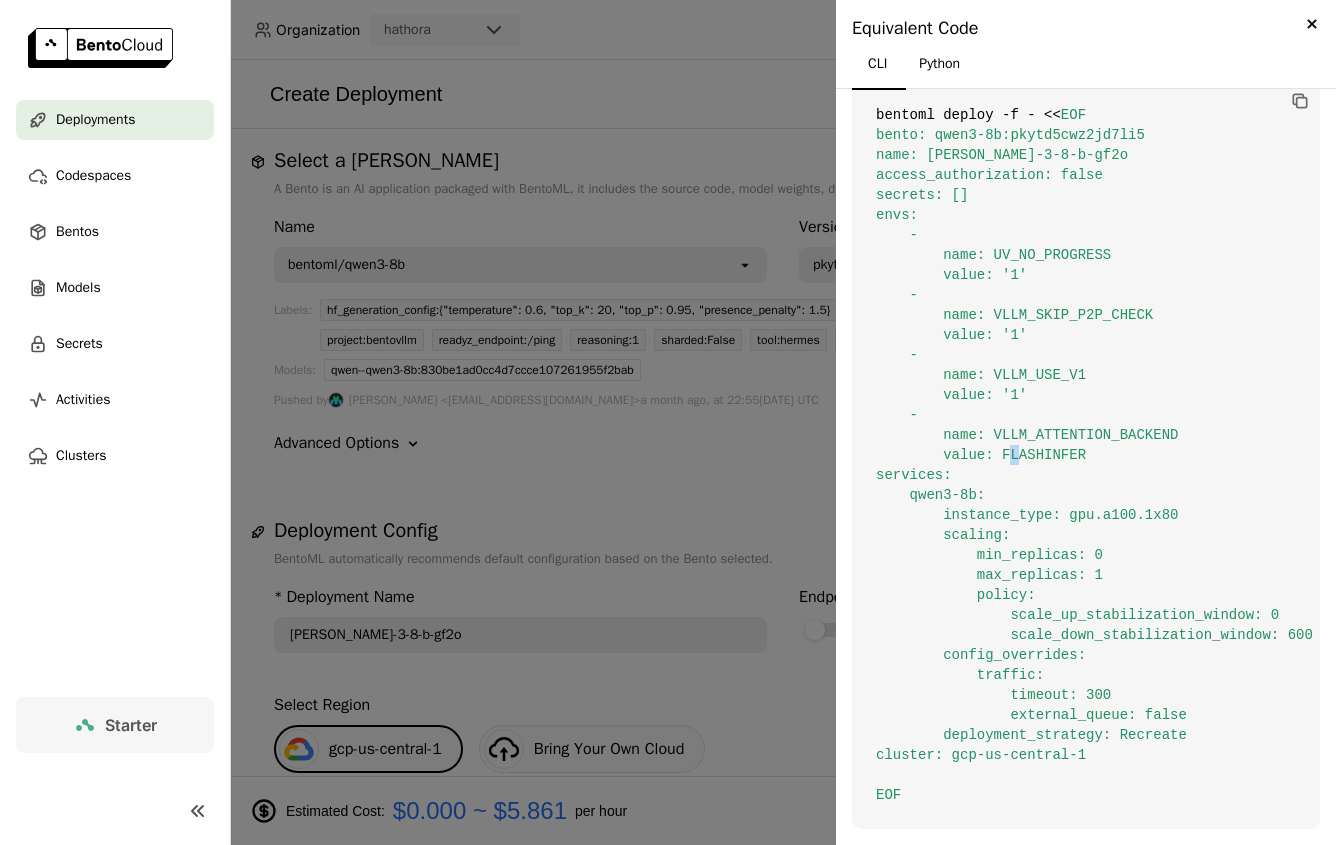 click on "bentoml deploy -f - << EOF
bento: qwen3-8b:pkytd5cwz2jd7li5
name: [PERSON_NAME]-3-8-b-gf2o
access_authorization: false
secrets: []
envs:
-
name: UV_NO_PROGRESS
value: '1'
-
name: VLLM_SKIP_P2P_CHECK
value: '1'
-
name: VLLM_USE_V1
value: '1'
-
name: VLLM_ATTENTION_BACKEND
value: FLASHINFER
services:
qwen3-8b:
instance_type: gpu.a100.1x80
scaling:
min_replicas: 0
max_replicas: 1
policy:
scale_up_stabilization_window: 0
scale_down_stabilization_window: 600
config_overrides:
traffic:
timeout: 300
external_queue: false
deployment_strategy: Recreate
cluster: gcp-us-central-1
EOF" at bounding box center (1086, 455) 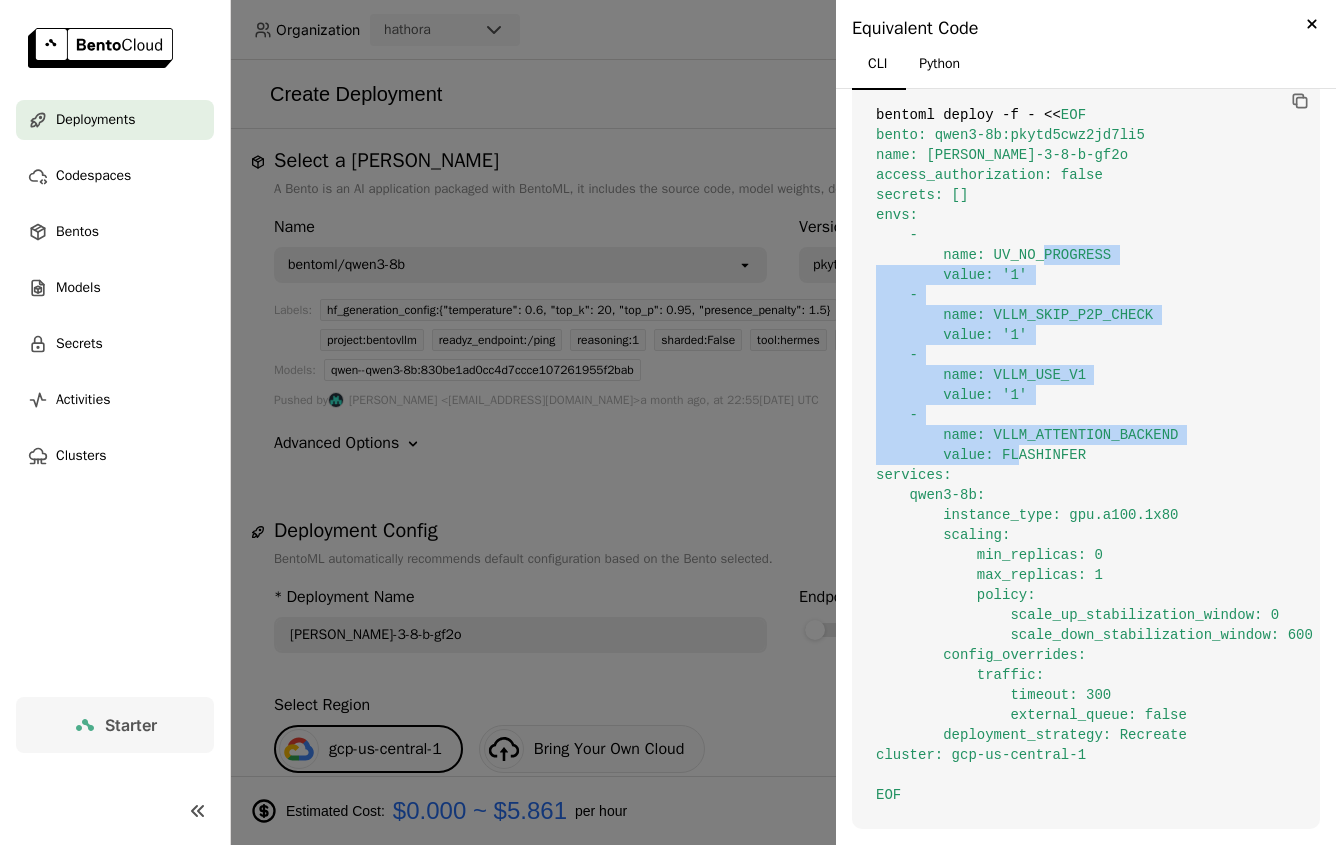 drag, startPoint x: 1128, startPoint y: 448, endPoint x: 1146, endPoint y: 250, distance: 198.8165 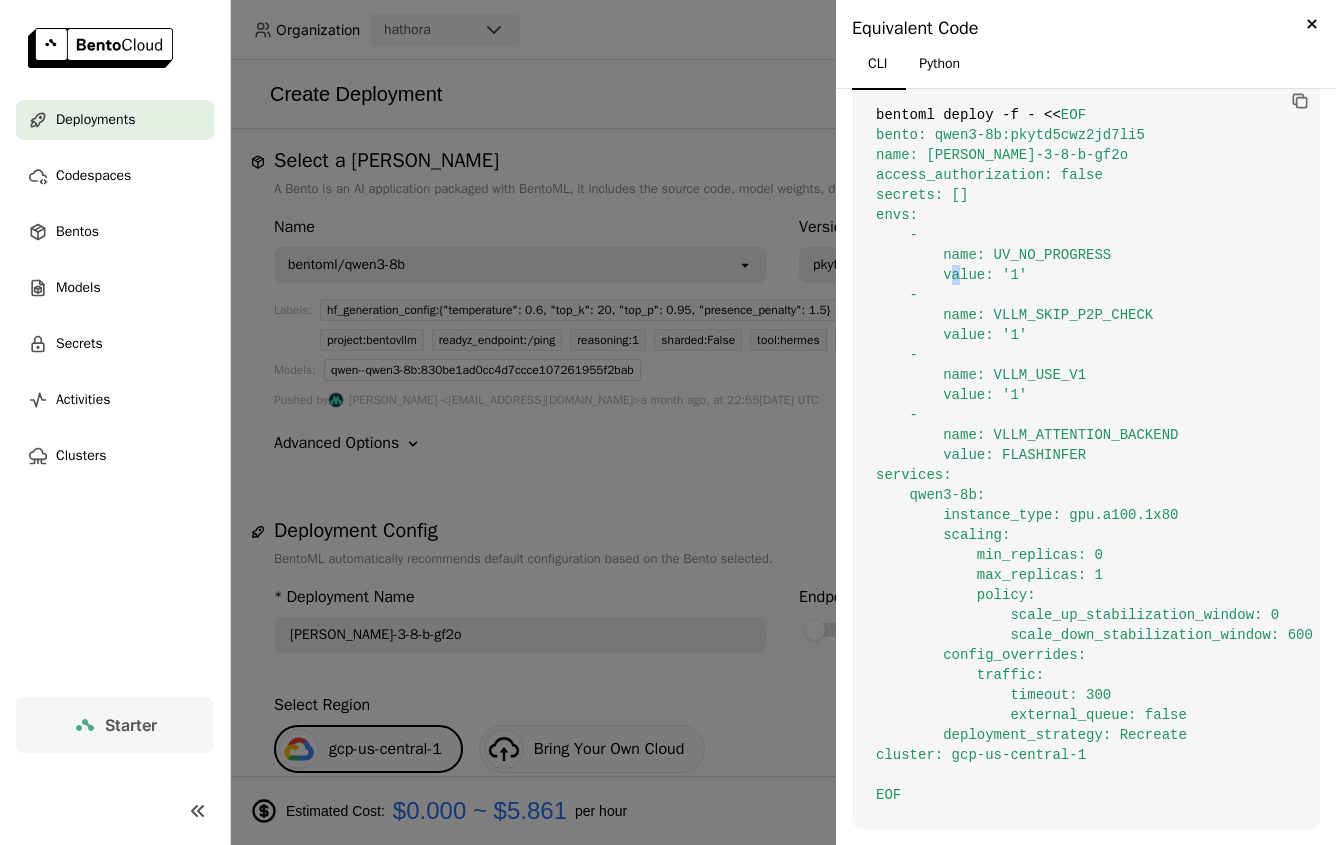 click on "bentoml deploy -f - << EOF
bento: qwen3-8b:pkytd5cwz2jd7li5
name: [PERSON_NAME]-3-8-b-gf2o
access_authorization: false
secrets: []
envs:
-
name: UV_NO_PROGRESS
value: '1'
-
name: VLLM_SKIP_P2P_CHECK
value: '1'
-
name: VLLM_USE_V1
value: '1'
-
name: VLLM_ATTENTION_BACKEND
value: FLASHINFER
services:
qwen3-8b:
instance_type: gpu.a100.1x80
scaling:
min_replicas: 0
max_replicas: 1
policy:
scale_up_stabilization_window: 0
scale_down_stabilization_window: 600
config_overrides:
traffic:
timeout: 300
external_queue: false
deployment_strategy: Recreate
cluster: gcp-us-central-1
EOF" at bounding box center (1086, 455) 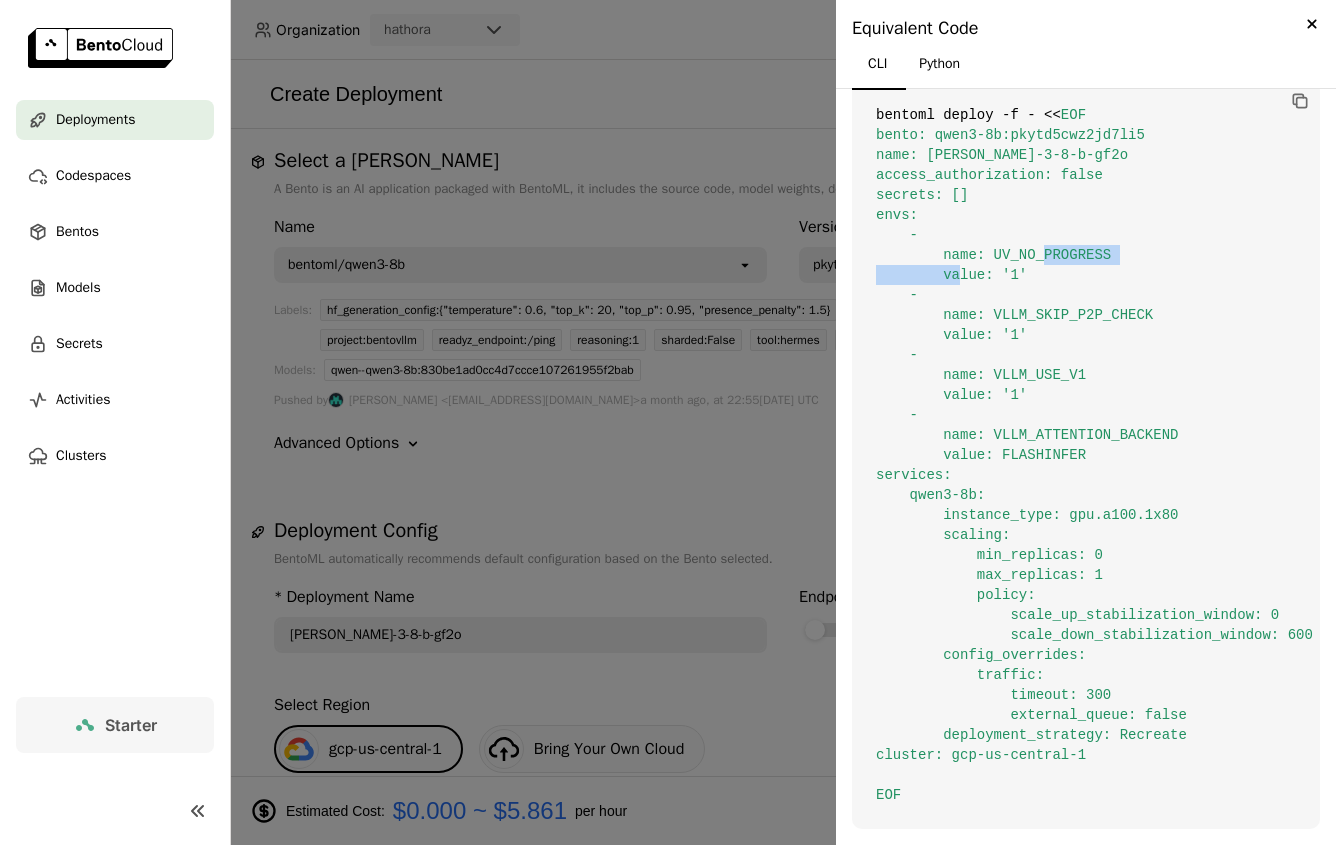 click on "bentoml deploy -f - << EOF
bento: qwen3-8b:pkytd5cwz2jd7li5
name: [PERSON_NAME]-3-8-b-gf2o
access_authorization: false
secrets: []
envs:
-
name: UV_NO_PROGRESS
value: '1'
-
name: VLLM_SKIP_P2P_CHECK
value: '1'
-
name: VLLM_USE_V1
value: '1'
-
name: VLLM_ATTENTION_BACKEND
value: FLASHINFER
services:
qwen3-8b:
instance_type: gpu.a100.1x80
scaling:
min_replicas: 0
max_replicas: 1
policy:
scale_up_stabilization_window: 0
scale_down_stabilization_window: 600
config_overrides:
traffic:
timeout: 300
external_queue: false
deployment_strategy: Recreate
cluster: gcp-us-central-1
EOF" at bounding box center (1086, 455) 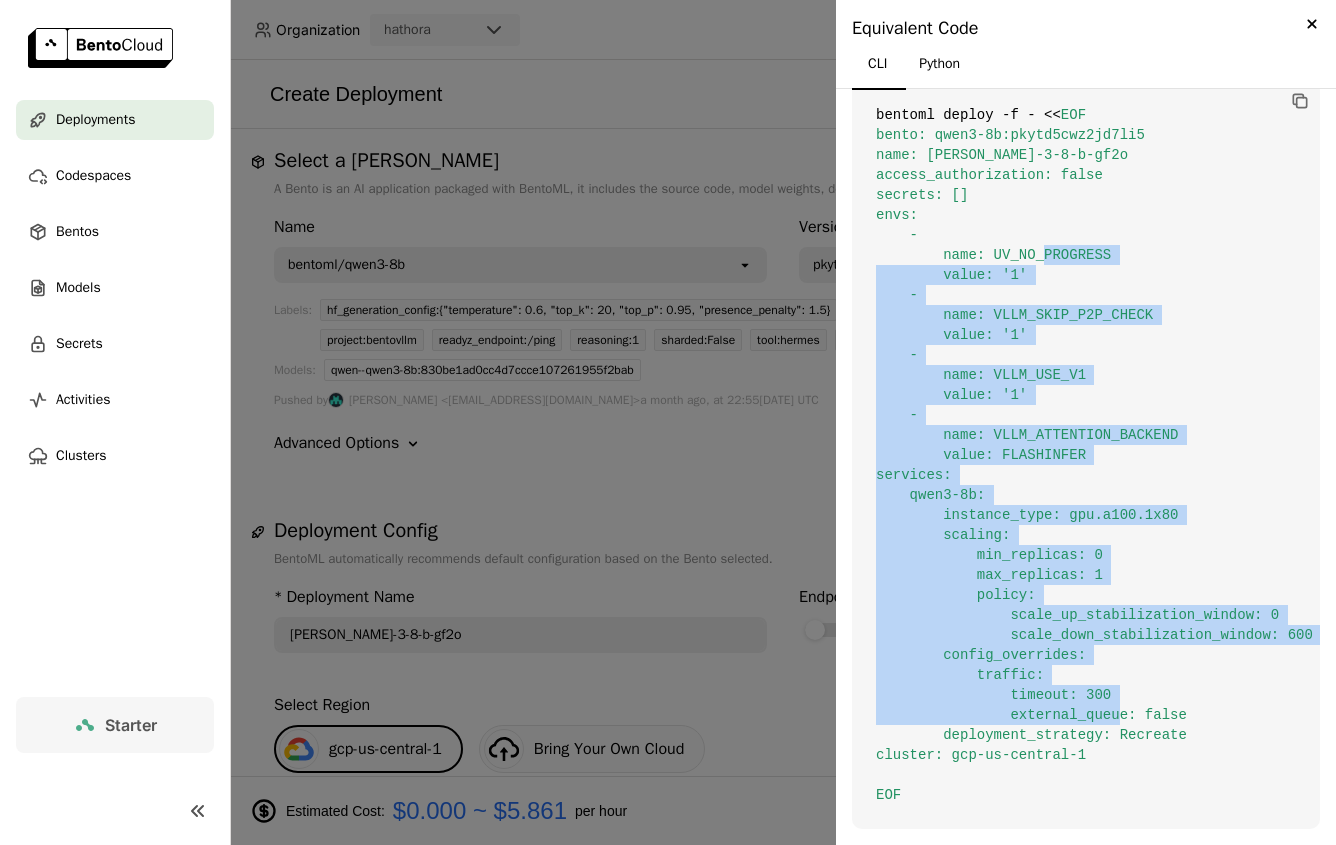 drag, startPoint x: 1146, startPoint y: 250, endPoint x: 1155, endPoint y: 699, distance: 449.09018 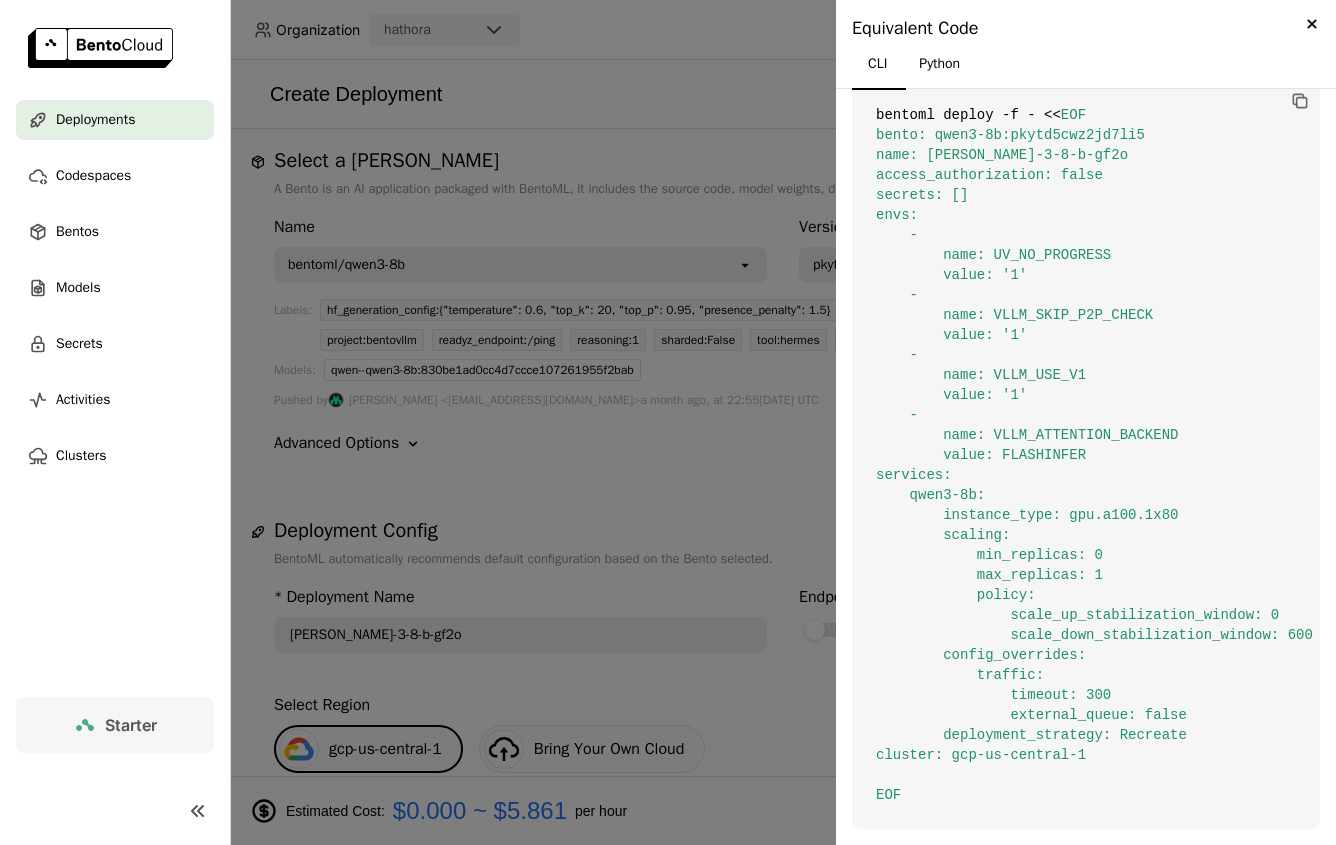 click on "bentoml deploy -f - << EOF
bento: qwen3-8b:pkytd5cwz2jd7li5
name: [PERSON_NAME]-3-8-b-gf2o
access_authorization: false
secrets: []
envs:
-
name: UV_NO_PROGRESS
value: '1'
-
name: VLLM_SKIP_P2P_CHECK
value: '1'
-
name: VLLM_USE_V1
value: '1'
-
name: VLLM_ATTENTION_BACKEND
value: FLASHINFER
services:
qwen3-8b:
instance_type: gpu.a100.1x80
scaling:
min_replicas: 0
max_replicas: 1
policy:
scale_up_stabilization_window: 0
scale_down_stabilization_window: 600
config_overrides:
traffic:
timeout: 300
external_queue: false
deployment_strategy: Recreate
cluster: gcp-us-central-1
EOF" at bounding box center [1086, 455] 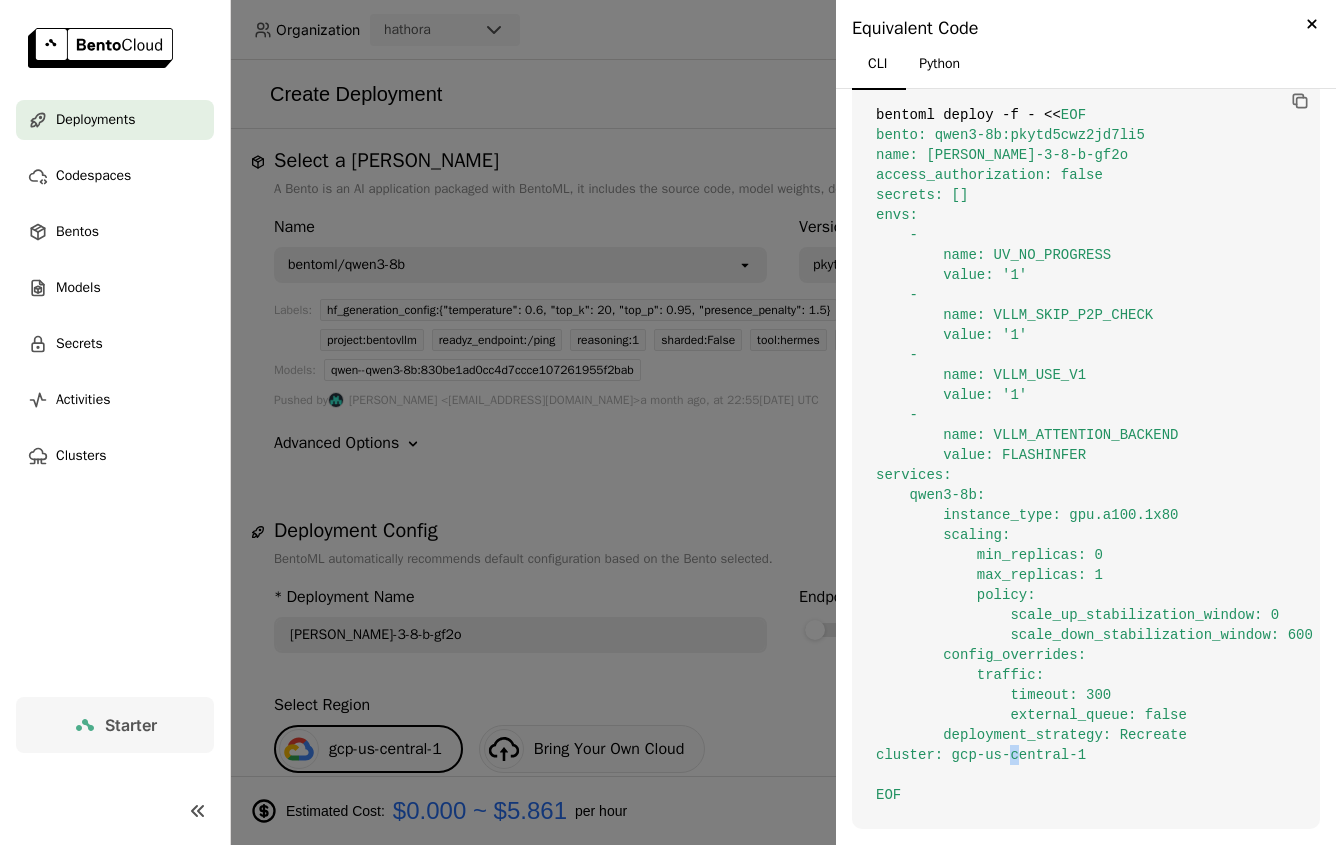 click on "bentoml deploy -f - << EOF
bento: qwen3-8b:pkytd5cwz2jd7li5
name: [PERSON_NAME]-3-8-b-gf2o
access_authorization: false
secrets: []
envs:
-
name: UV_NO_PROGRESS
value: '1'
-
name: VLLM_SKIP_P2P_CHECK
value: '1'
-
name: VLLM_USE_V1
value: '1'
-
name: VLLM_ATTENTION_BACKEND
value: FLASHINFER
services:
qwen3-8b:
instance_type: gpu.a100.1x80
scaling:
min_replicas: 0
max_replicas: 1
policy:
scale_up_stabilization_window: 0
scale_down_stabilization_window: 600
config_overrides:
traffic:
timeout: 300
external_queue: false
deployment_strategy: Recreate
cluster: gcp-us-central-1
EOF" at bounding box center [1086, 455] 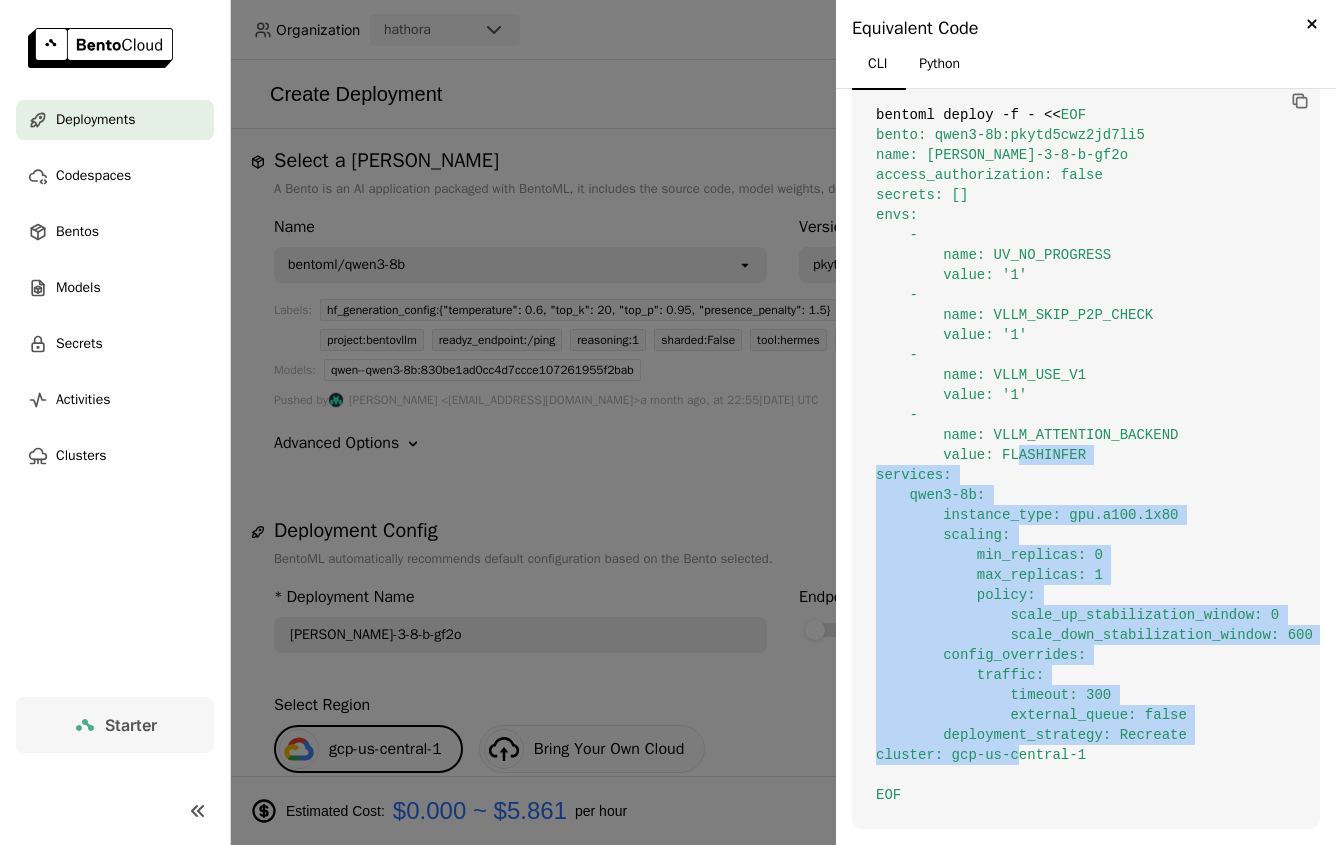 drag, startPoint x: 1141, startPoint y: 741, endPoint x: 1146, endPoint y: 458, distance: 283.04416 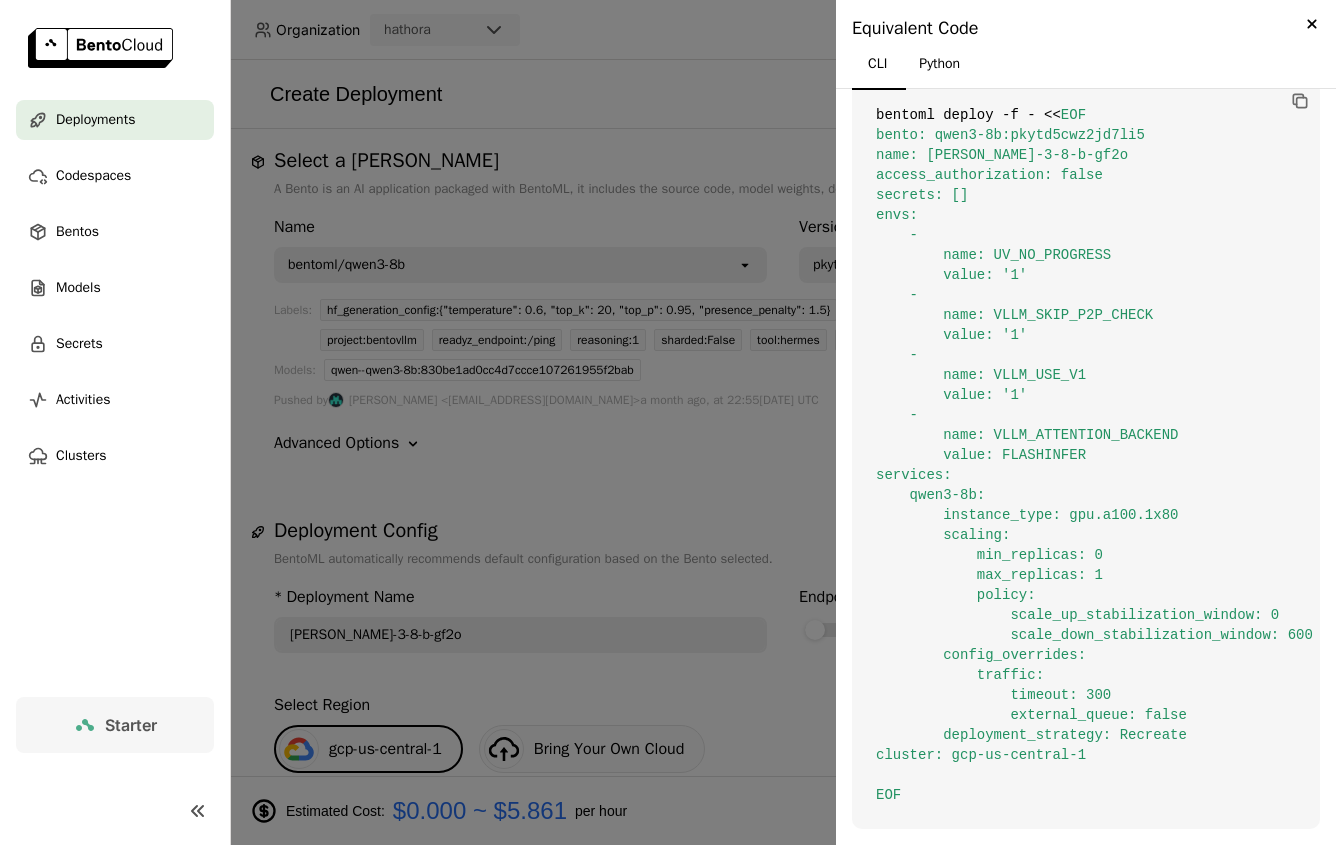 click on "EOF
bento: qwen3-8b:pkytd5cwz2jd7li5
name: [PERSON_NAME]-3-8-b-gf2o
access_authorization: false
secrets: []
envs:
-
name: UV_NO_PROGRESS
value: '1'
-
name: VLLM_SKIP_P2P_CHECK
value: '1'
-
name: VLLM_USE_V1
value: '1'
-
name: VLLM_ATTENTION_BACKEND
value: FLASHINFER
services:
qwen3-8b:
instance_type: gpu.a100.1x80
scaling:
min_replicas: 0
max_replicas: 1
policy:
scale_up_stabilization_window: 0
scale_down_stabilization_window: 600
config_overrides:
traffic:
timeout: 300
external_queue: false
deployment_strategy: Recreate
cluster: gcp-us-central-1
EOF" at bounding box center [1094, 455] 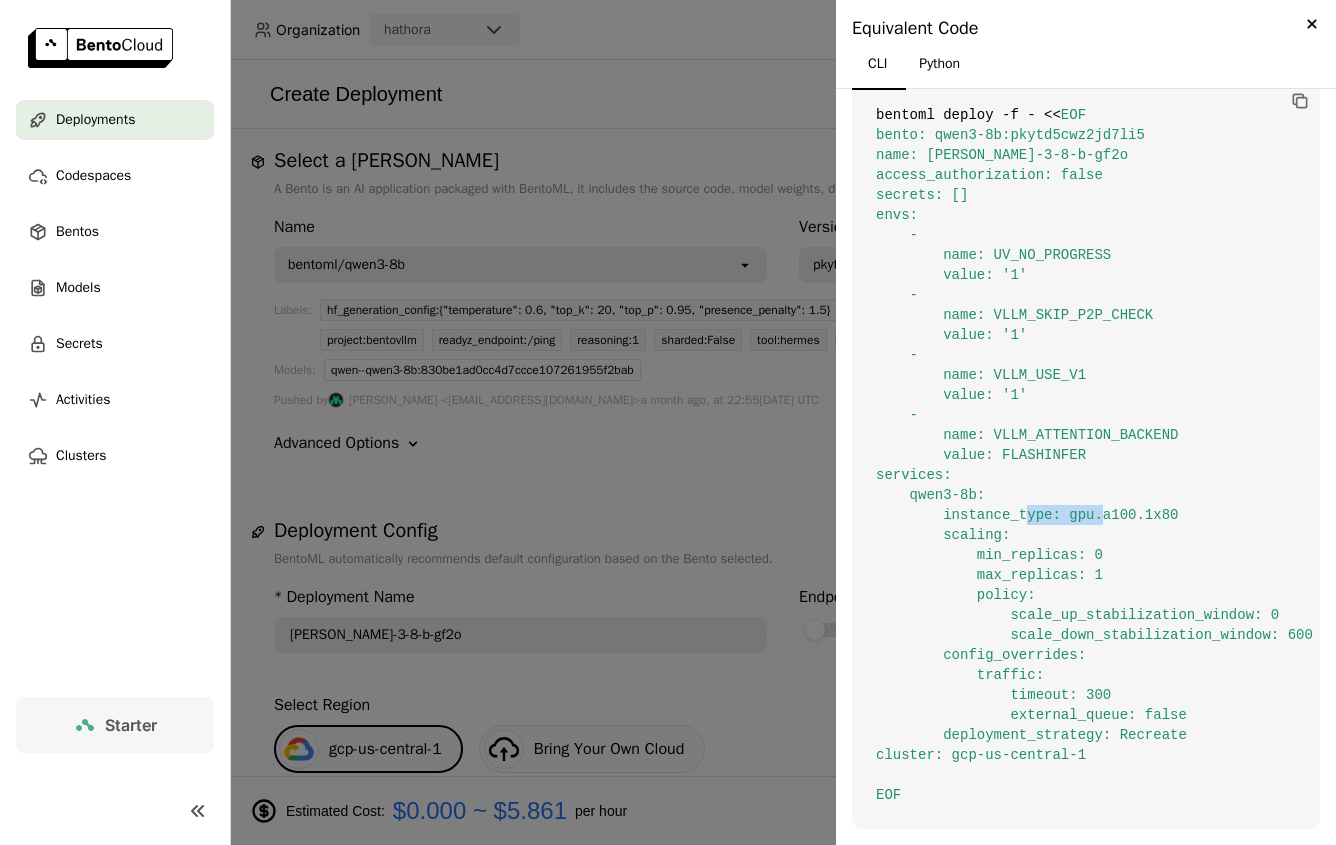 click on "EOF
bento: qwen3-8b:pkytd5cwz2jd7li5
name: [PERSON_NAME]-3-8-b-gf2o
access_authorization: false
secrets: []
envs:
-
name: UV_NO_PROGRESS
value: '1'
-
name: VLLM_SKIP_P2P_CHECK
value: '1'
-
name: VLLM_USE_V1
value: '1'
-
name: VLLM_ATTENTION_BACKEND
value: FLASHINFER
services:
qwen3-8b:
instance_type: gpu.a100.1x80
scaling:
min_replicas: 0
max_replicas: 1
policy:
scale_up_stabilization_window: 0
scale_down_stabilization_window: 600
config_overrides:
traffic:
timeout: 300
external_queue: false
deployment_strategy: Recreate
cluster: gcp-us-central-1
EOF" at bounding box center [1094, 455] 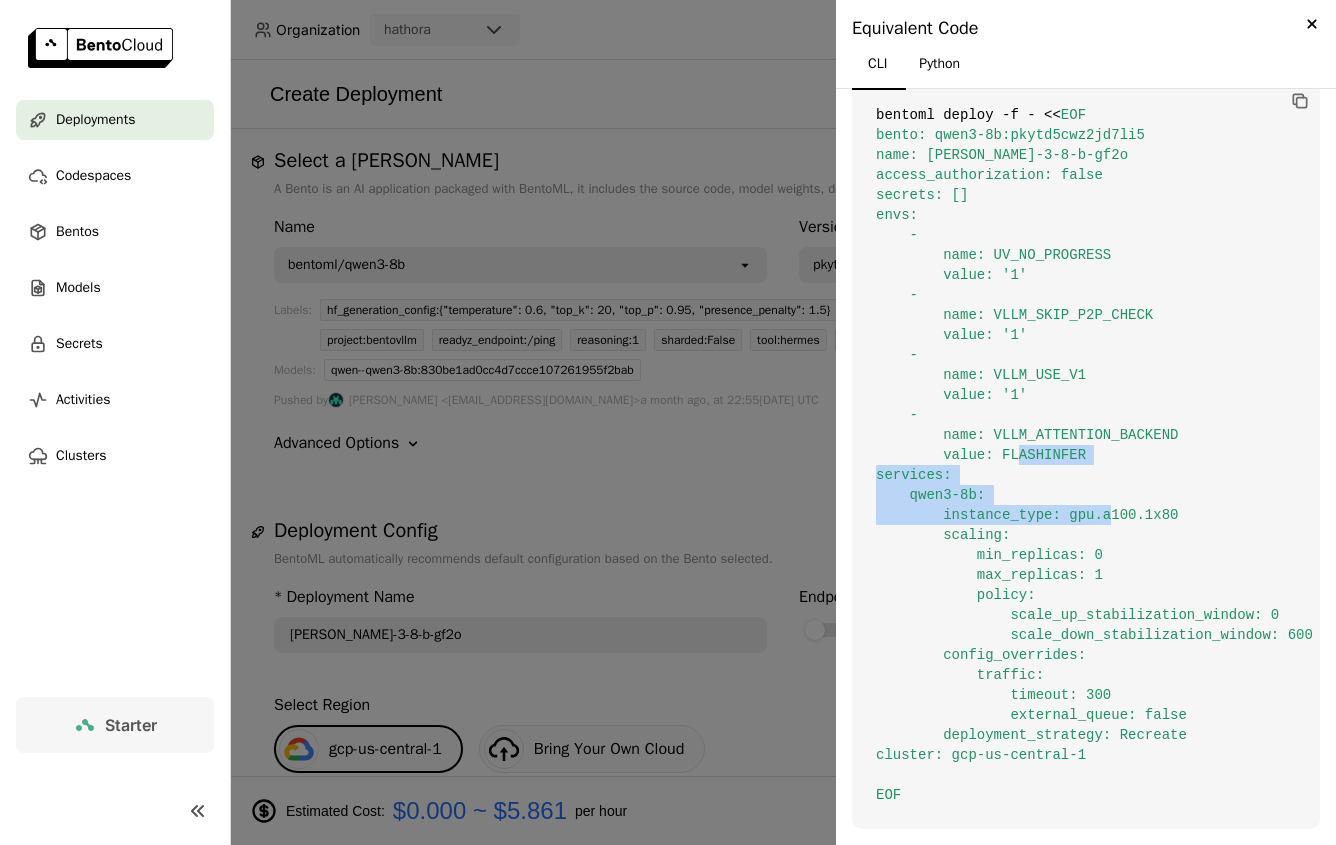 drag, startPoint x: 1150, startPoint y: 497, endPoint x: 1149, endPoint y: 468, distance: 29.017237 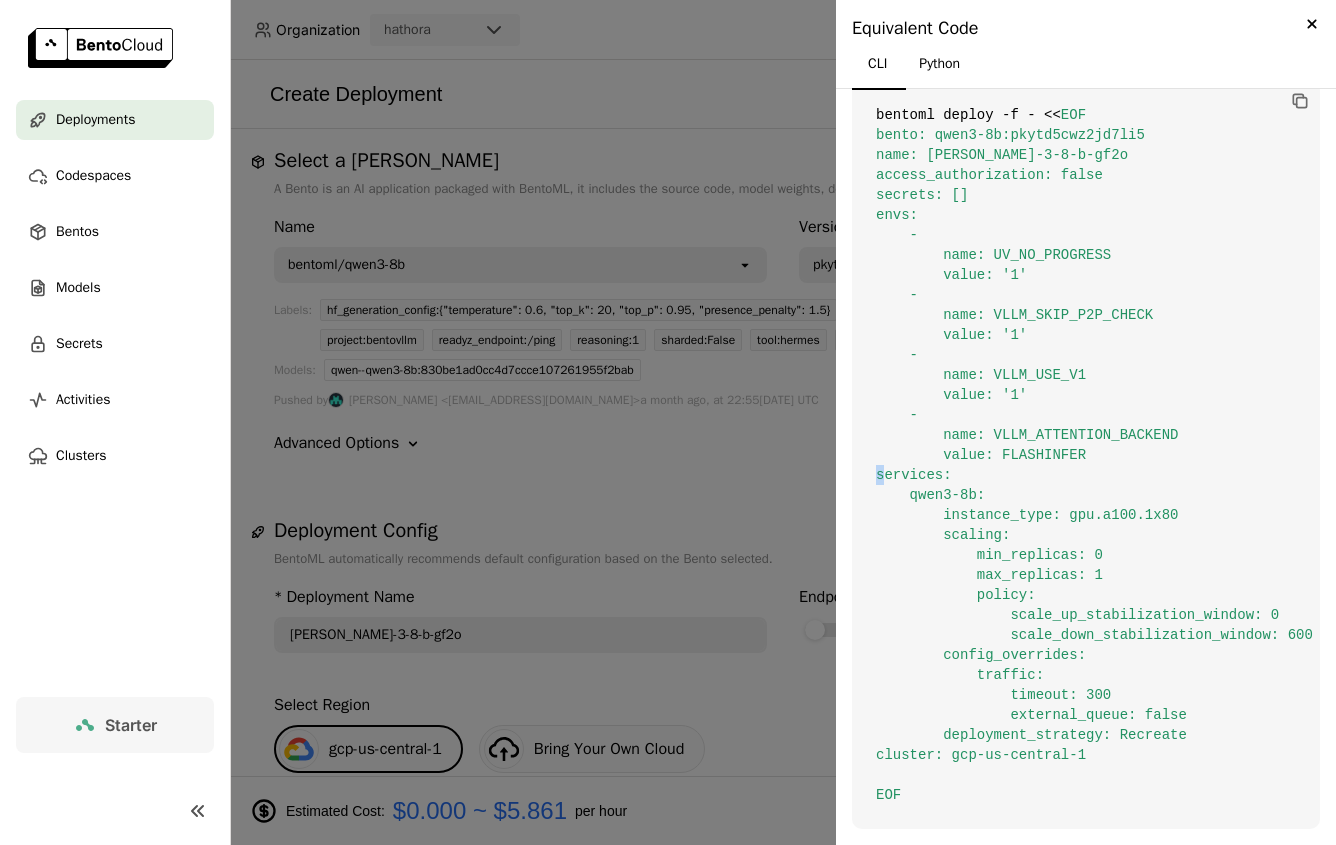 click on "bentoml deploy -f - << EOF
bento: qwen3-8b:pkytd5cwz2jd7li5
name: [PERSON_NAME]-3-8-b-gf2o
access_authorization: false
secrets: []
envs:
-
name: UV_NO_PROGRESS
value: '1'
-
name: VLLM_SKIP_P2P_CHECK
value: '1'
-
name: VLLM_USE_V1
value: '1'
-
name: VLLM_ATTENTION_BACKEND
value: FLASHINFER
services:
qwen3-8b:
instance_type: gpu.a100.1x80
scaling:
min_replicas: 0
max_replicas: 1
policy:
scale_up_stabilization_window: 0
scale_down_stabilization_window: 600
config_overrides:
traffic:
timeout: 300
external_queue: false
deployment_strategy: Recreate
cluster: gcp-us-central-1
EOF" at bounding box center (1086, 455) 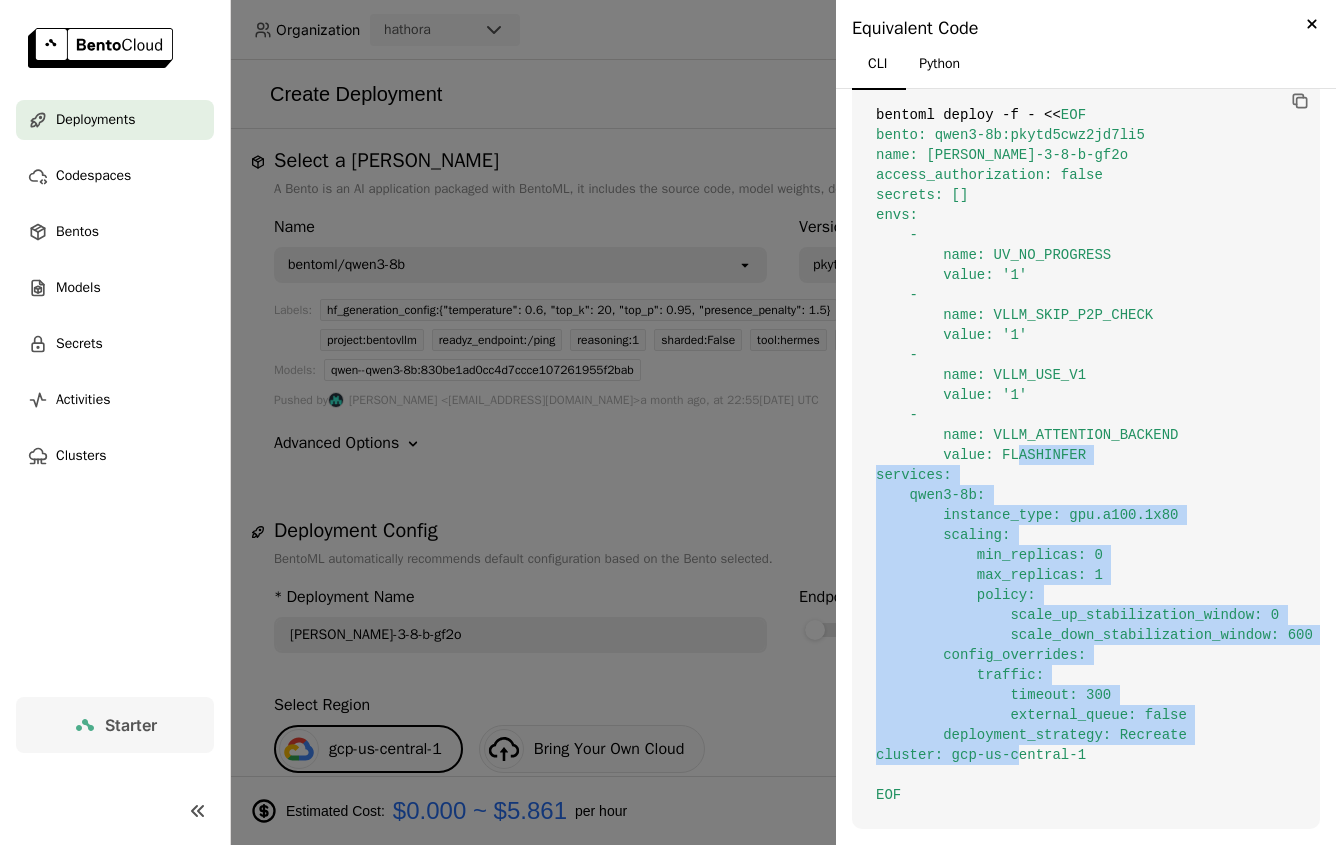 drag, startPoint x: 1149, startPoint y: 468, endPoint x: 1147, endPoint y: 750, distance: 282.00708 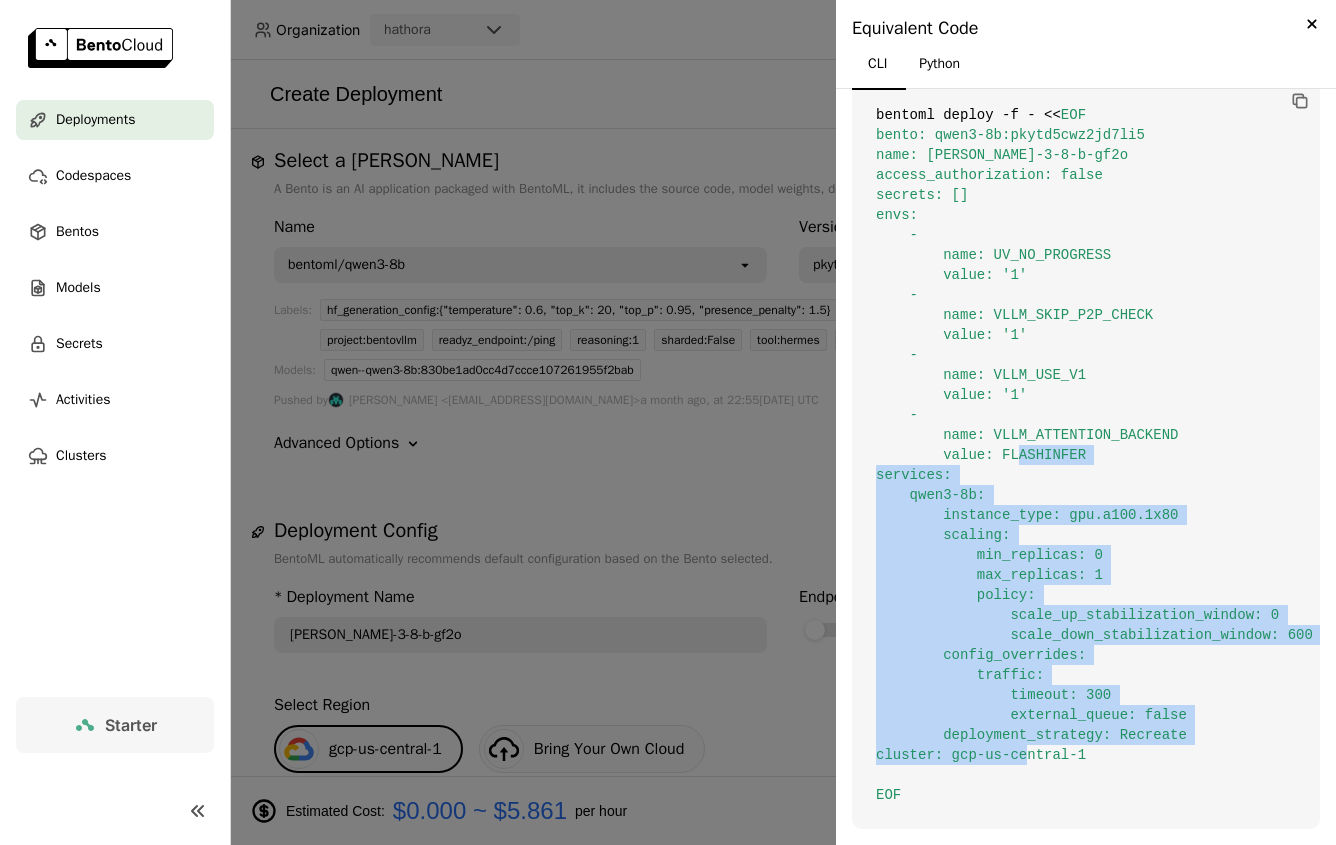 click on "bentoml deploy -f - << EOF
bento: qwen3-8b:pkytd5cwz2jd7li5
name: [PERSON_NAME]-3-8-b-gf2o
access_authorization: false
secrets: []
envs:
-
name: UV_NO_PROGRESS
value: '1'
-
name: VLLM_SKIP_P2P_CHECK
value: '1'
-
name: VLLM_USE_V1
value: '1'
-
name: VLLM_ATTENTION_BACKEND
value: FLASHINFER
services:
qwen3-8b:
instance_type: gpu.a100.1x80
scaling:
min_replicas: 0
max_replicas: 1
policy:
scale_up_stabilization_window: 0
scale_down_stabilization_window: 600
config_overrides:
traffic:
timeout: 300
external_queue: false
deployment_strategy: Recreate
cluster: gcp-us-central-1
EOF" at bounding box center [1086, 455] 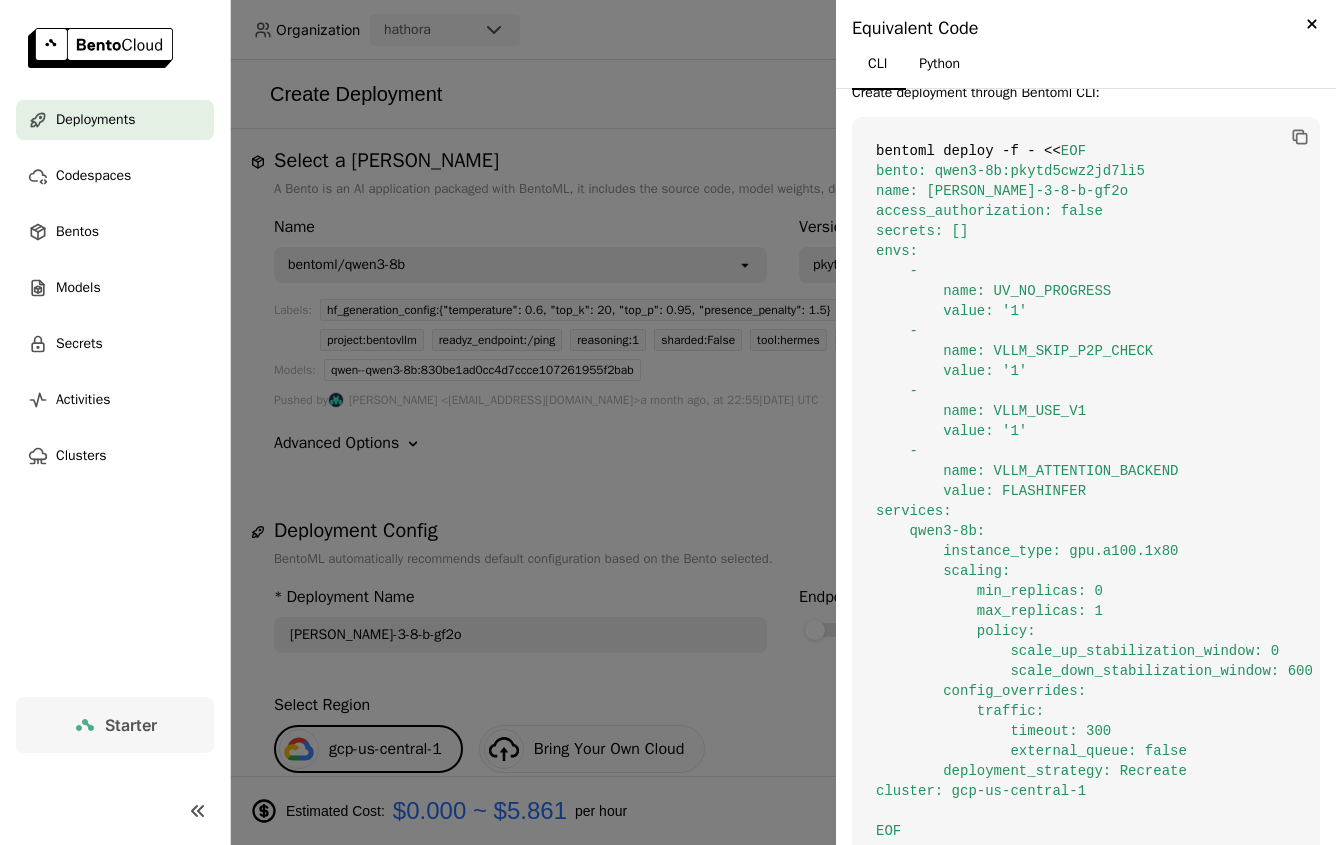 scroll, scrollTop: 0, scrollLeft: 0, axis: both 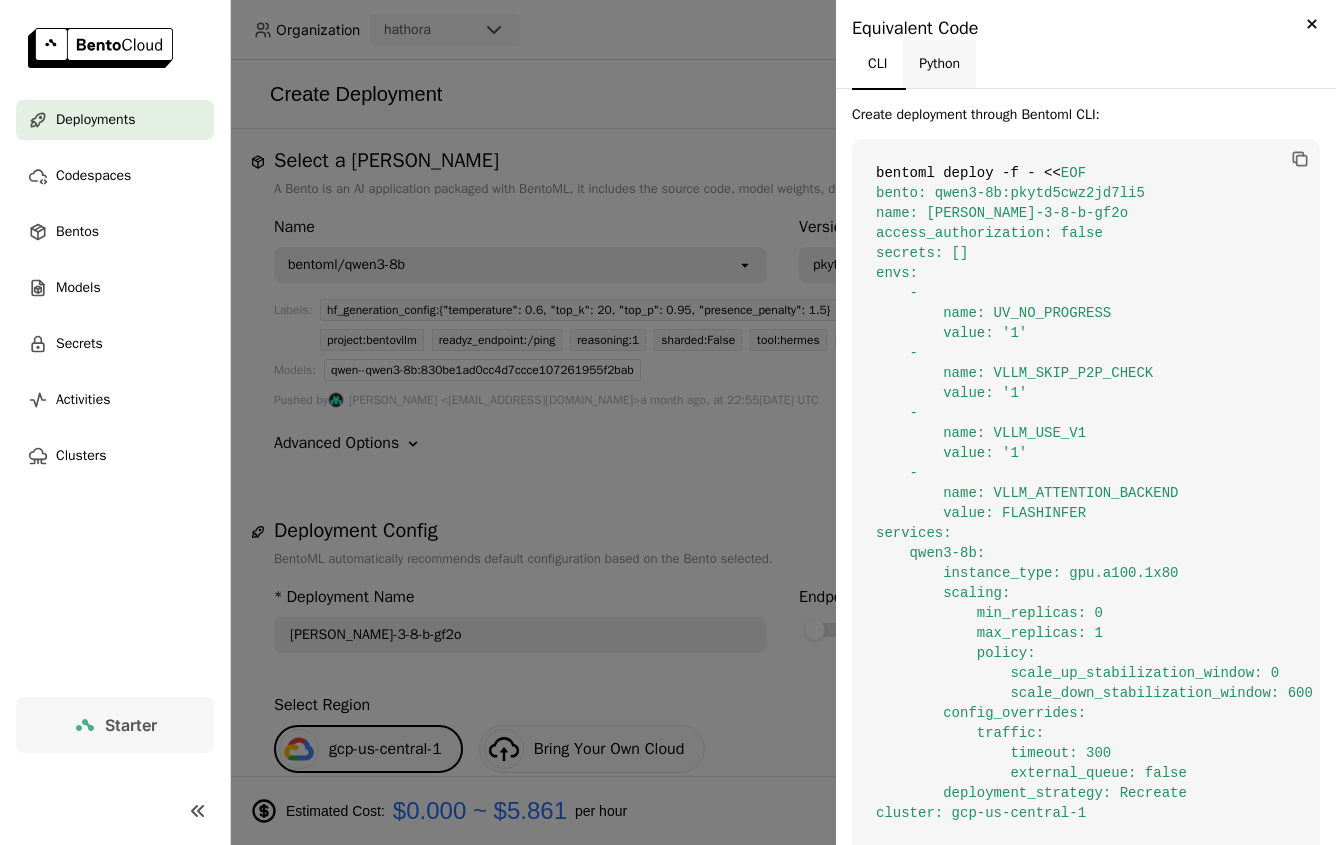 click on "Python" at bounding box center [939, 64] 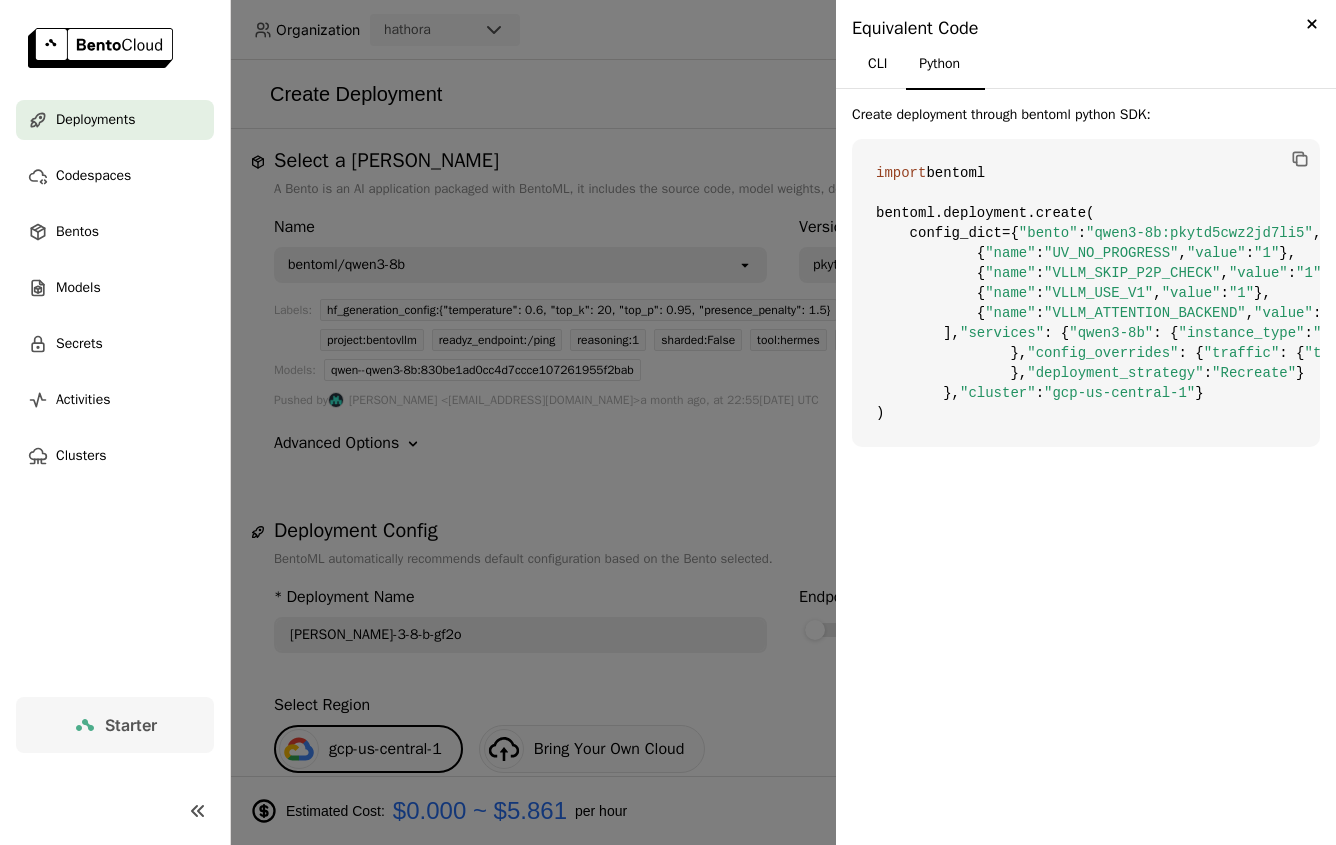 scroll, scrollTop: 0, scrollLeft: 0, axis: both 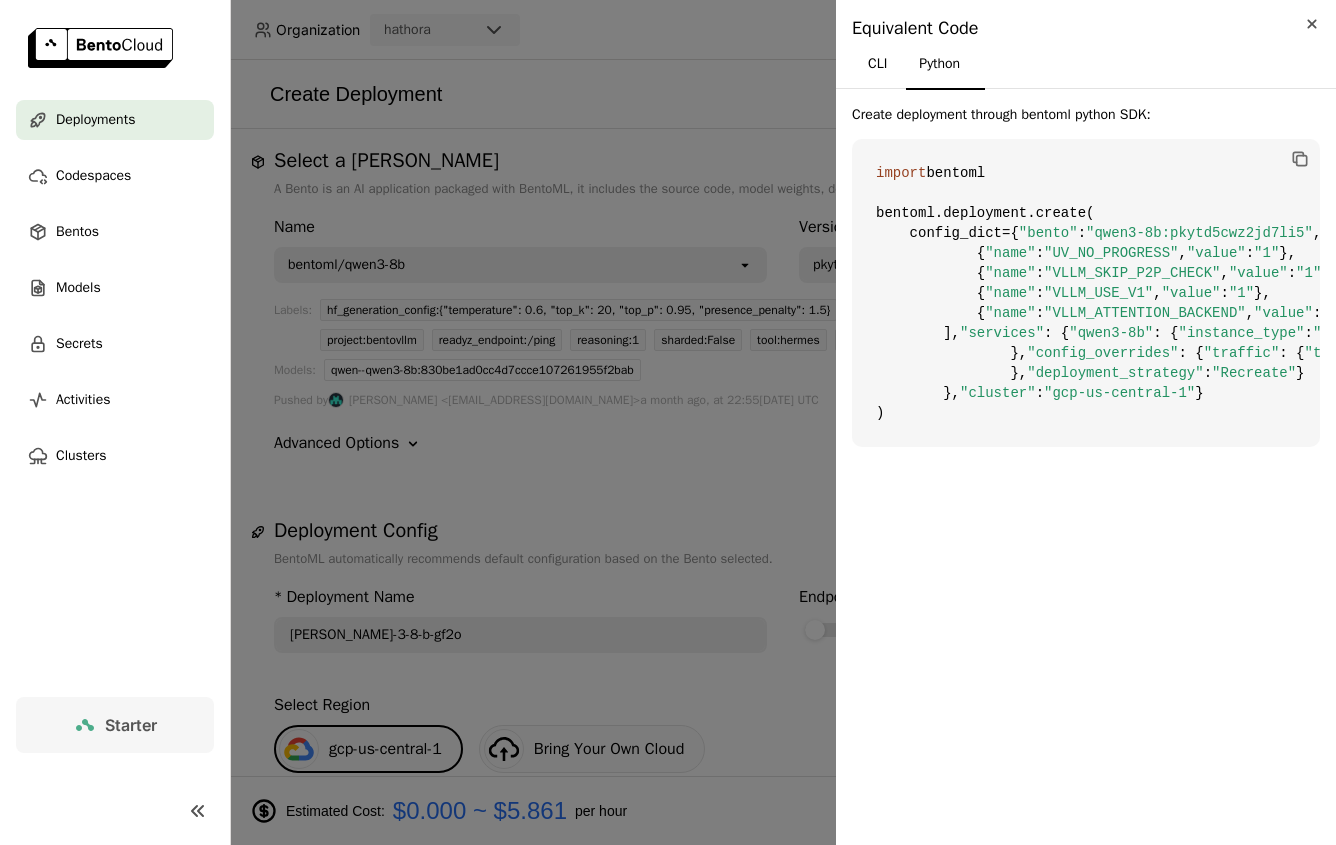 click on "Close" 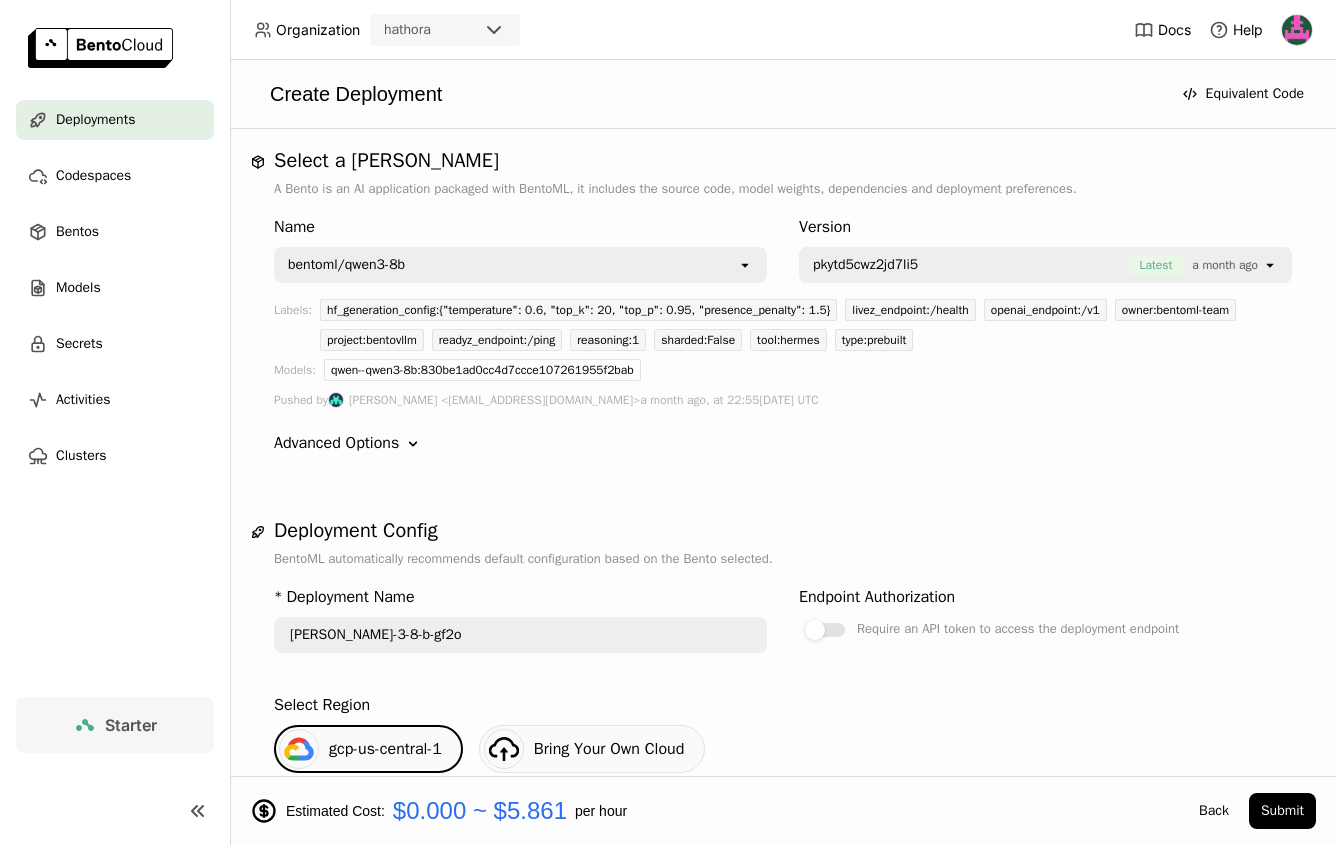 click on "A Bento is an AI application packaged with BentoML, it includes the source code, model weights, dependencies and deployment preferences." at bounding box center [783, 189] 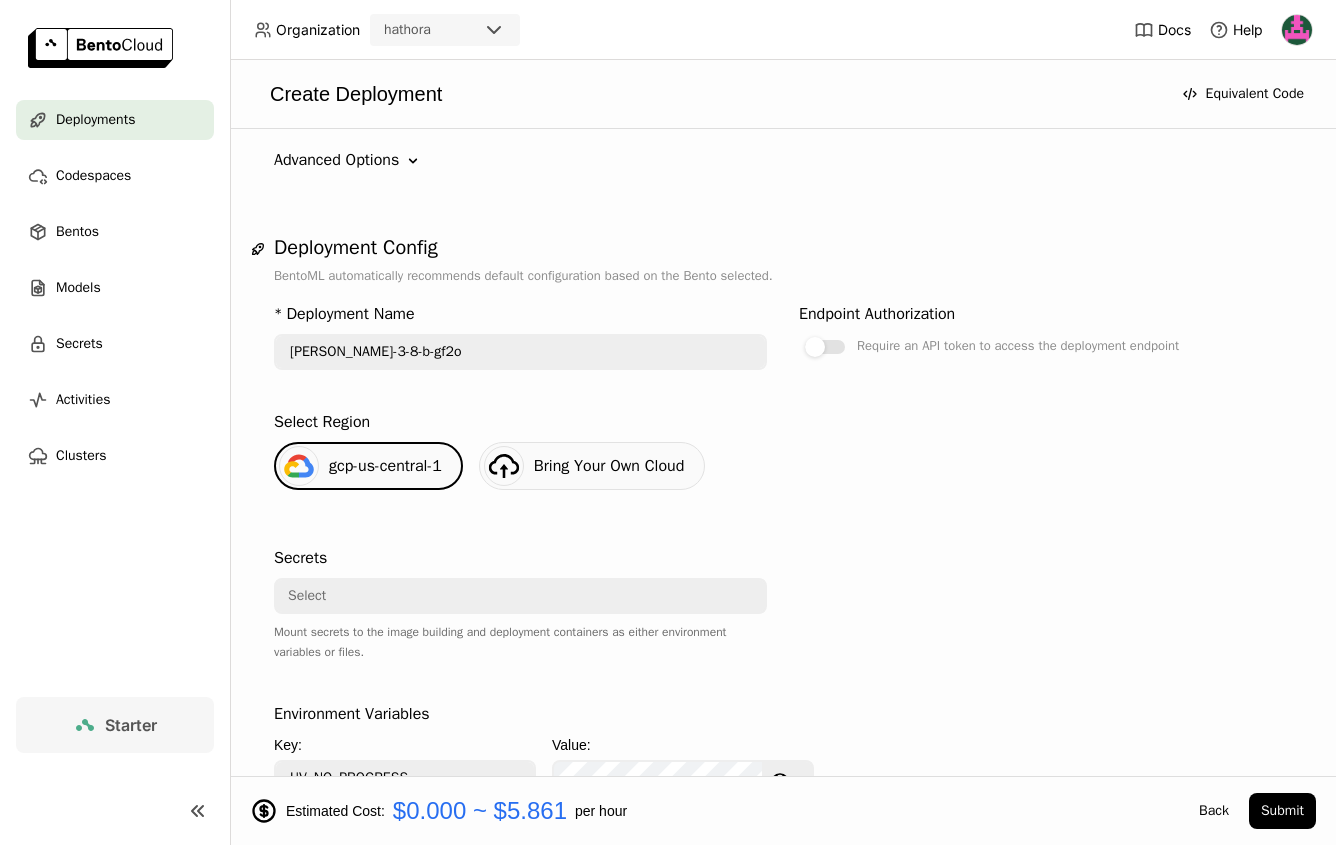 scroll, scrollTop: 460, scrollLeft: 0, axis: vertical 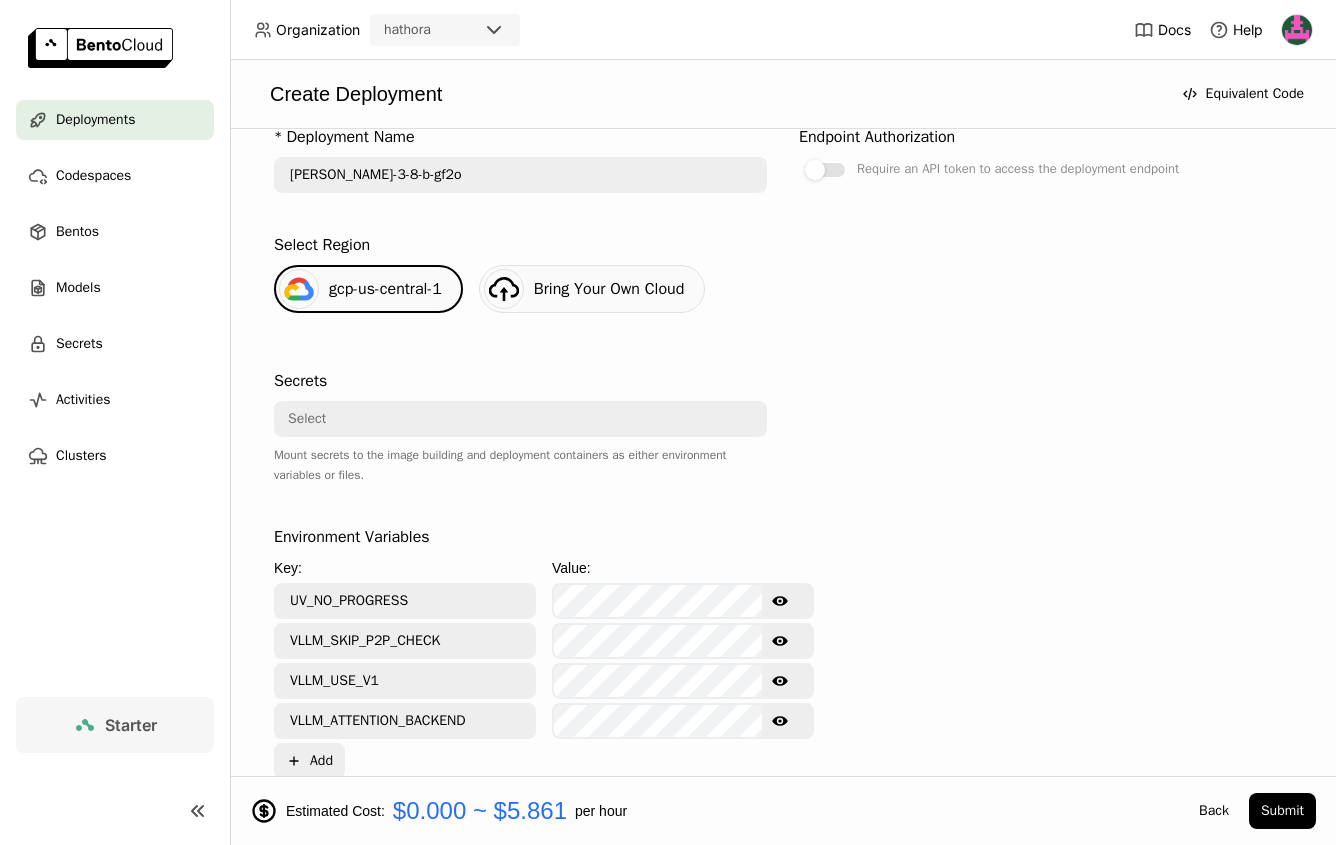 click on "Bring Your Own Cloud" at bounding box center [592, 289] 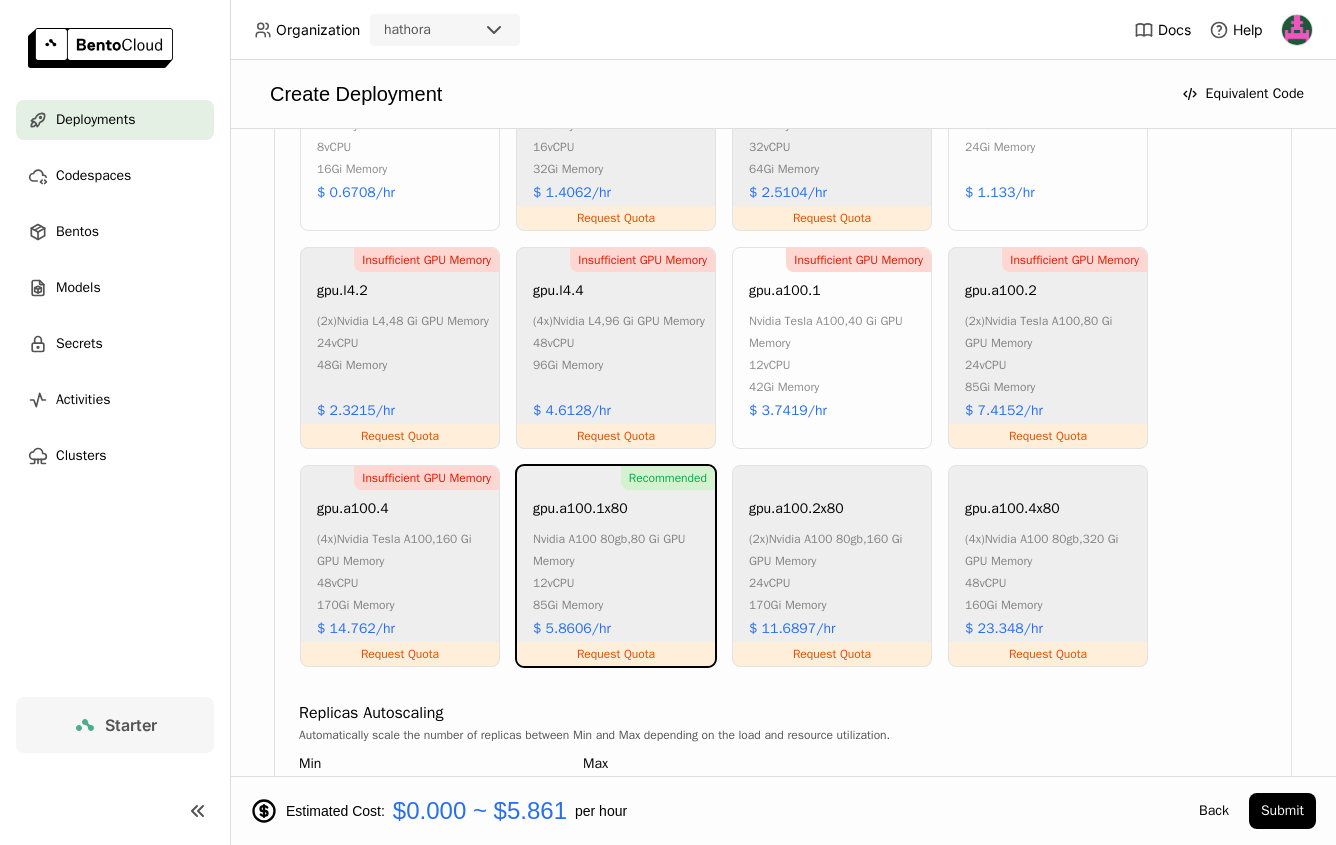 scroll, scrollTop: 1385, scrollLeft: 0, axis: vertical 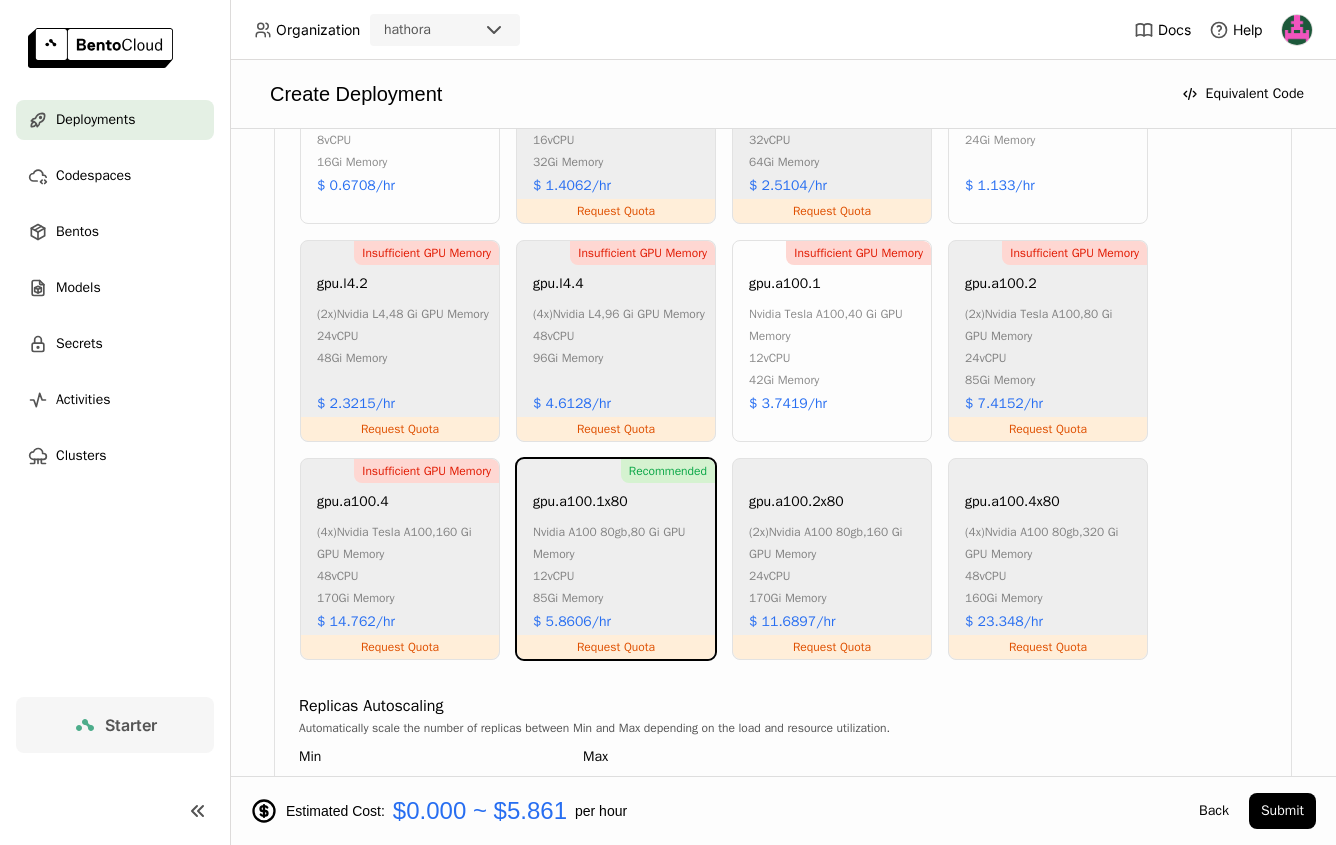 click on "Insufficient GPU Memory Request Quota gpu.a100.2 (2x)  nvidia tesla a100 ,  80 Gi   GPU Memory 24  vCPU 85Gi   Memory $ 7.4152/hr" at bounding box center (1048, 341) 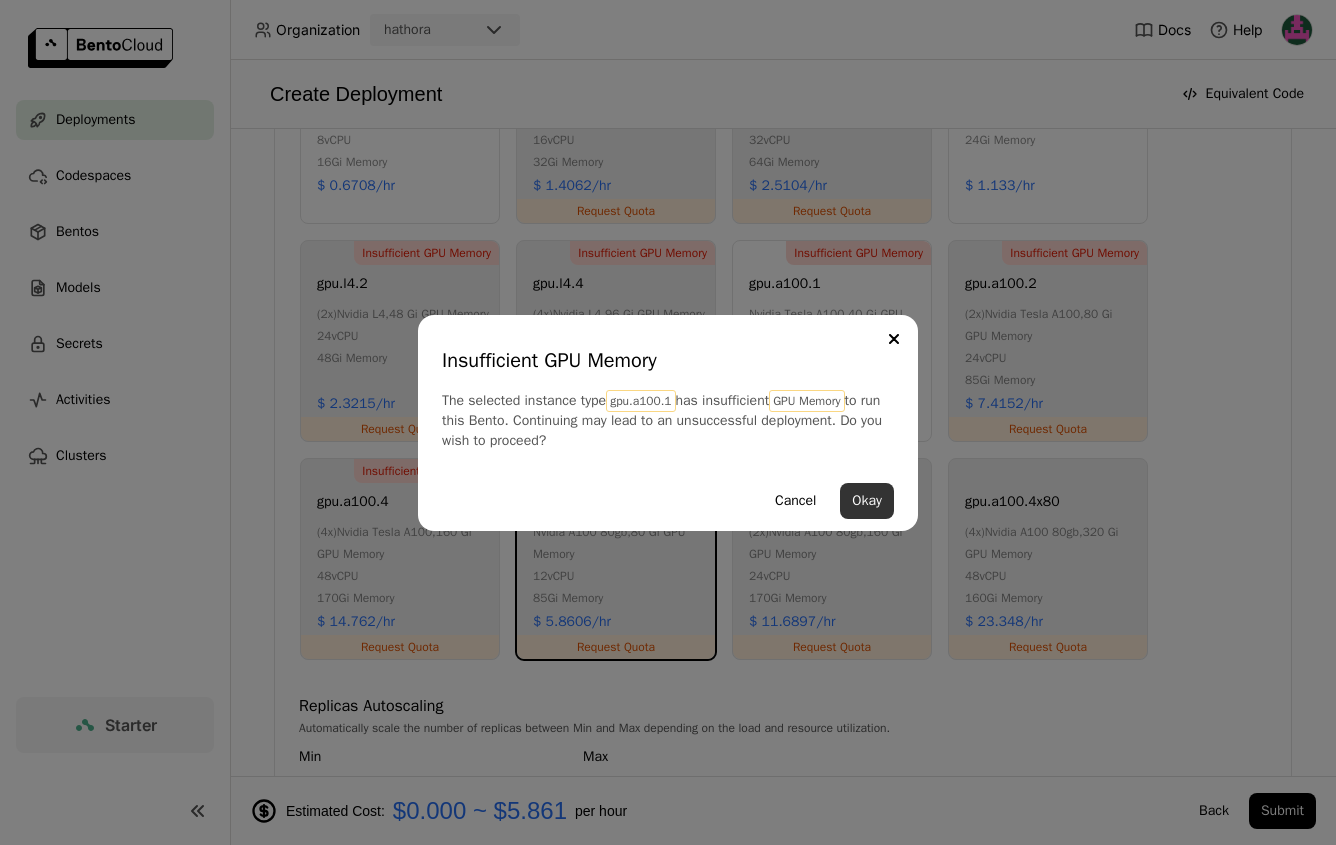 click on "Okay" at bounding box center (867, 501) 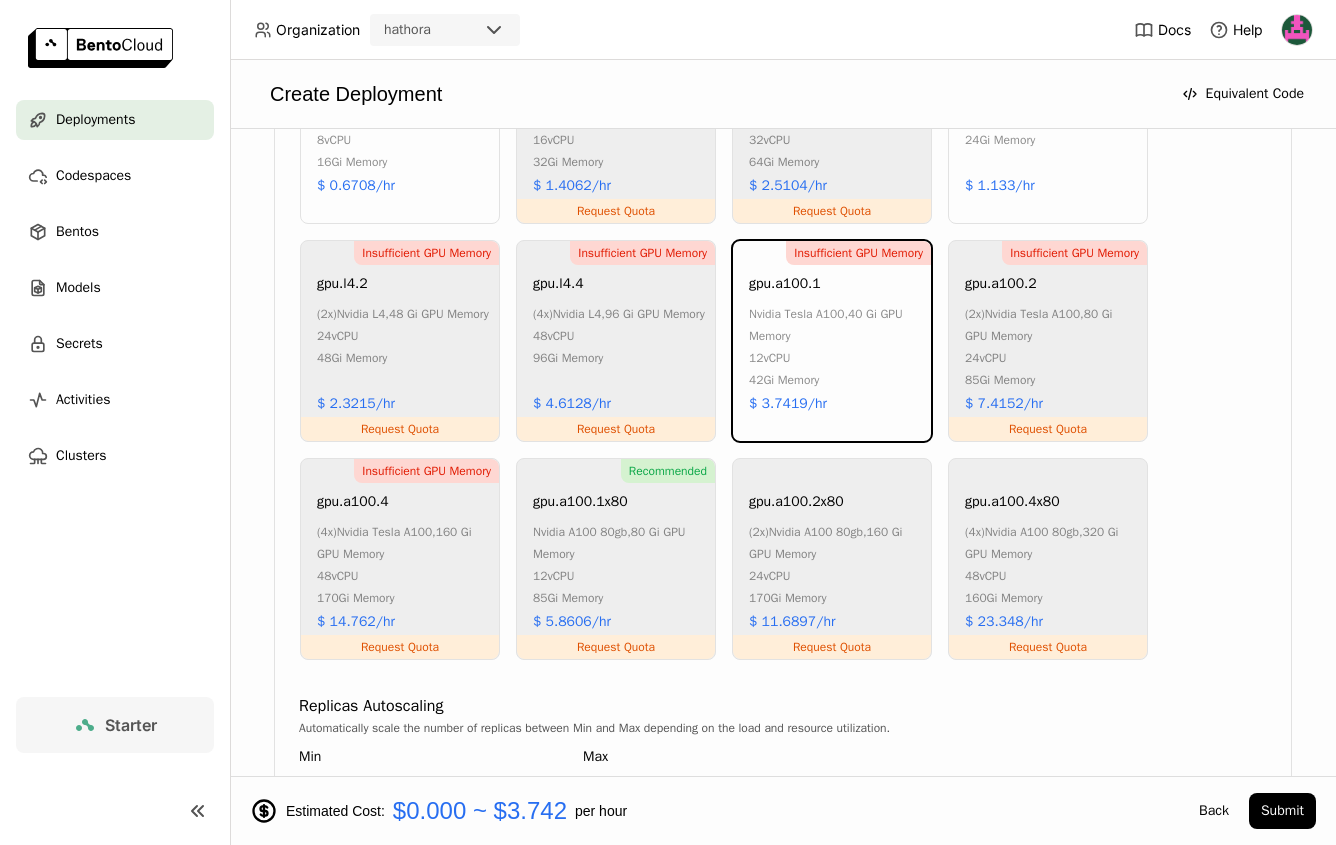 click on "qwen3-8b Instance Type CPU GPU Insufficient GPU Memory gpu.t4.1 nvidia tesla t4 ,  16 Gi   GPU Memory 8  vCPU 16Gi   Memory $ 0.6708/hr Insufficient GPU Memory Request Quota gpu.t4.2 (2x)  nvidia tesla t4 ,  32 Gi   GPU Memory 16  vCPU 32Gi   Memory $ 1.4062/hr Insufficient GPU Memory Request Quota gpu.t4.4 (4x)  nvidia tesla t4 ,  64 Gi   GPU Memory 32  vCPU 64Gi   Memory $ 2.5104/hr Insufficient GPU Memory gpu.l4.1 nvidia l4 ,  24 Gi   GPU Memory 12  vCPU 24Gi   Memory $ 1.133/hr Insufficient GPU Memory Request Quota gpu.l4.2 (2x)  nvidia l4 ,  48 Gi   GPU Memory 24  vCPU 48Gi   Memory $ 2.3215/hr Insufficient GPU Memory Request Quota gpu.l4.4 (4x)  nvidia l4 ,  96 Gi   GPU Memory 48  vCPU 96Gi   Memory $ 4.6128/hr Insufficient GPU Memory gpu.a100.1 nvidia tesla a100 ,  40 Gi   GPU Memory 12  vCPU 42Gi   Memory $ 3.7419/hr Insufficient GPU Memory Request Quota gpu.a100.2 (2x)  nvidia tesla a100 ,  80 Gi   GPU Memory 24  vCPU 85Gi   Memory $ 7.4152/hr Insufficient GPU Memory Request Quota gpu.a100.4 (4x)  ," at bounding box center [783, 427] 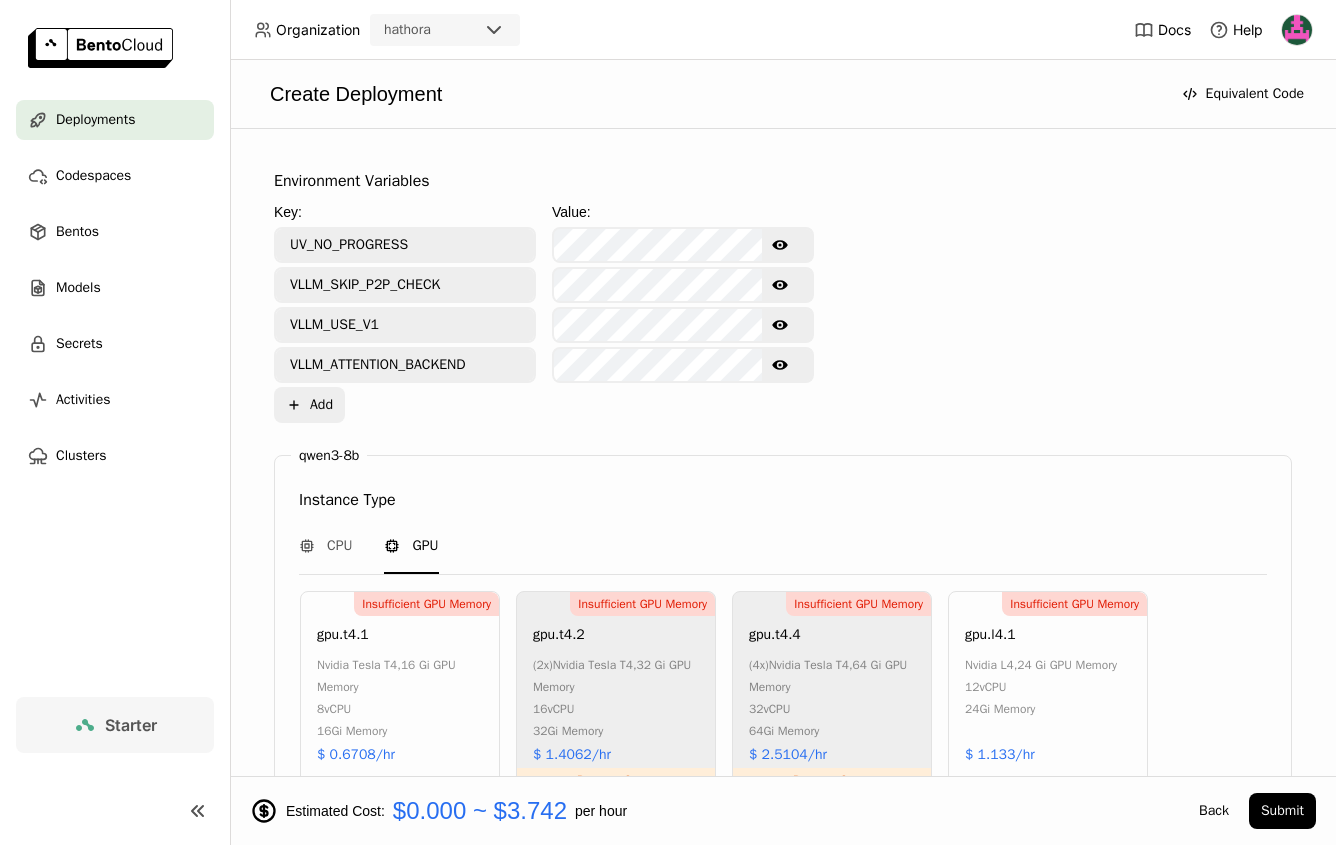 scroll, scrollTop: 1677, scrollLeft: 0, axis: vertical 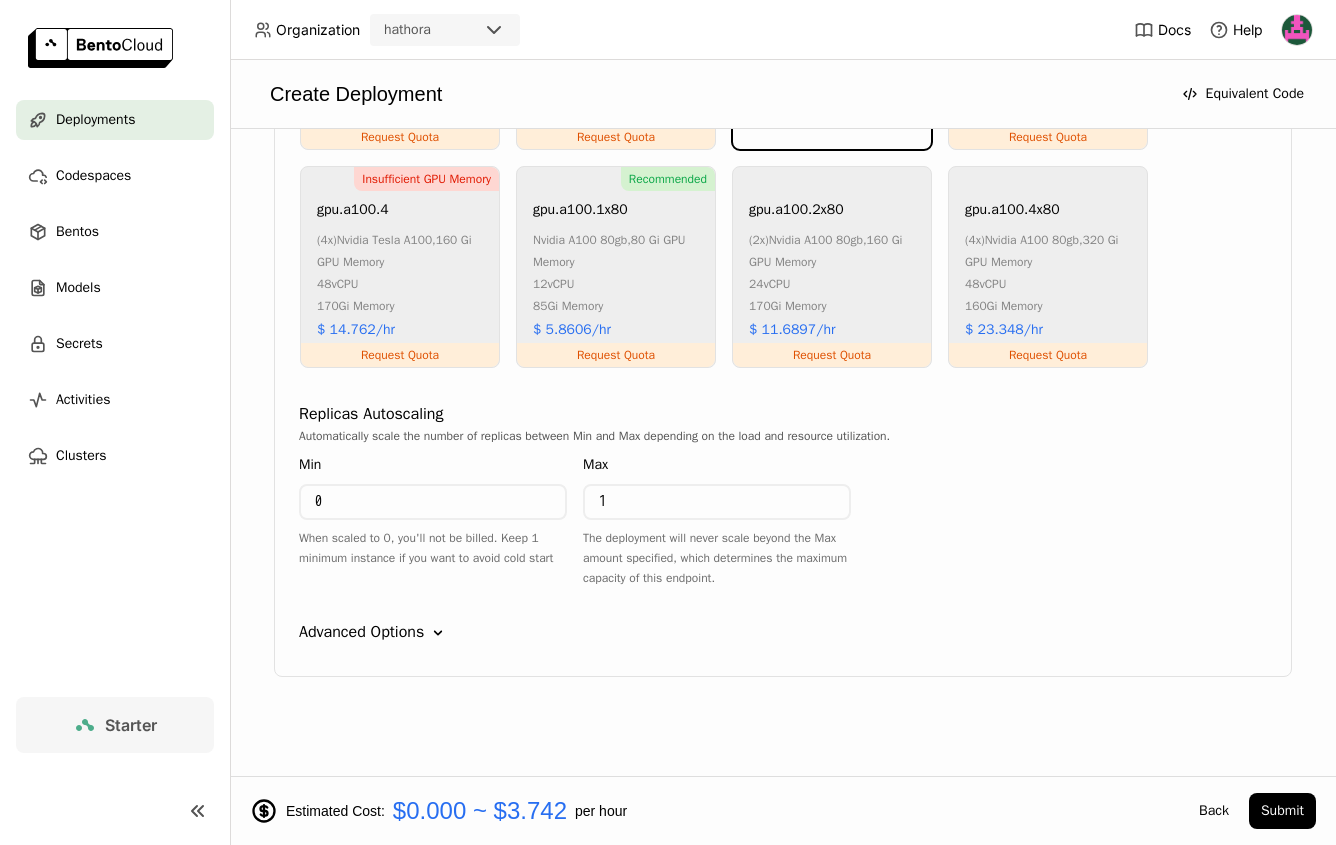 click on "Advanced Options" at bounding box center [361, 632] 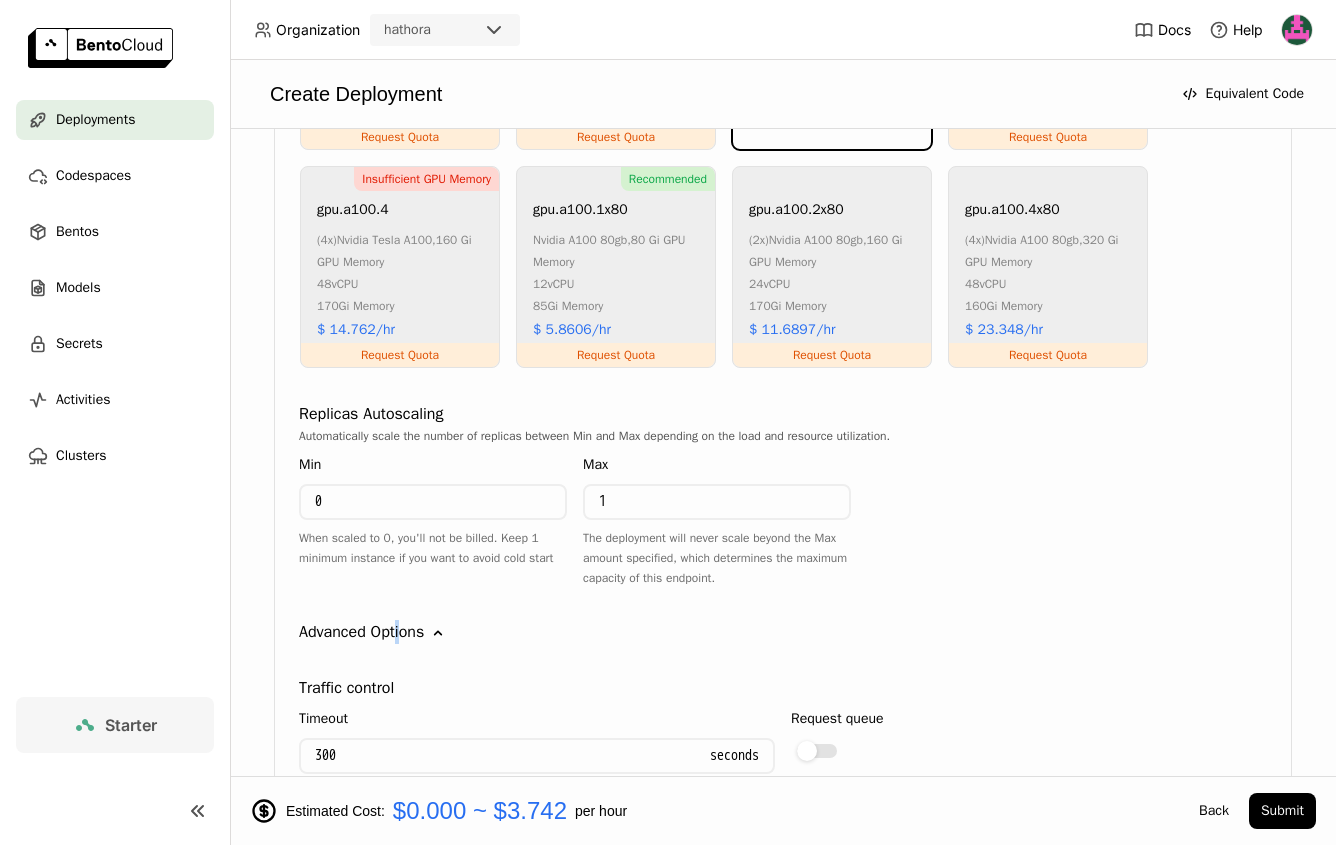 click on "Advanced Options" at bounding box center (361, 632) 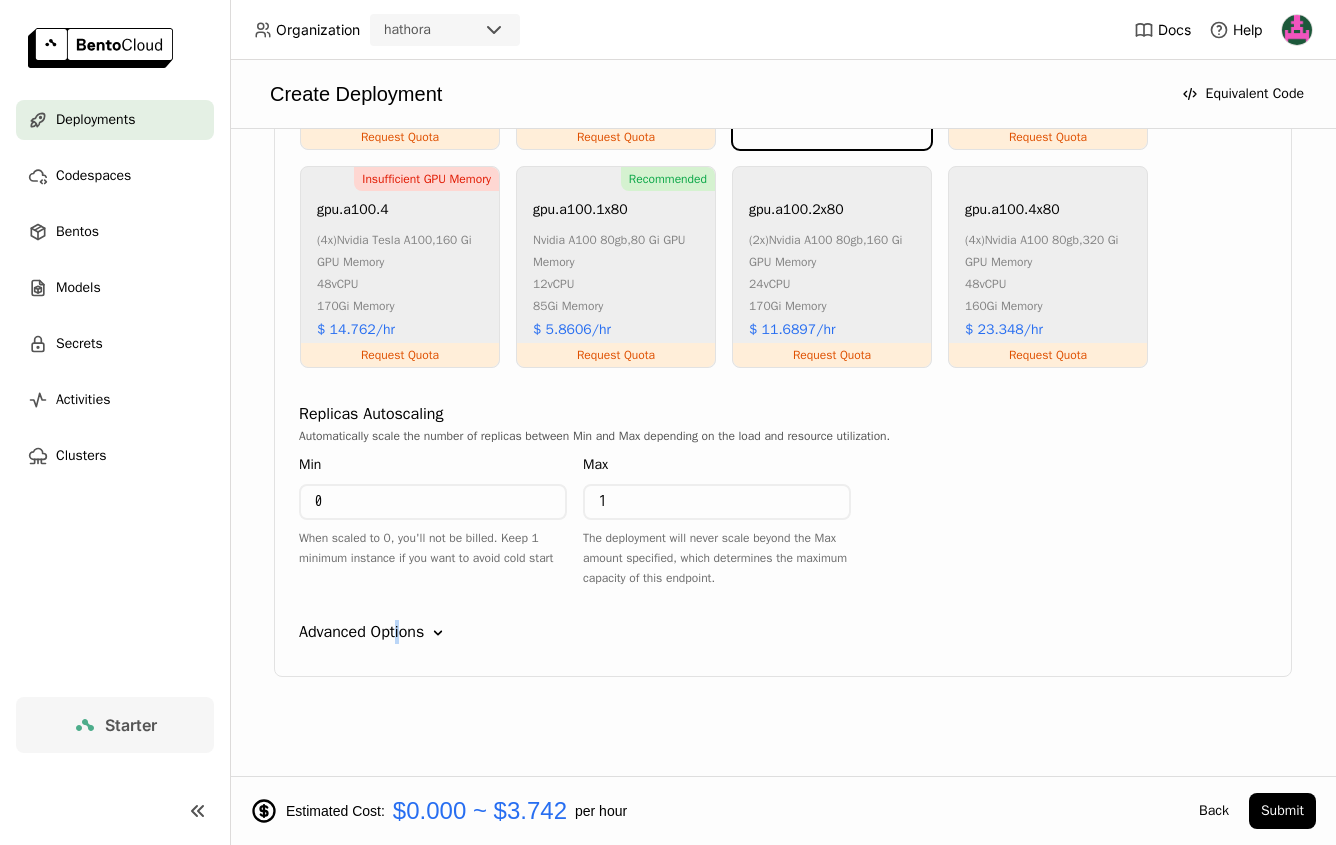 click on "Advanced Options" at bounding box center (361, 632) 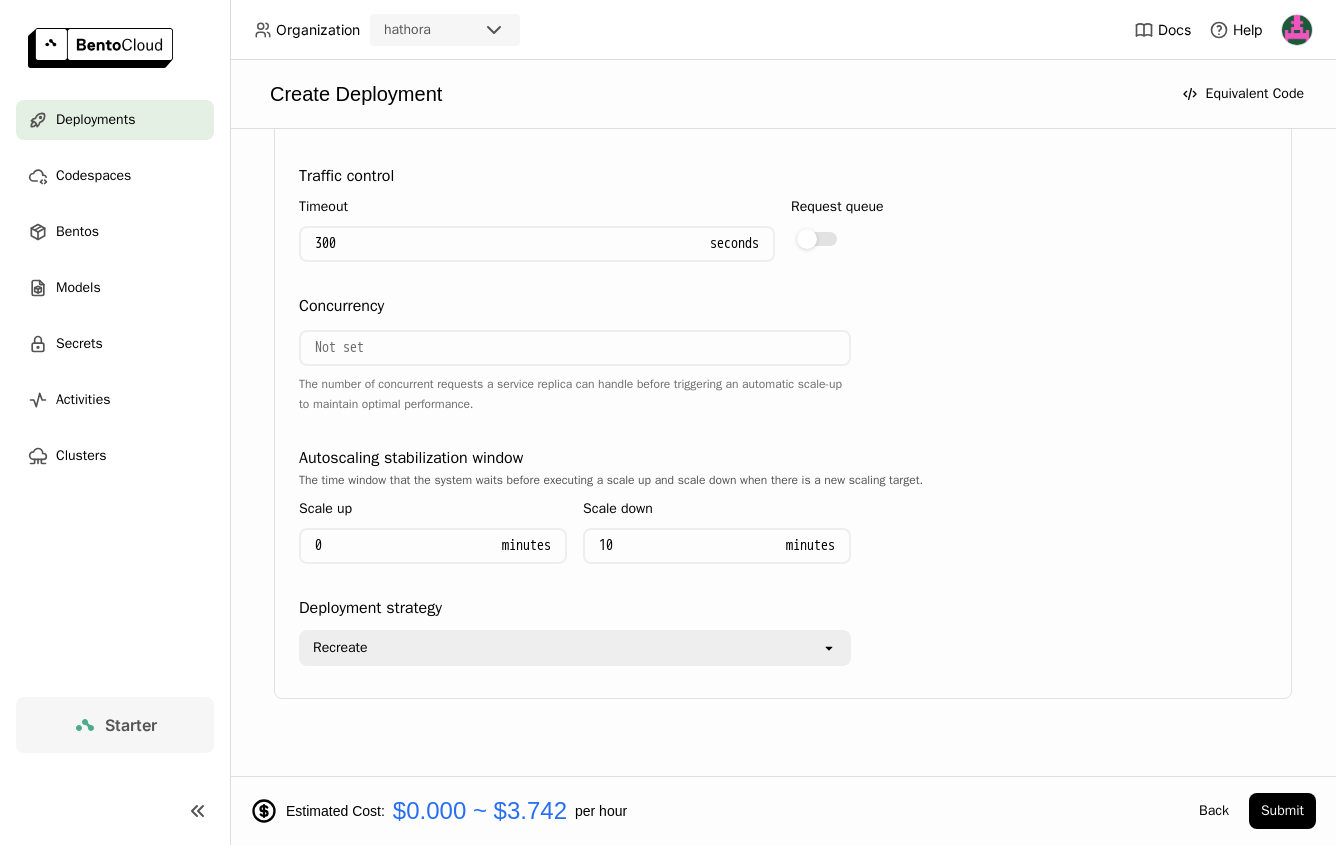 scroll, scrollTop: 2211, scrollLeft: 0, axis: vertical 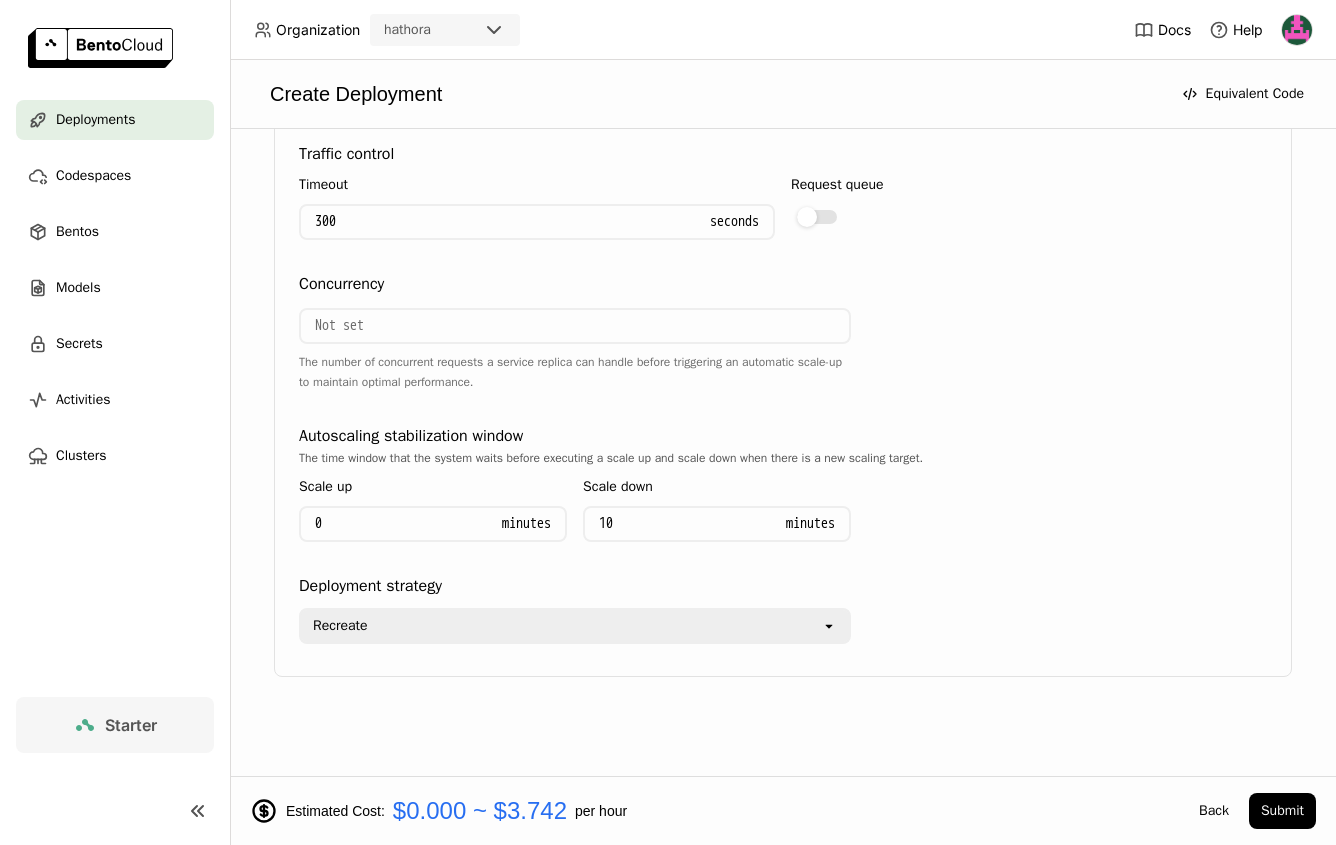 click on "Recreate" at bounding box center [561, 626] 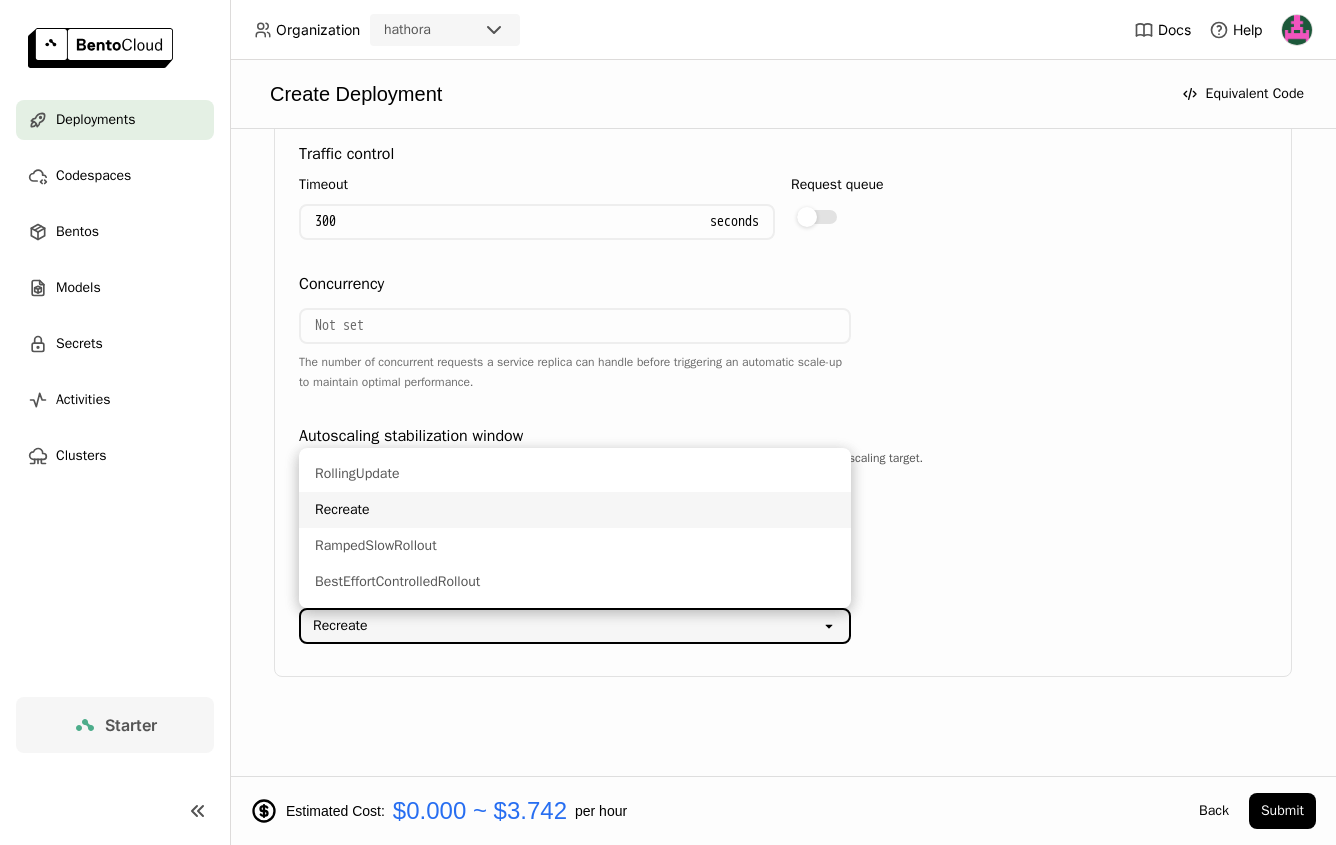 click on "* Deployment Name [PERSON_NAME]-3-8-b-gf2o Endpoint Authorization Require an API token to access the deployment endpoint Select Region gcp-us-central-1 Bring Your Own Cloud Secrets Select Mount secrets to the image building and deployment containers as either environment variables or files. Environment Variables Key:  Value:  UV_NO_PROGRESS Show password text VLLM_SKIP_P2P_CHECK Show password text VLLM_USE_V1 Show password text VLLM_ATTENTION_BACKEND Show password text Plus Add qwen3-8b Instance Type CPU GPU Insufficient GPU Memory gpu.t4.1 nvidia tesla t4 ,  16 Gi   GPU Memory 8  vCPU 16Gi   Memory $ 0.6708/hr Insufficient GPU Memory Request Quota gpu.t4.2 (2x)  nvidia tesla t4 ,  32 Gi   GPU Memory 16  vCPU 32Gi   Memory $ 1.4062/hr Insufficient GPU Memory Request Quota gpu.t4.4 (4x)  nvidia tesla t4 ,  64 Gi   GPU Memory 32  vCPU 64Gi   Memory $ 2.5104/hr Insufficient GPU Memory gpu.l4.1 nvidia l4 ,  24 Gi   GPU Memory 12  vCPU 24Gi   Memory $ 1.133/hr Insufficient GPU Memory Request Quota gpu.l4.2 (2x)  nvidia l4" at bounding box center (783, -467) 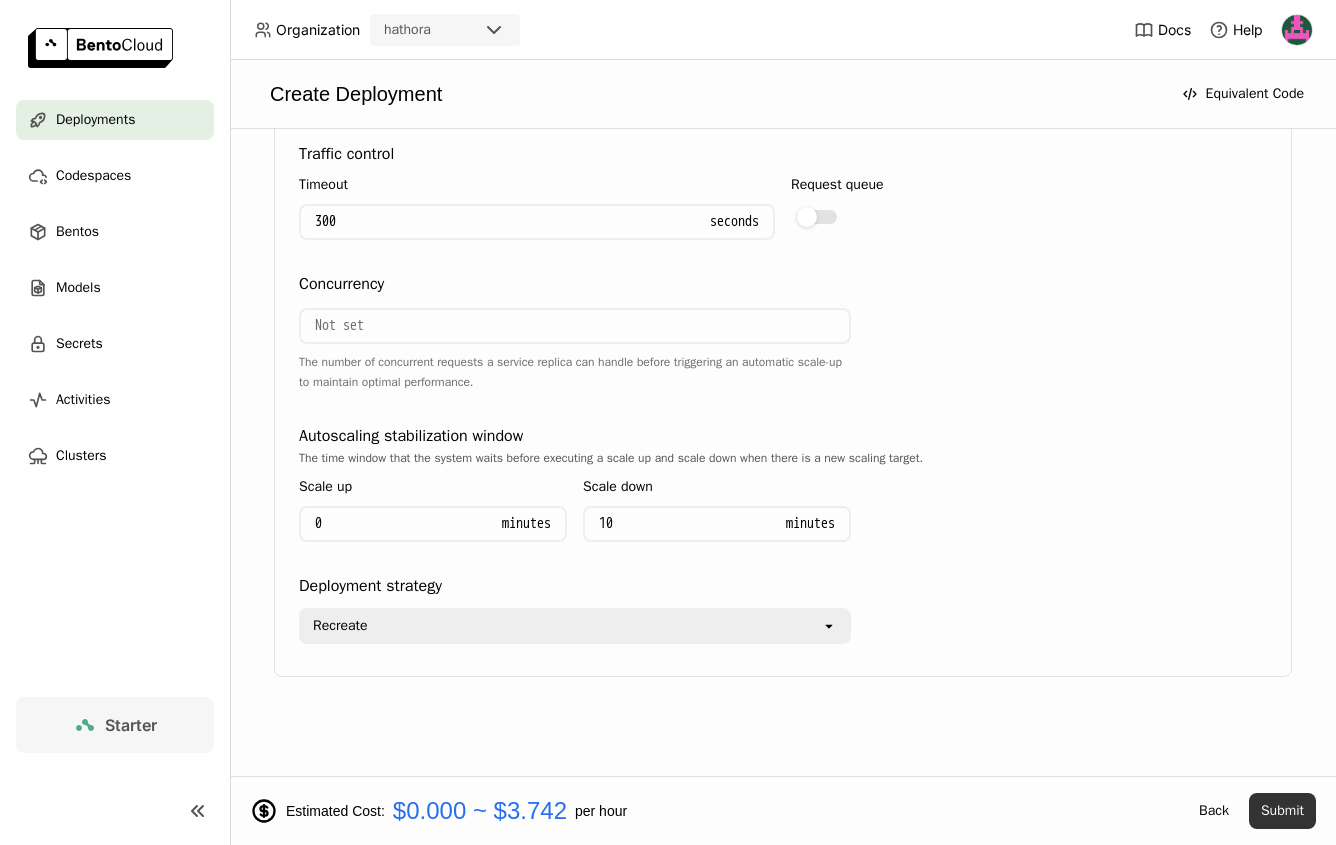 click on "Submit" at bounding box center (1282, 811) 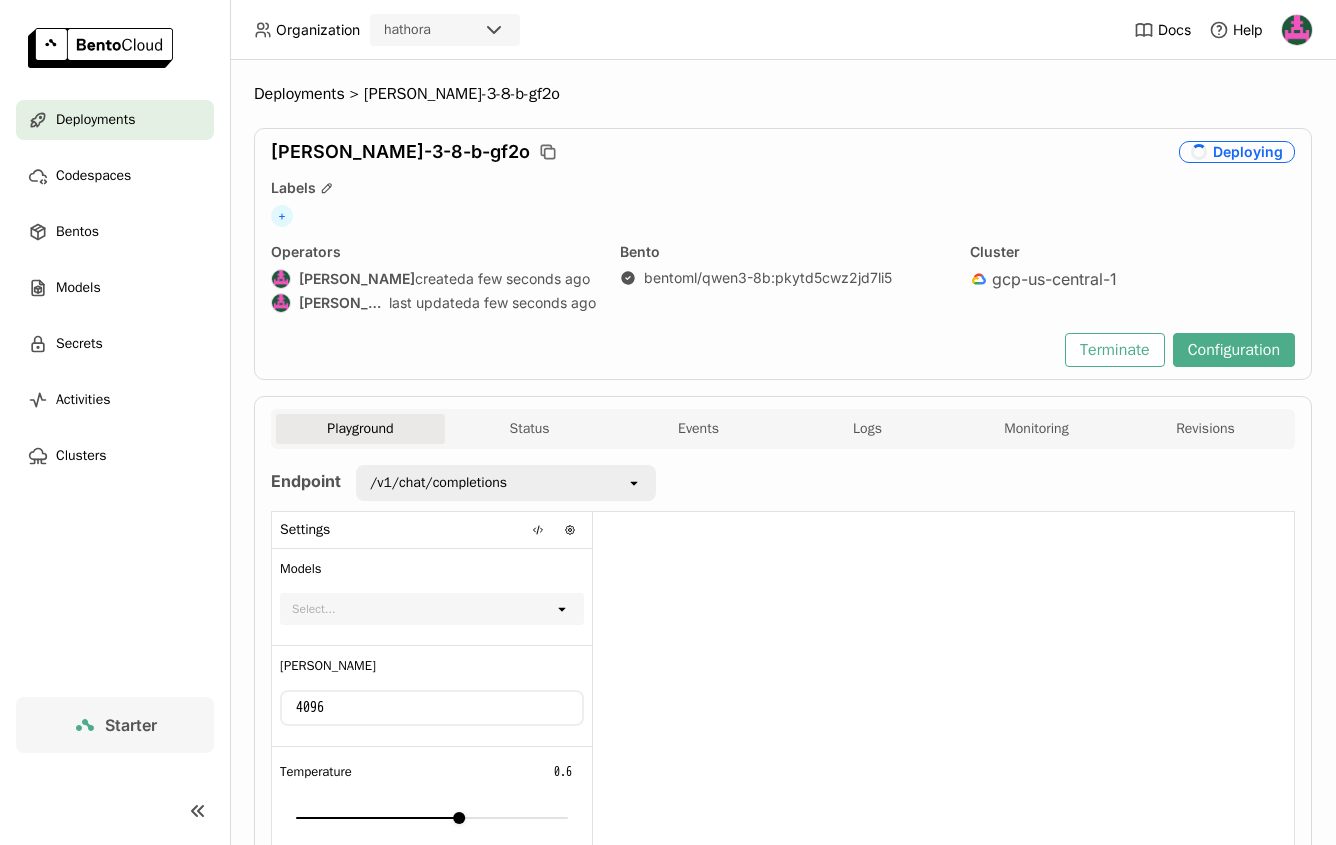 scroll, scrollTop: 0, scrollLeft: 0, axis: both 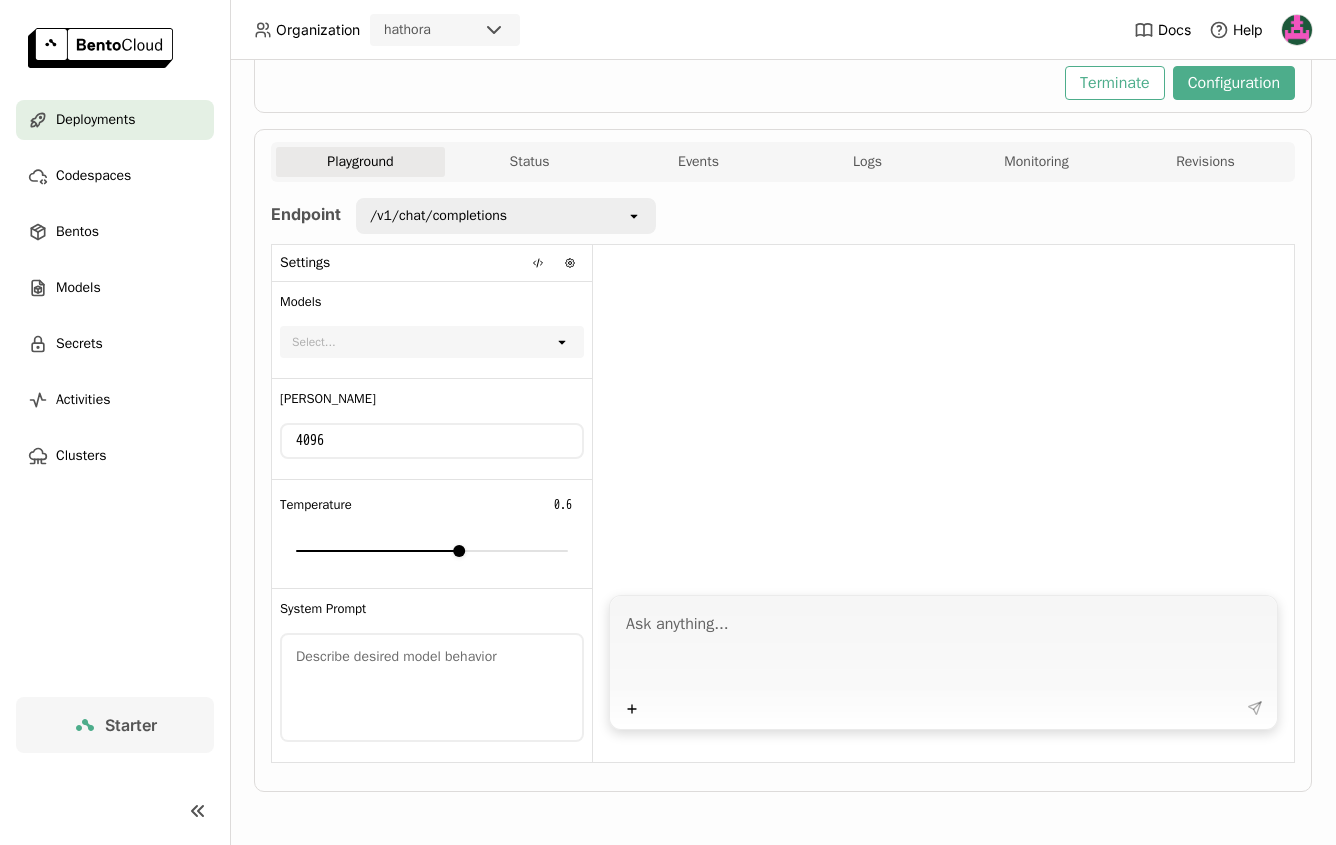 click on "Endpoint /v1/chat/completions open Settings Models Select... open Max Tokens 4096 Temperature 0.6 0 1 System Prompt Plus" at bounding box center [783, 480] 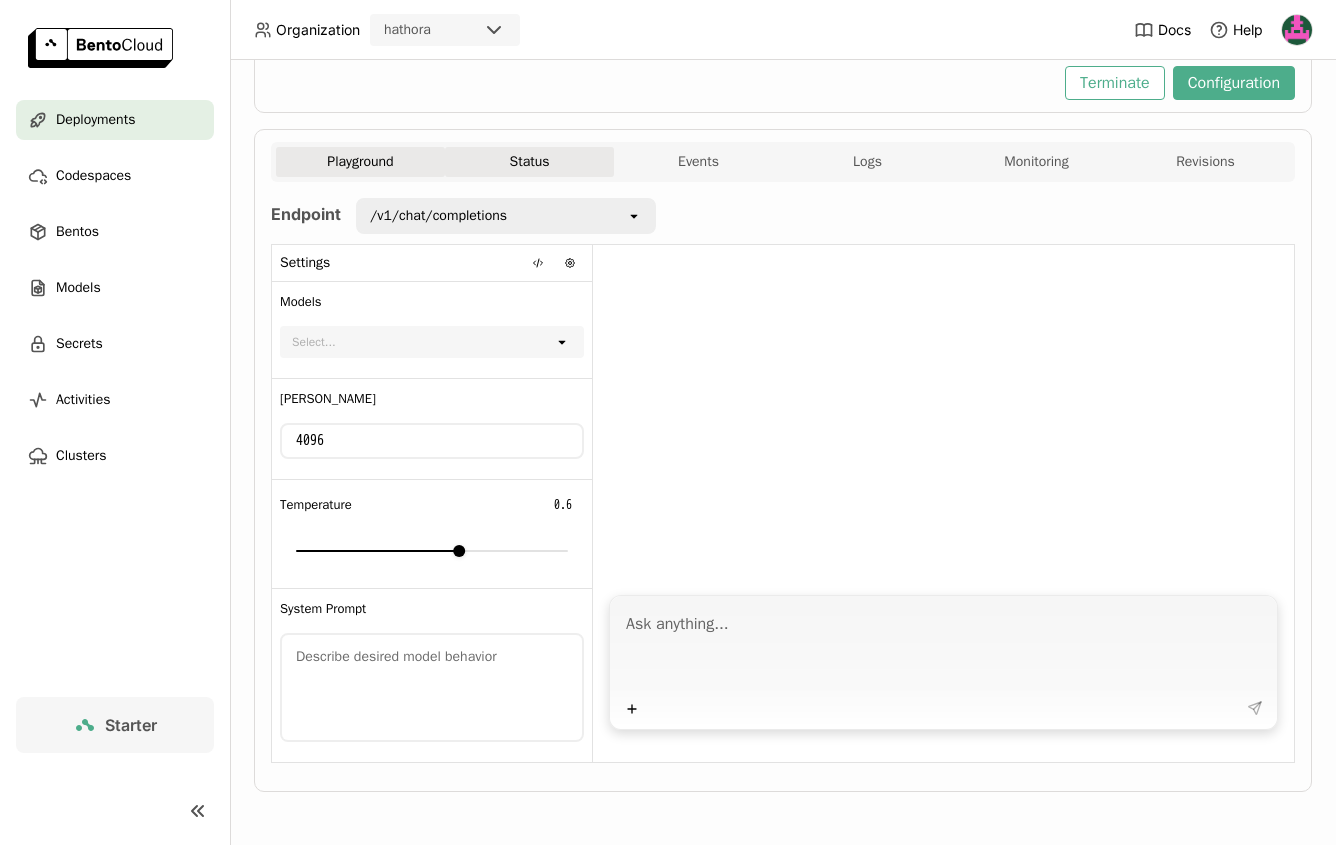 click on "Status" at bounding box center (529, 162) 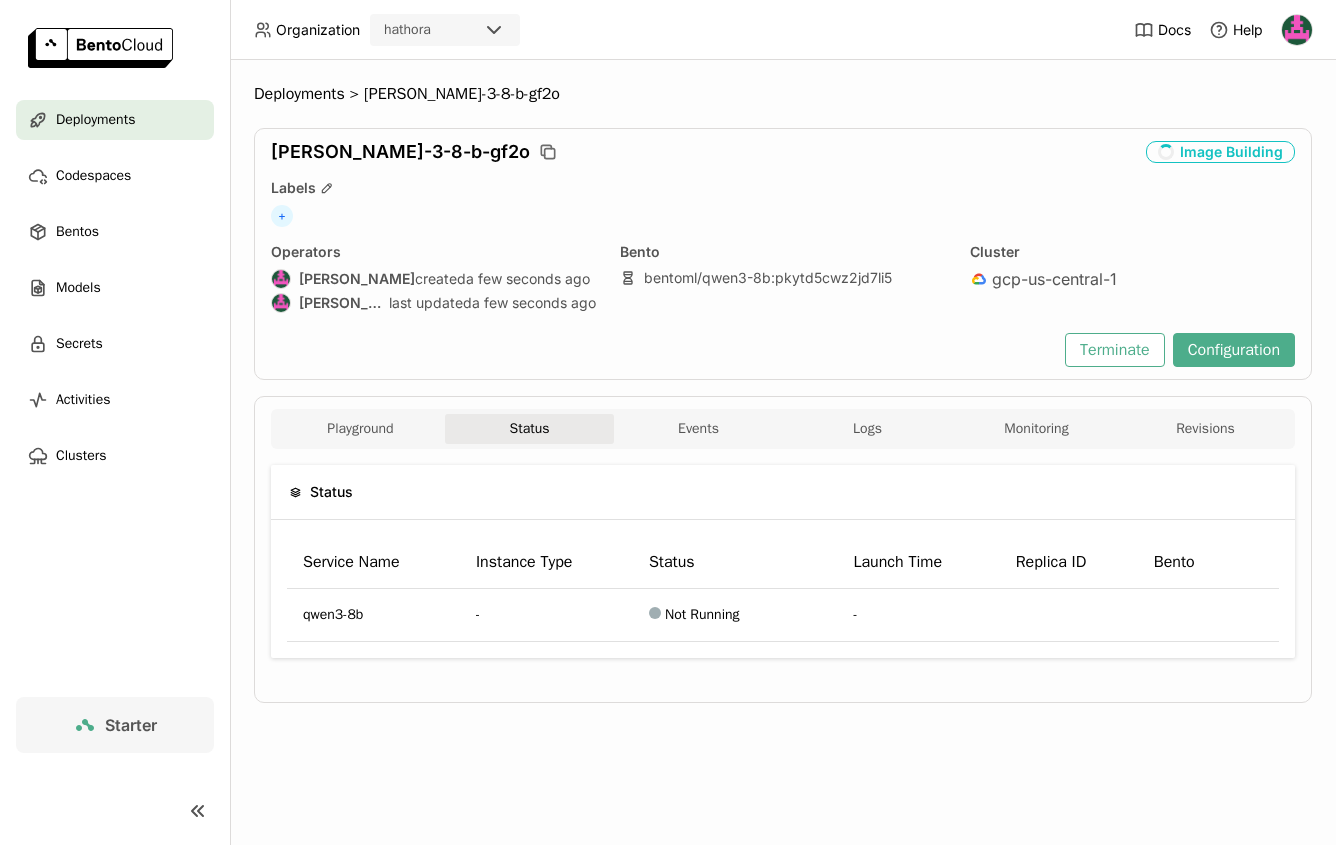 scroll, scrollTop: 0, scrollLeft: 0, axis: both 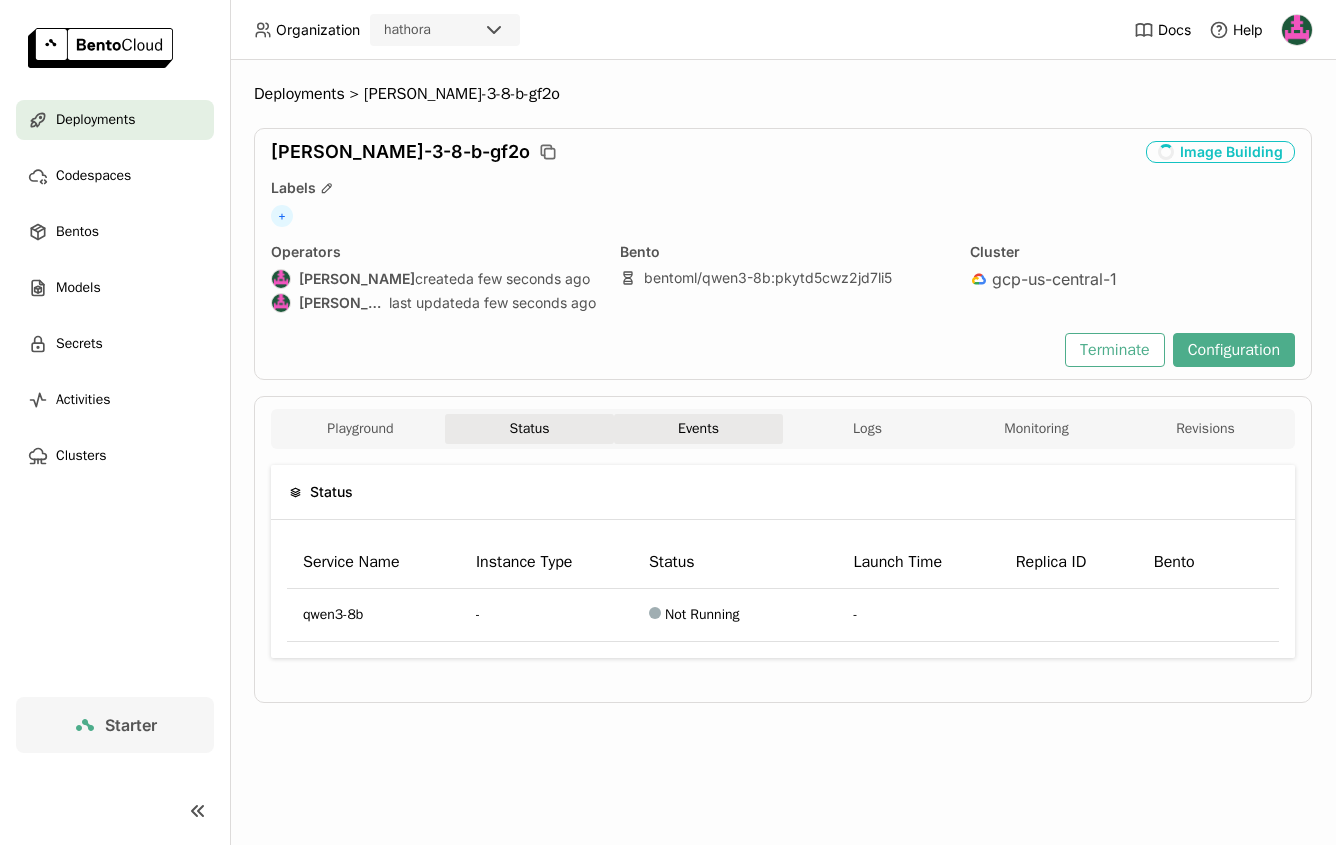click on "Events" at bounding box center [698, 429] 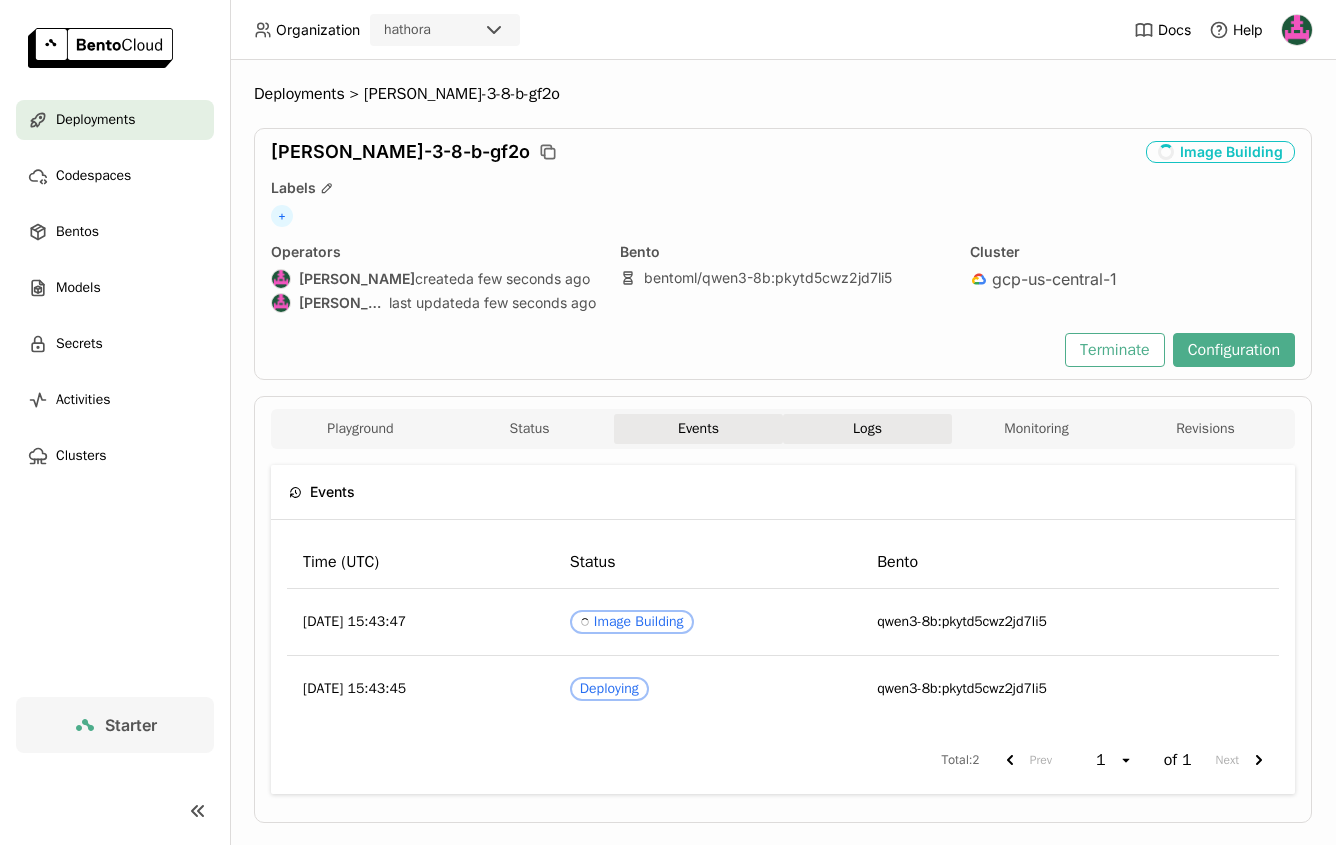 click on "Logs" at bounding box center (867, 429) 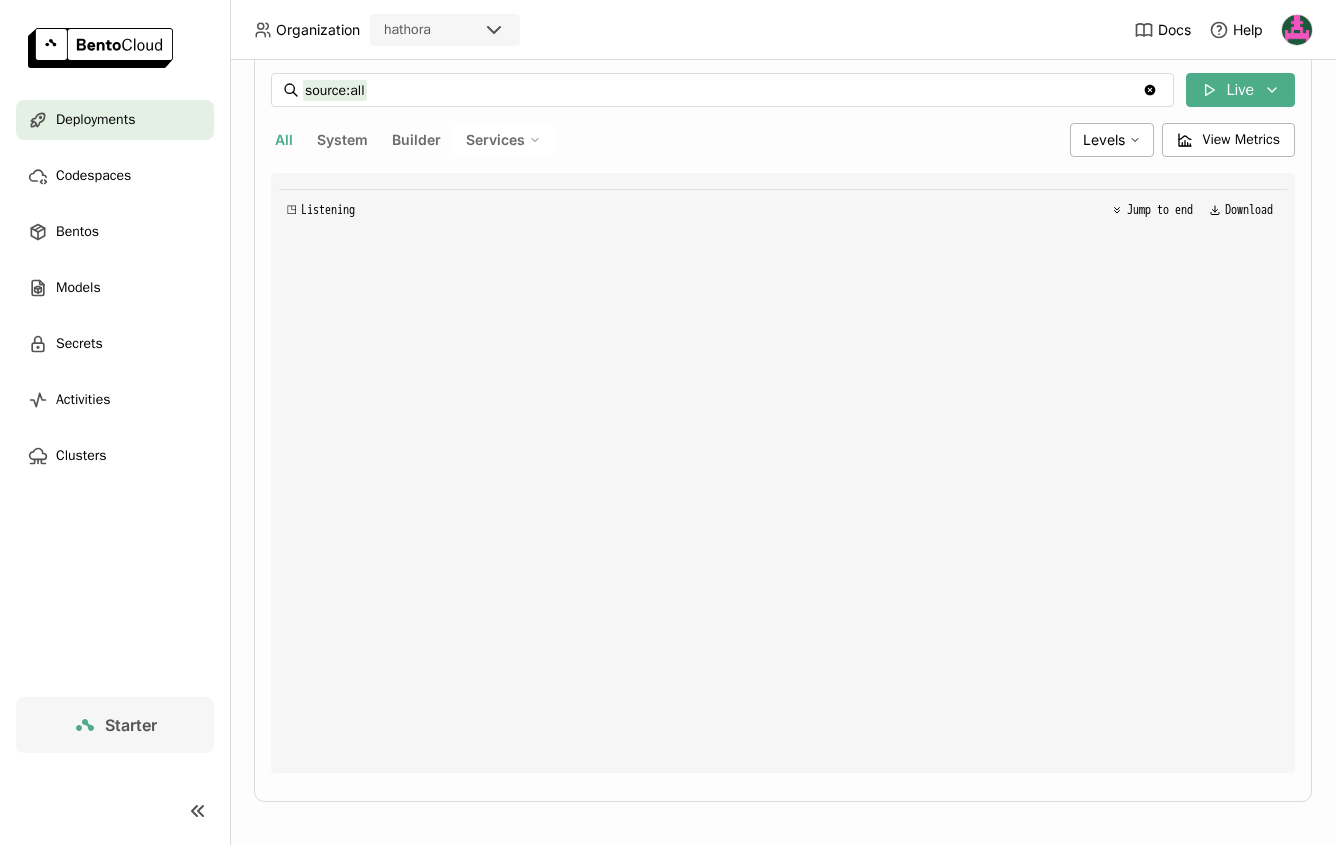 scroll, scrollTop: 391, scrollLeft: 0, axis: vertical 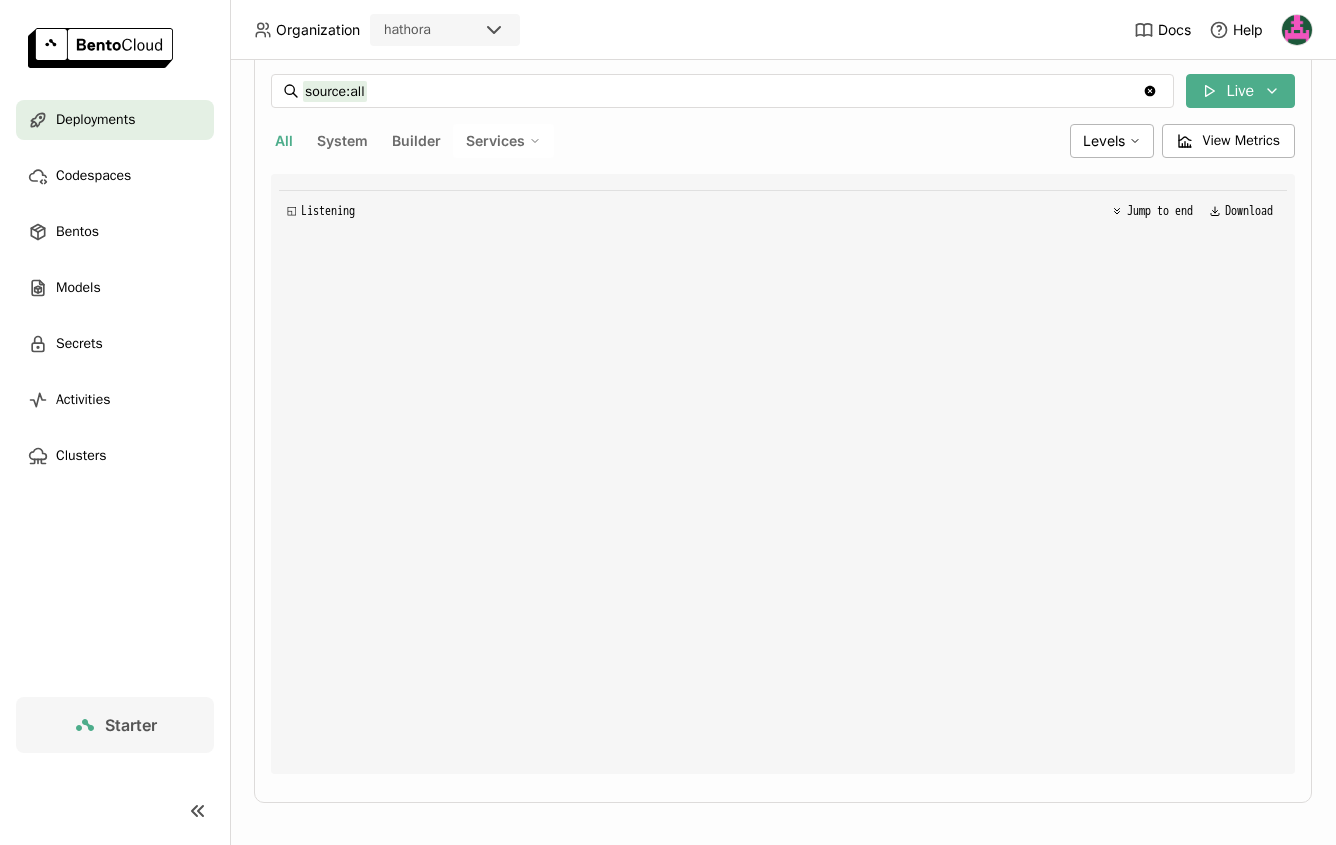 type 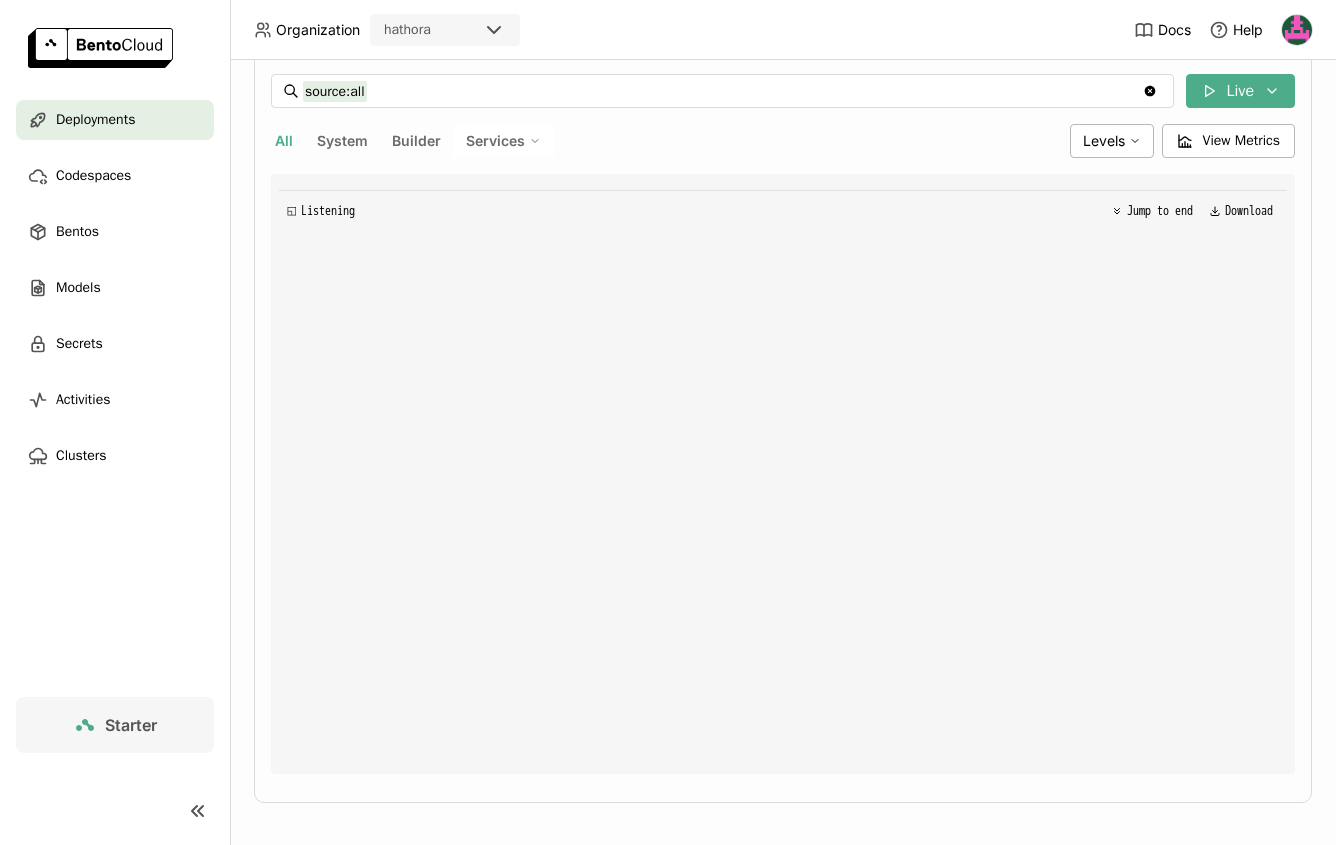 type 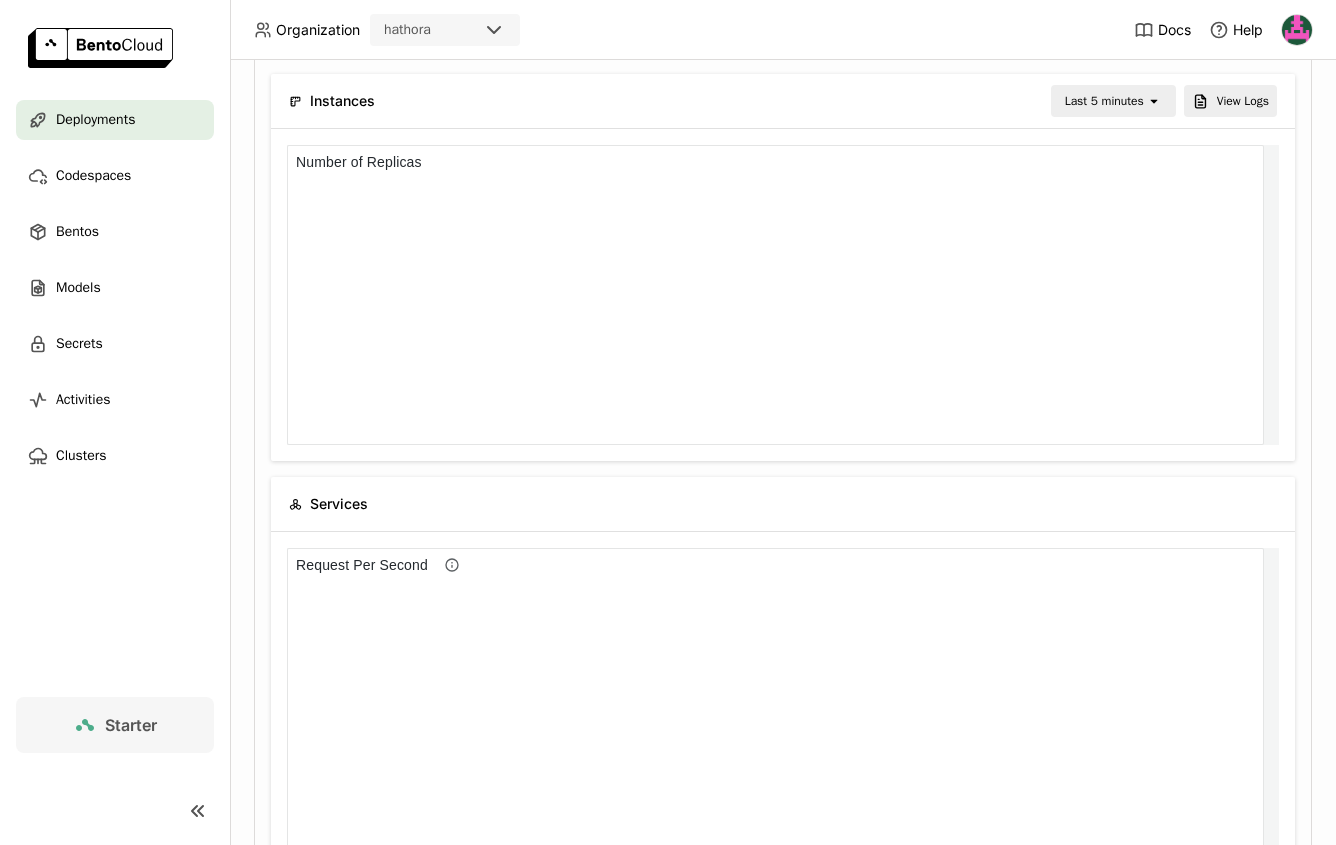scroll, scrollTop: 0, scrollLeft: 0, axis: both 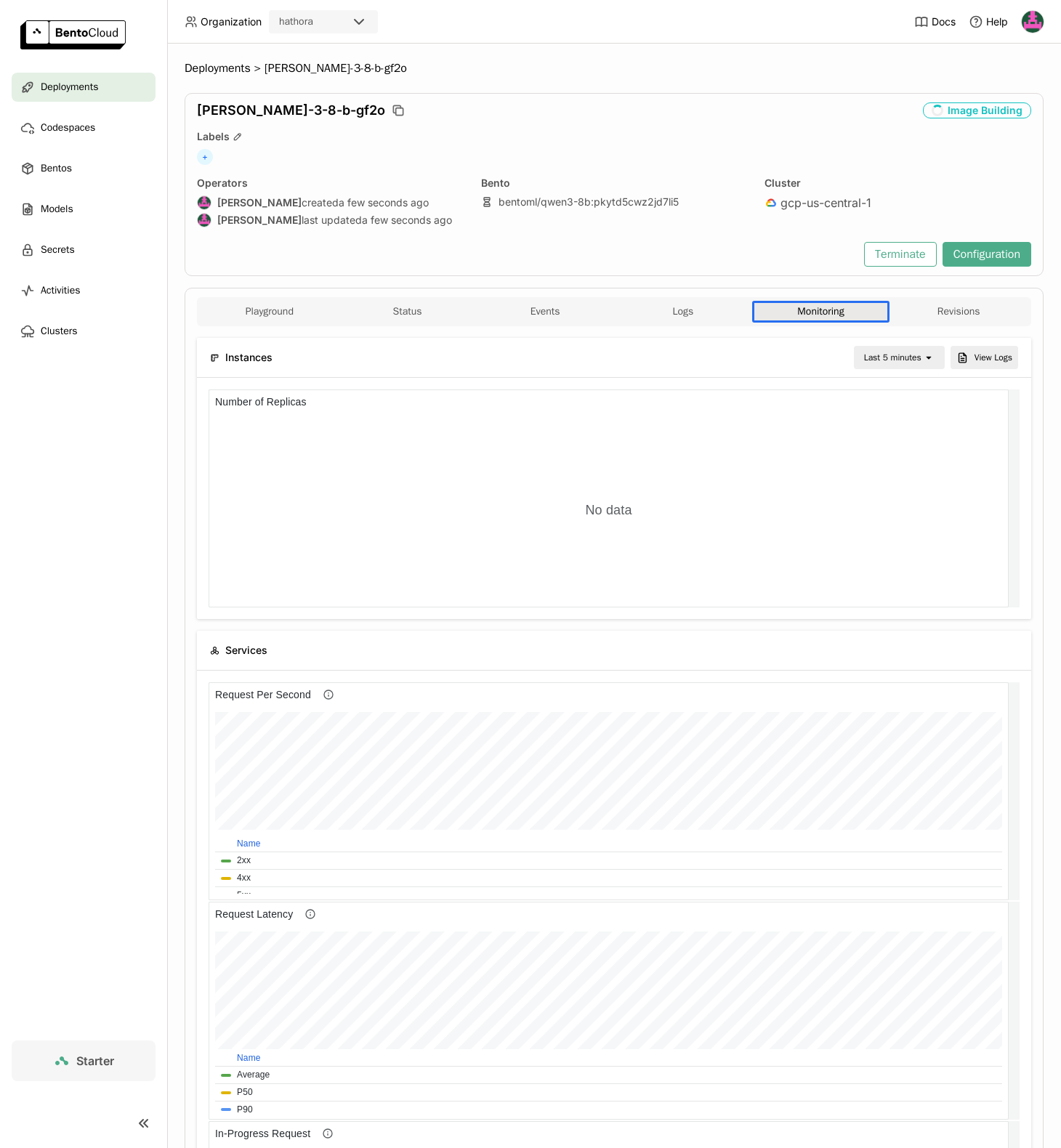 type 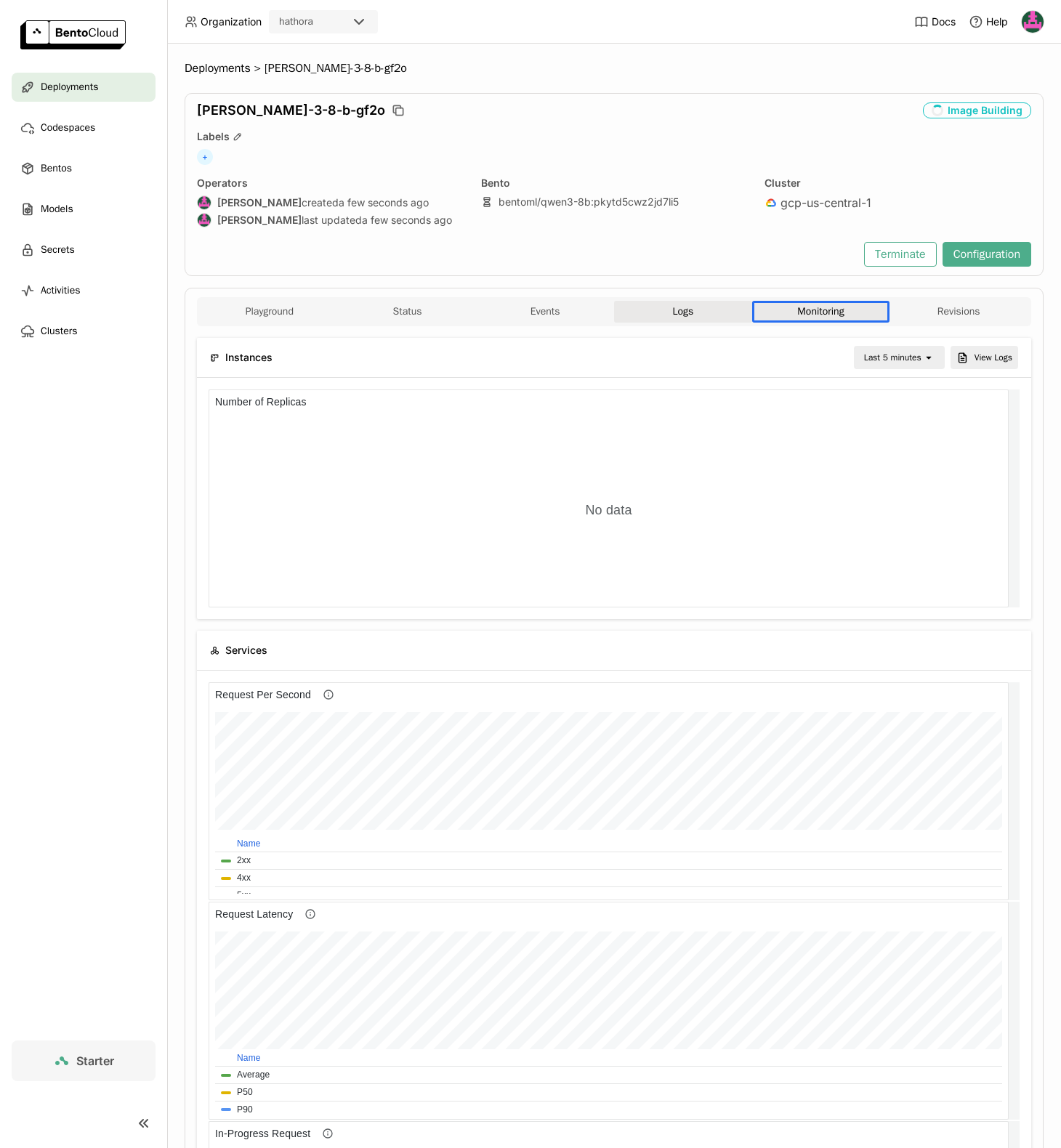 click on "Logs" at bounding box center [683, 312] 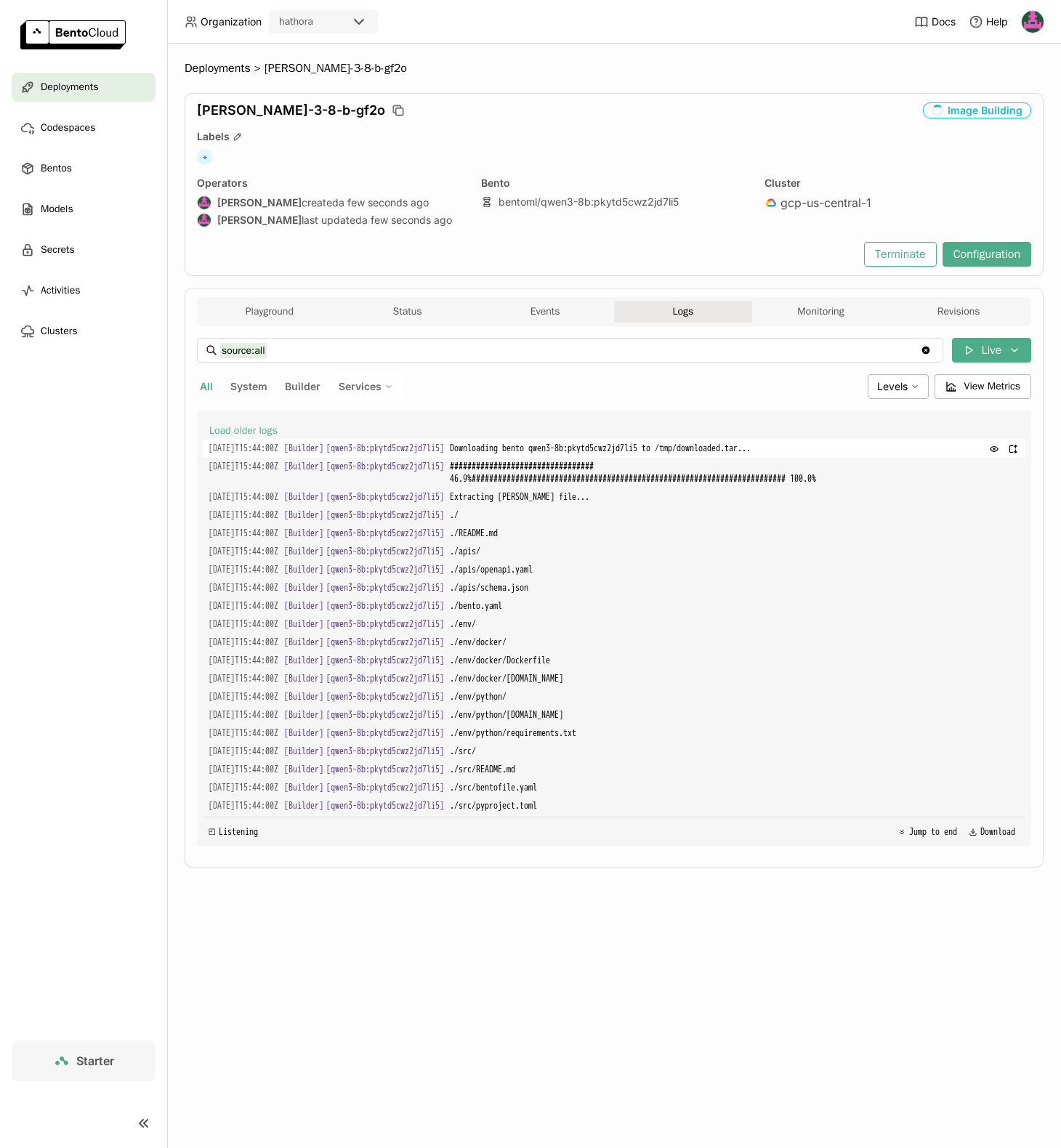 click on "Downloading bento qwen3-8b:pkytd5cwz2jd7li5 to /tmp/downloaded.tar..." at bounding box center (735, 448) 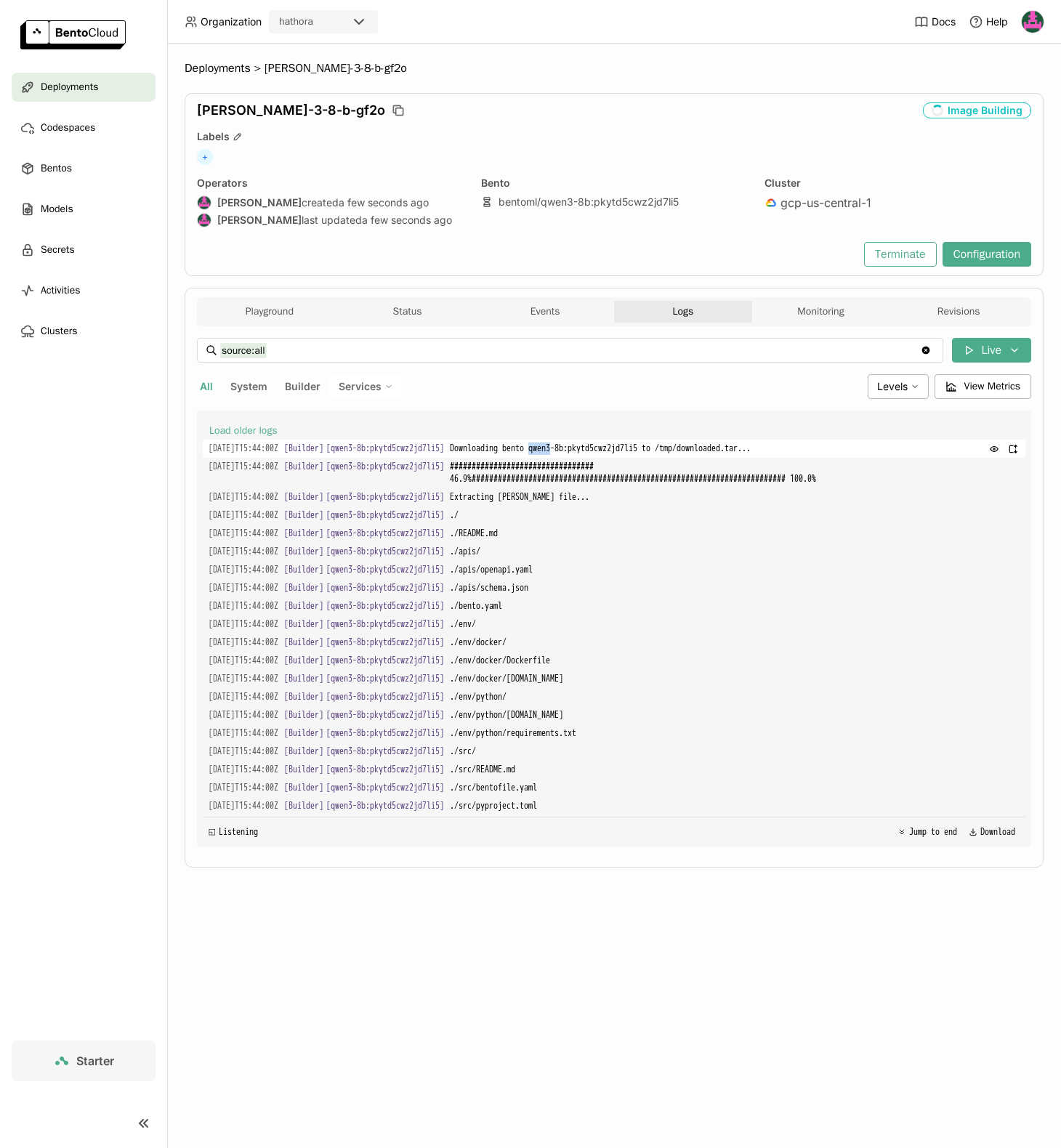 click on "Downloading bento qwen3-8b:pkytd5cwz2jd7li5 to /tmp/downloaded.tar..." at bounding box center (735, 448) 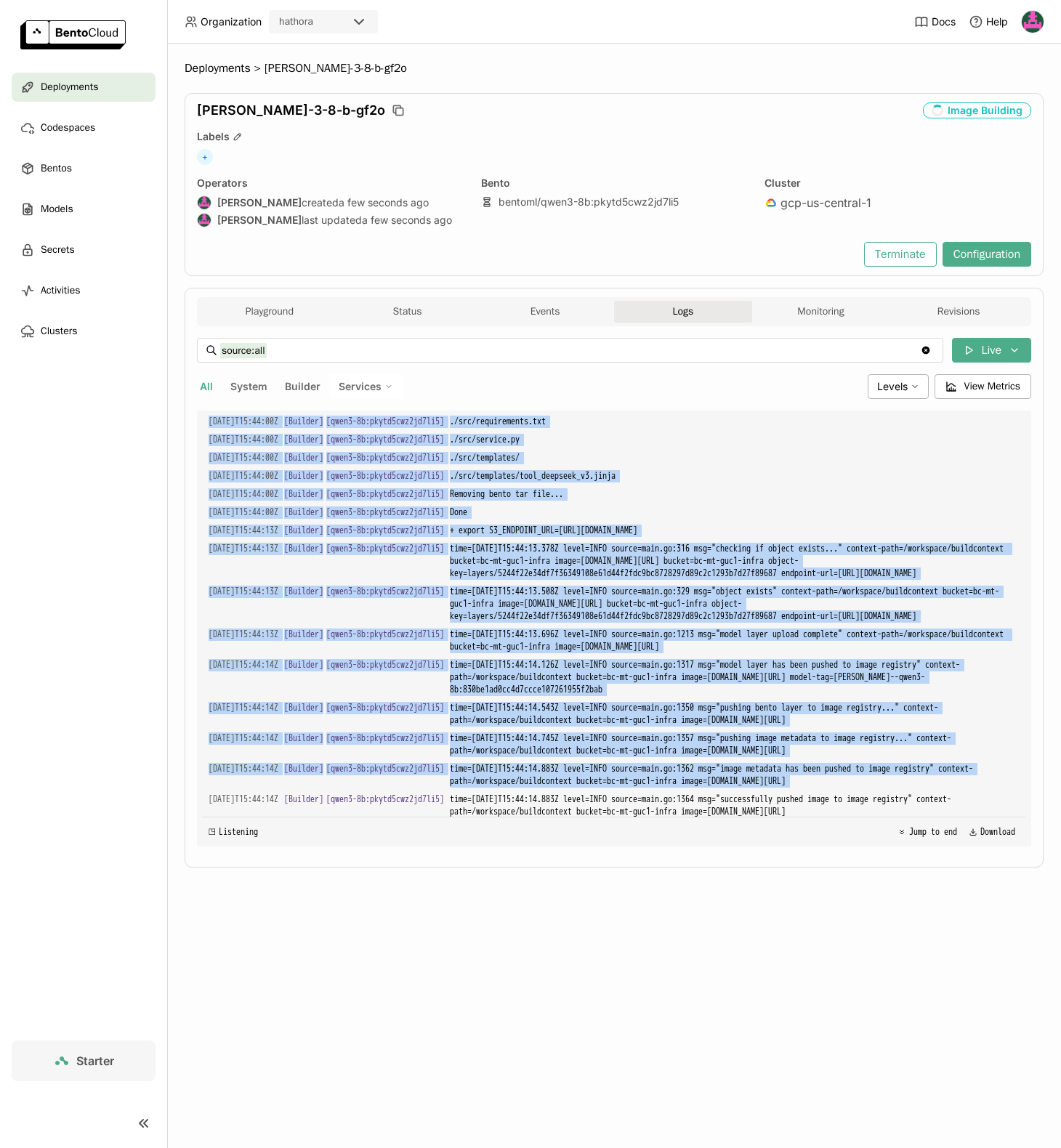 drag, startPoint x: 624, startPoint y: 450, endPoint x: 740, endPoint y: 885, distance: 450.20107 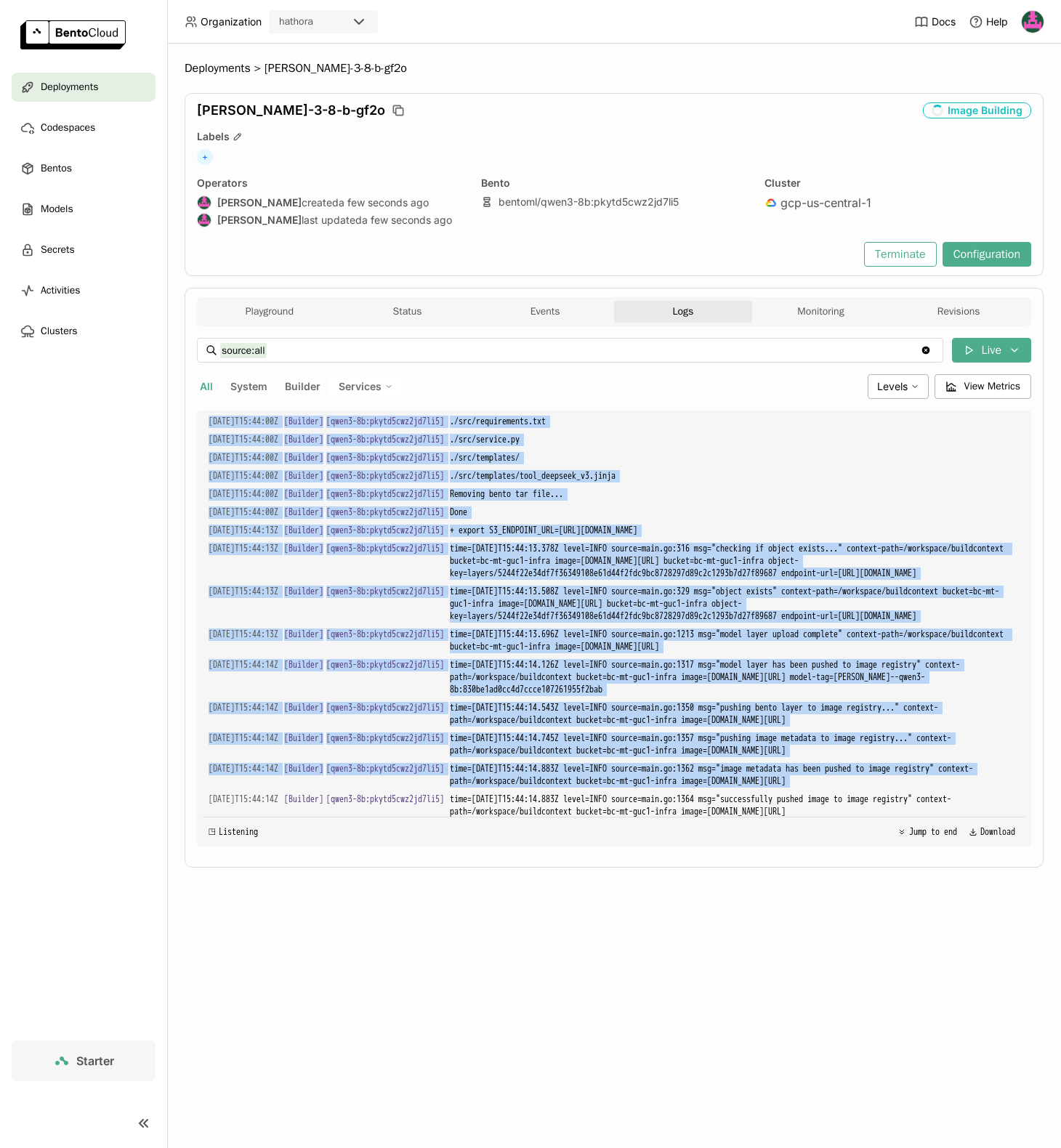 click on "Deployments   >   [PERSON_NAME]-3-8-b-gf2o [PERSON_NAME]-3-8-b-gf2o Image Building Labels + Operators [PERSON_NAME]  created  a few seconds ago [PERSON_NAME]  last updated  a few seconds ago Bento bentoml/qwen3-8b : pkytd5cwz2jd7li5 Cluster gcp-us-central-1 Terminate Configuration Playground Status Events Logs Monitoring Revisions Endpoint /v1/chat/completions open Settings Models Select... open Max Tokens 4096 Temperature 0.6 0 1 System Prompt Plus Status Service Name Instance Type Status Launch Time Replica ID Bento qwen3-8b - Not Running - Events Time (UTC) Status Bento [DATE] 15:43:47 Spinner Image Building qwen3-8b:pkytd5cwz2jd7li5 [DATE] 15:43:45 Deploying qwen3-8b:pkytd5cwz2jd7li5 Total :  2 Prev 1 open of 1 Next source:all   source:all Clear value Live All System Builder Services Levels View Metrics Load older logs [DATE]T15:44:00Z [Builder] [ qwen3-8b:pkytd5cwz2jd7li5 ] Downloading bento qwen3-8b:pkytd5cwz2jd7li5 to /tmp/downloaded.tar... [DATE]T15:44:00Z [Builder] [ ] [Builder] [ ] [" at bounding box center [614, 475] 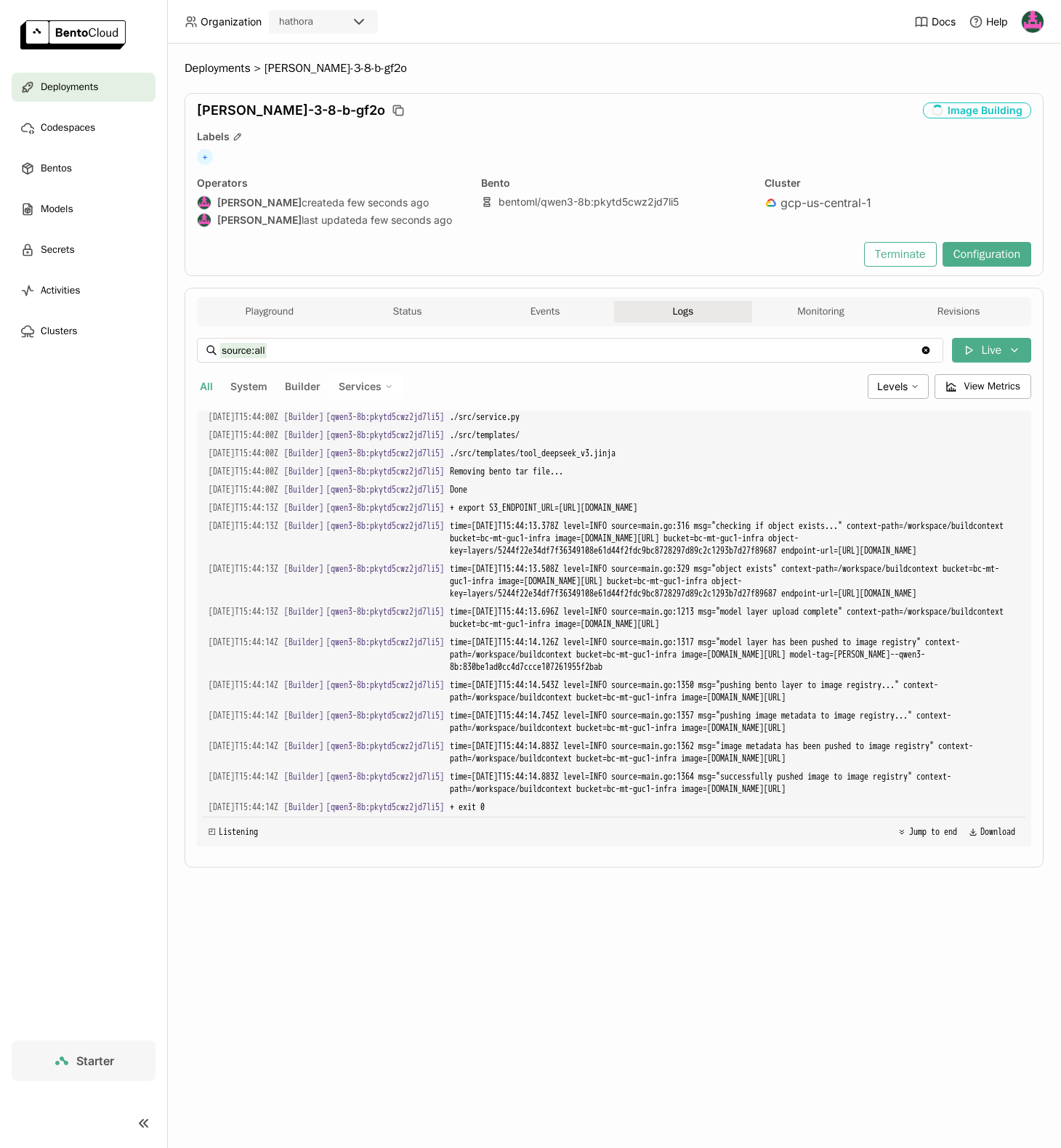 click on "Deployments   >   [PERSON_NAME]-3-8-b-gf2o [PERSON_NAME]-3-8-b-gf2o Image Building Labels + Operators [PERSON_NAME]  created  a few seconds ago [PERSON_NAME]  last updated  a few seconds ago Bento bentoml/qwen3-8b : pkytd5cwz2jd7li5 Cluster gcp-us-central-1 Terminate Configuration Playground Status Events Logs Monitoring Revisions Endpoint /v1/chat/completions open Settings Models Select... open Max Tokens 4096 Temperature 0.6 0 1 System Prompt Plus Status Service Name Instance Type Status Launch Time Replica ID Bento qwen3-8b - Not Running - Events Time (UTC) Status Bento [DATE] 15:43:47 Spinner Image Building qwen3-8b:pkytd5cwz2jd7li5 [DATE] 15:43:45 Deploying qwen3-8b:pkytd5cwz2jd7li5 Total :  2 Prev 1 open of 1 Next source:all   source:all Clear value Live All System Builder Services Levels View Metrics Load older logs [DATE]T15:44:00Z [Builder] [ qwen3-8b:pkytd5cwz2jd7li5 ] Downloading bento qwen3-8b:pkytd5cwz2jd7li5 to /tmp/downloaded.tar... [DATE]T15:44:00Z [Builder] [ ] [Builder] [ ] [" at bounding box center [614, 475] 